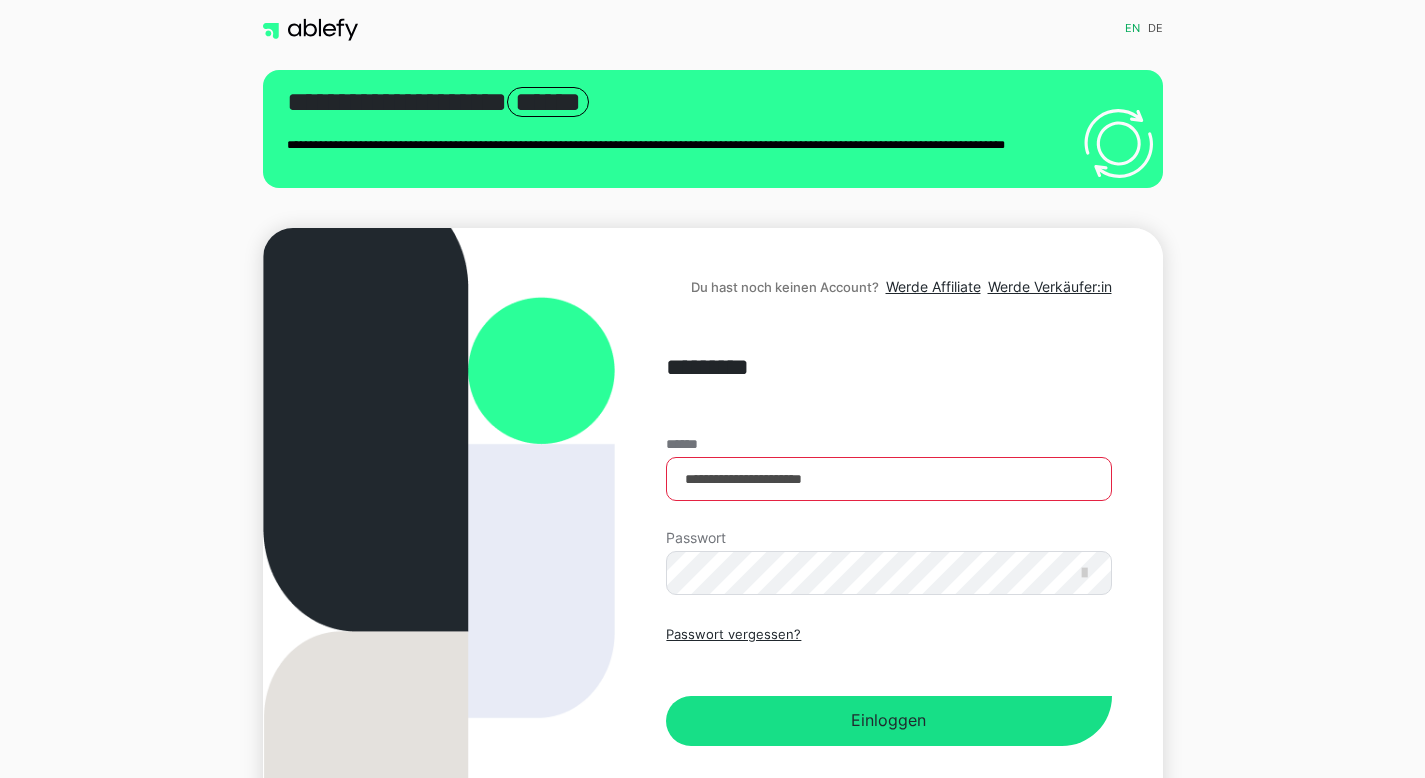 scroll, scrollTop: 0, scrollLeft: 0, axis: both 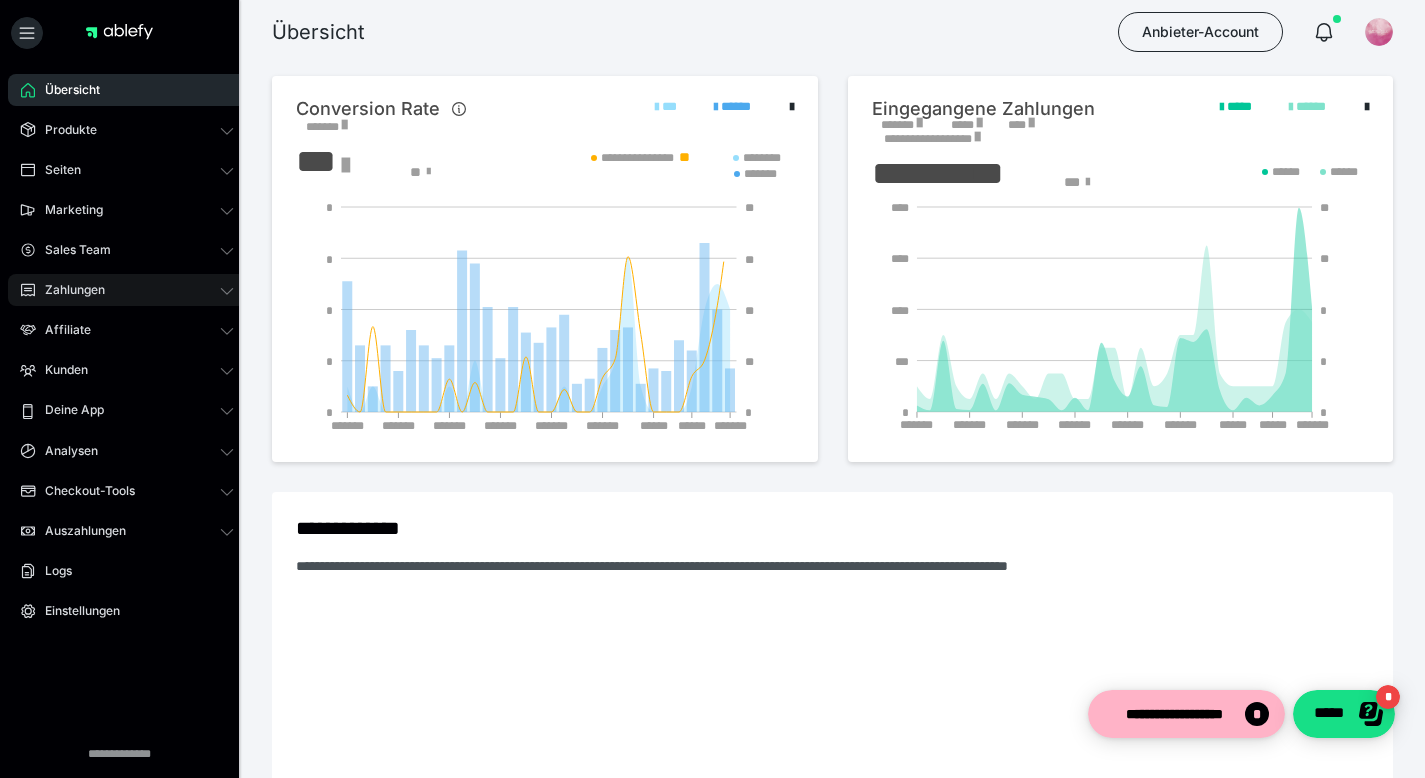 click on "Zahlungen" at bounding box center [68, 290] 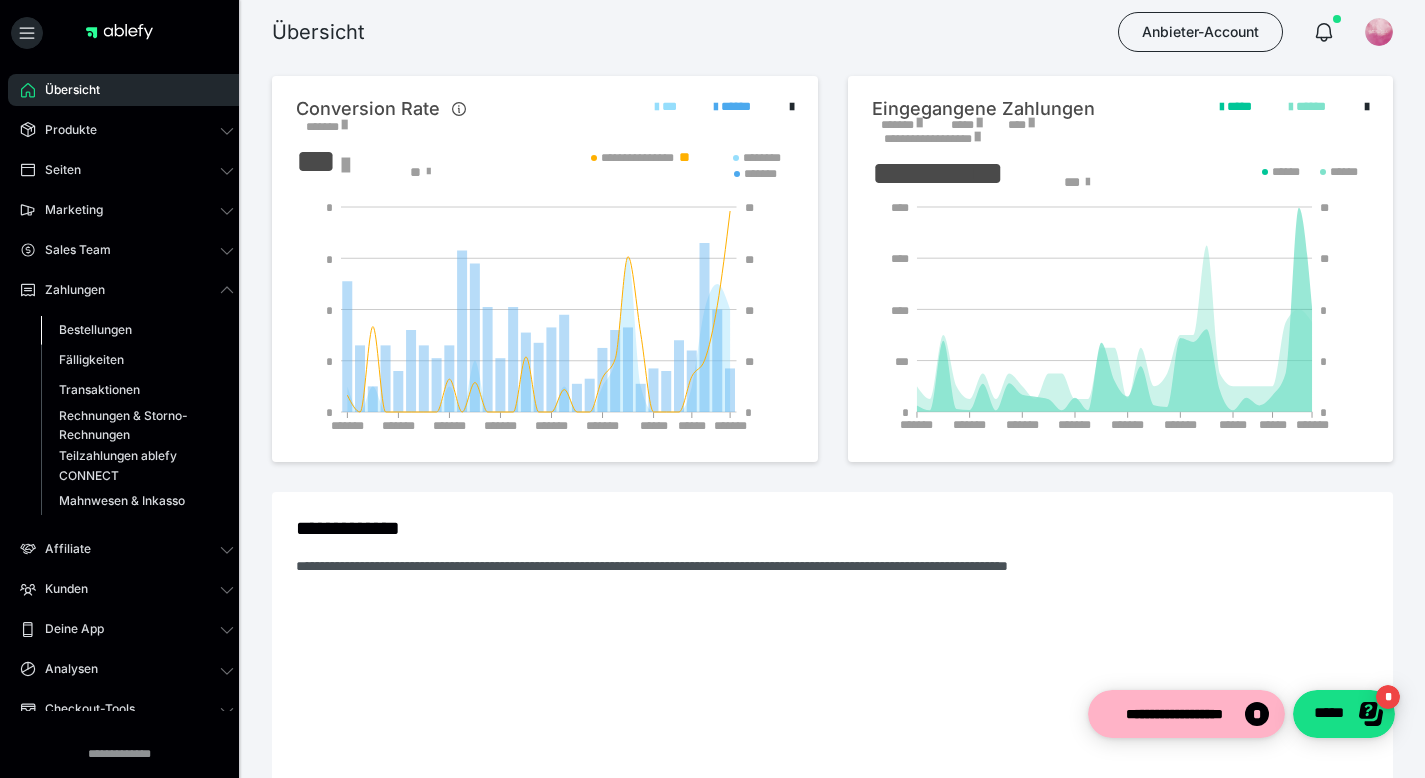 click on "Bestellungen" at bounding box center (95, 329) 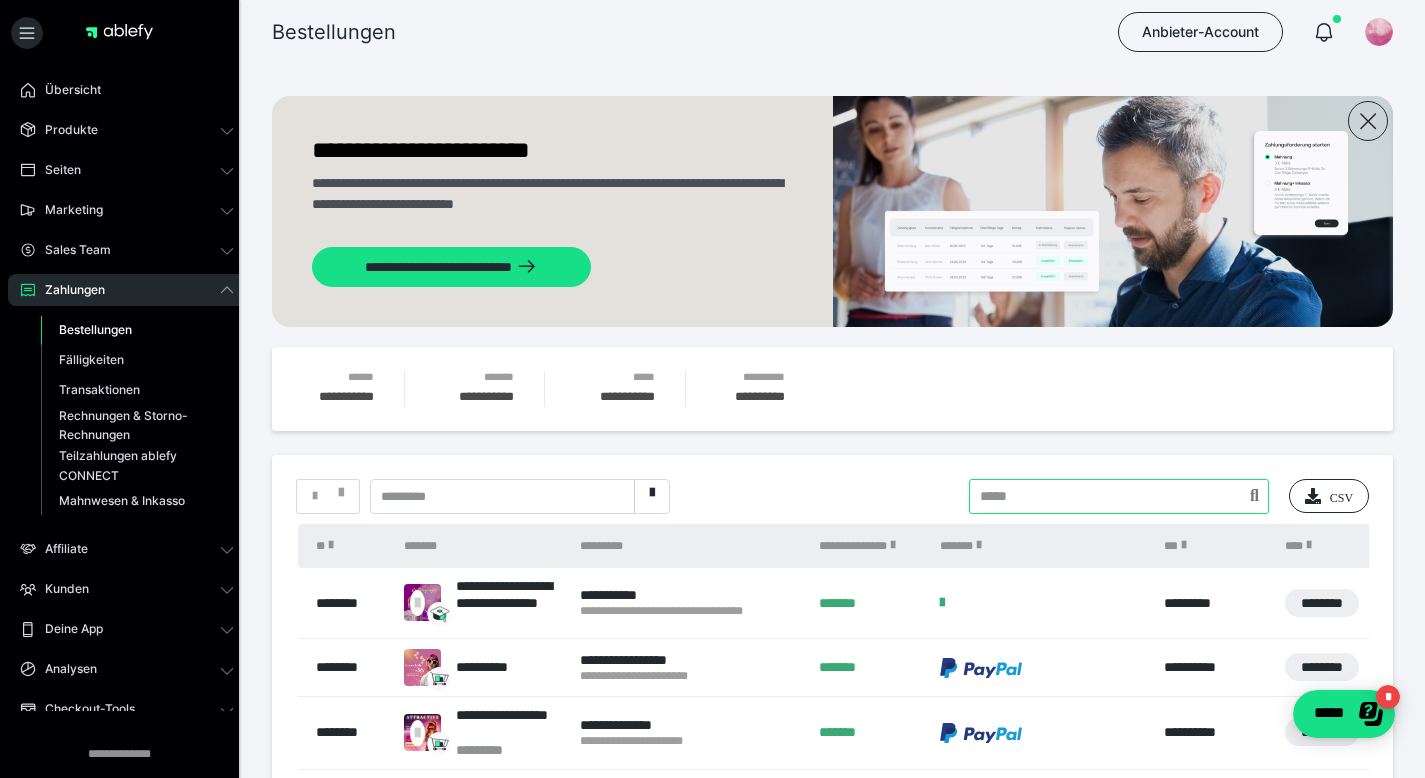click at bounding box center [1119, 496] 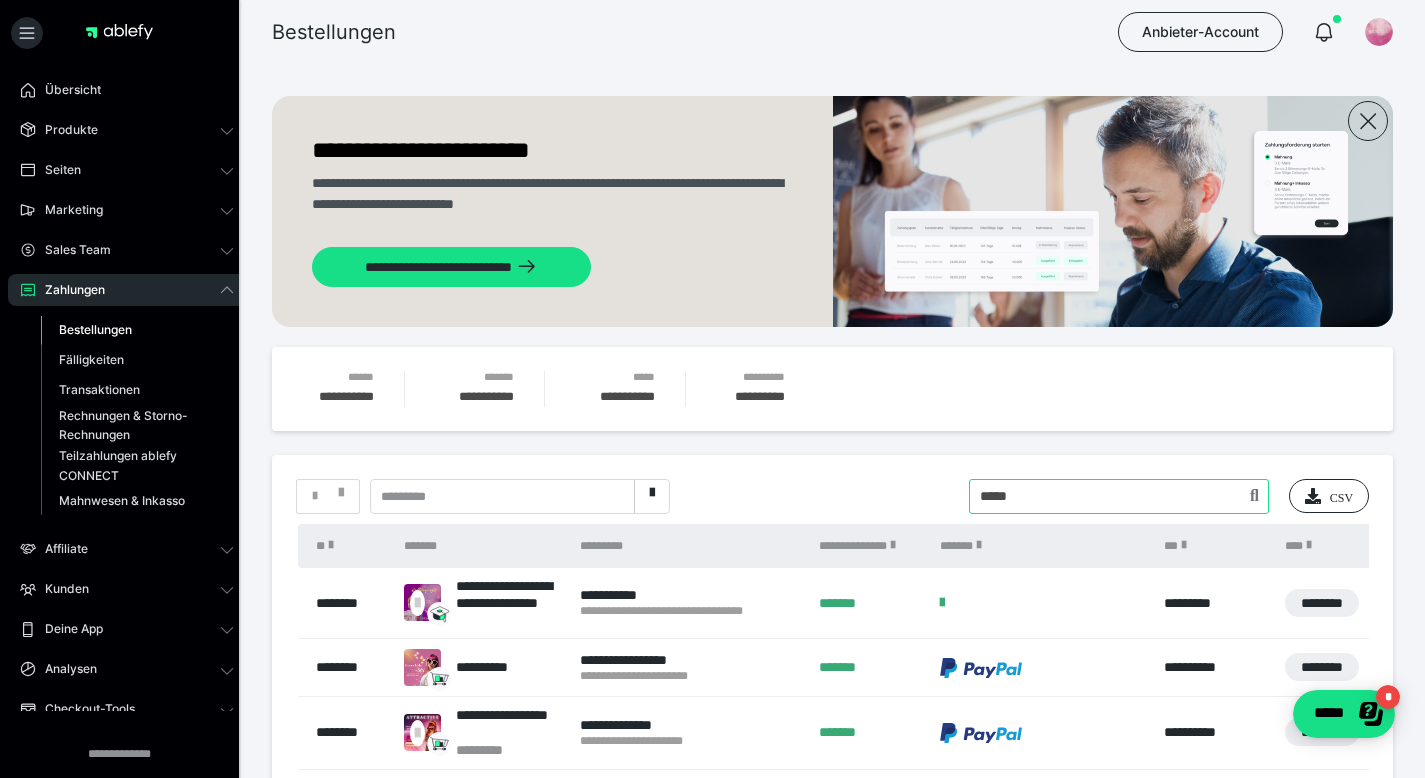 type on "*****" 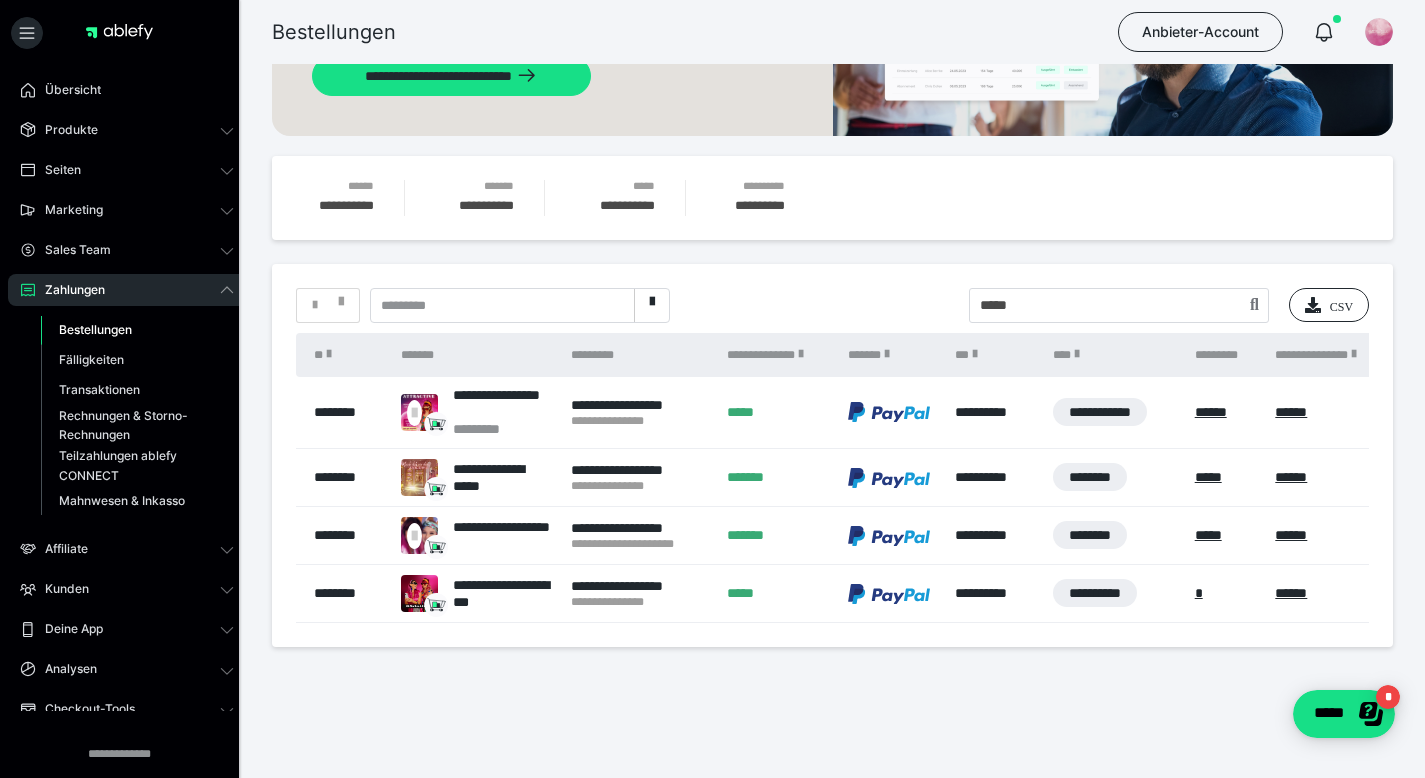 scroll, scrollTop: 191, scrollLeft: 0, axis: vertical 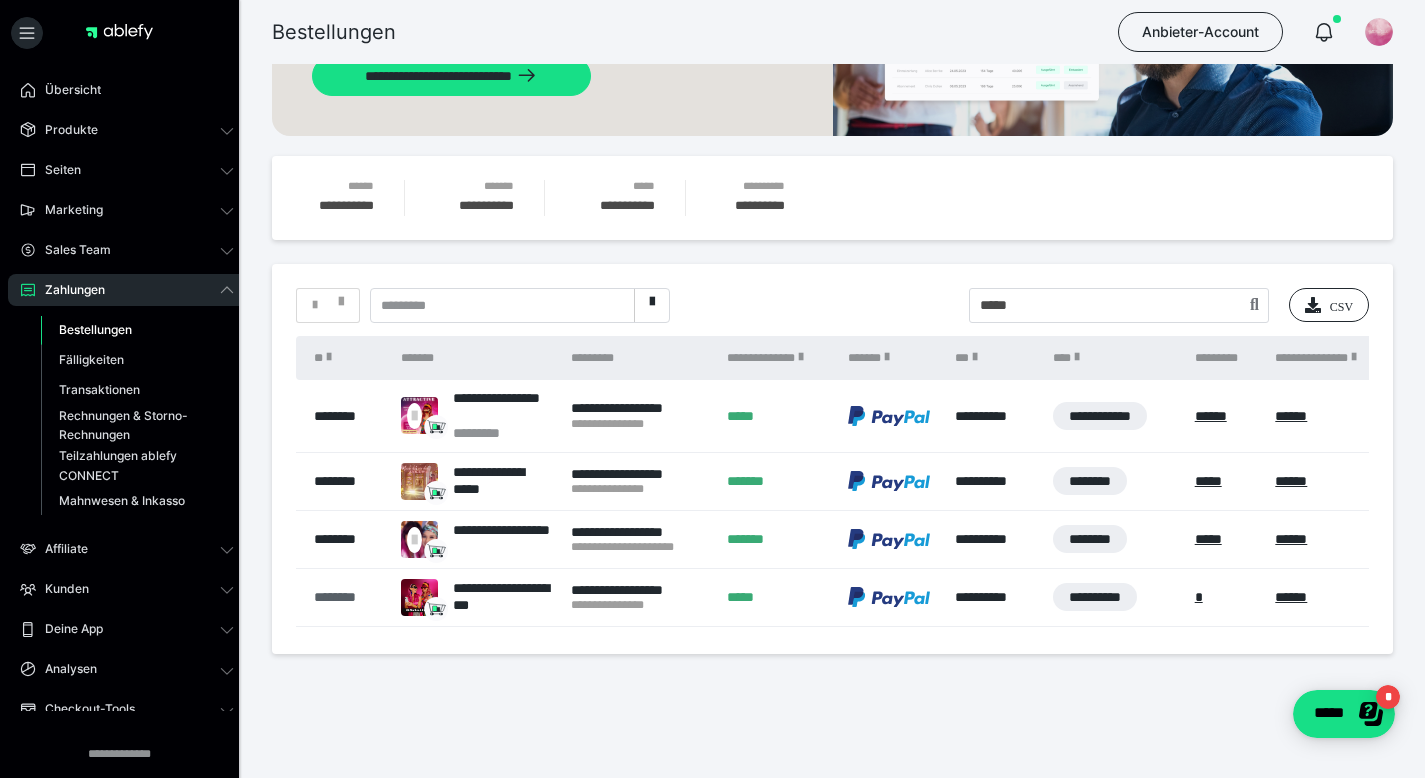 click on "********" at bounding box center [347, 597] 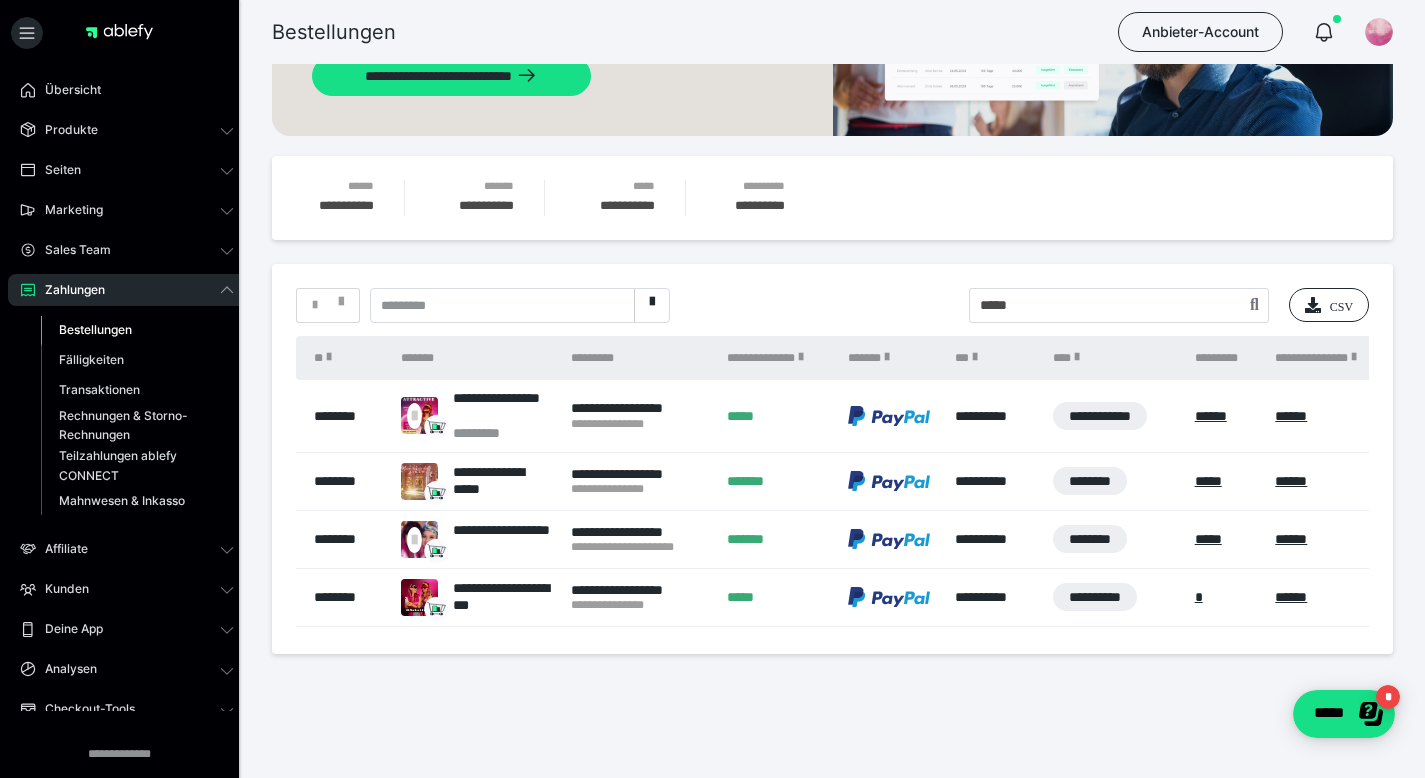 scroll, scrollTop: 0, scrollLeft: 0, axis: both 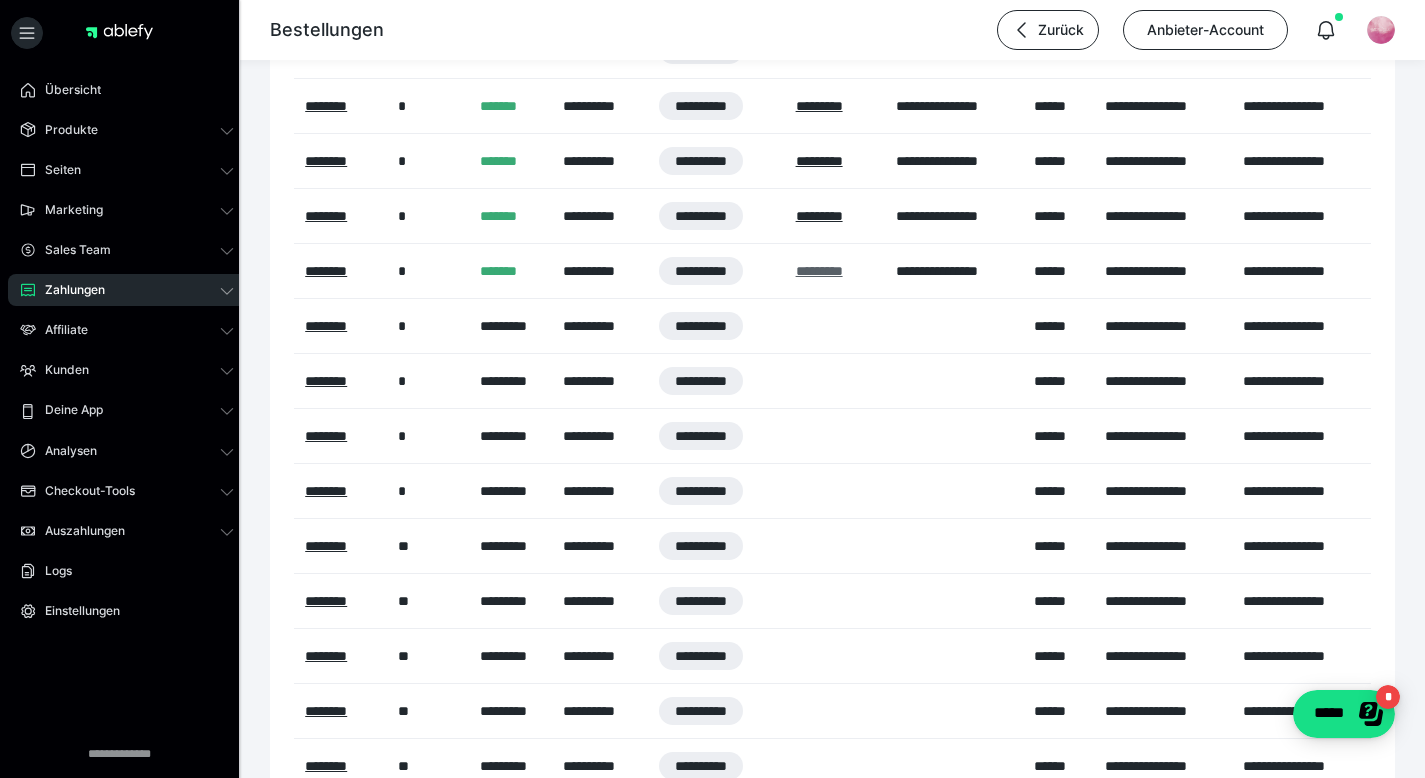 click on "*********" at bounding box center (819, 271) 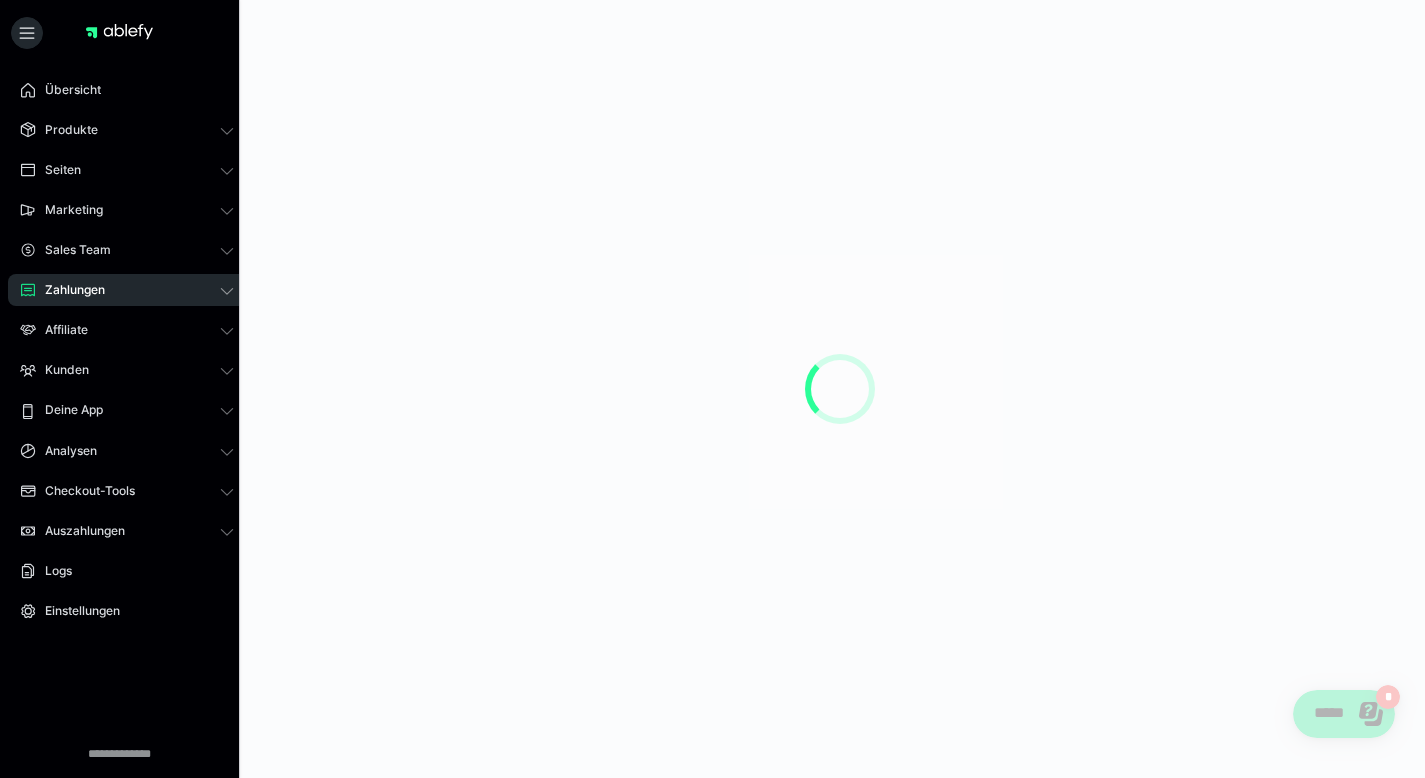 scroll, scrollTop: 0, scrollLeft: 0, axis: both 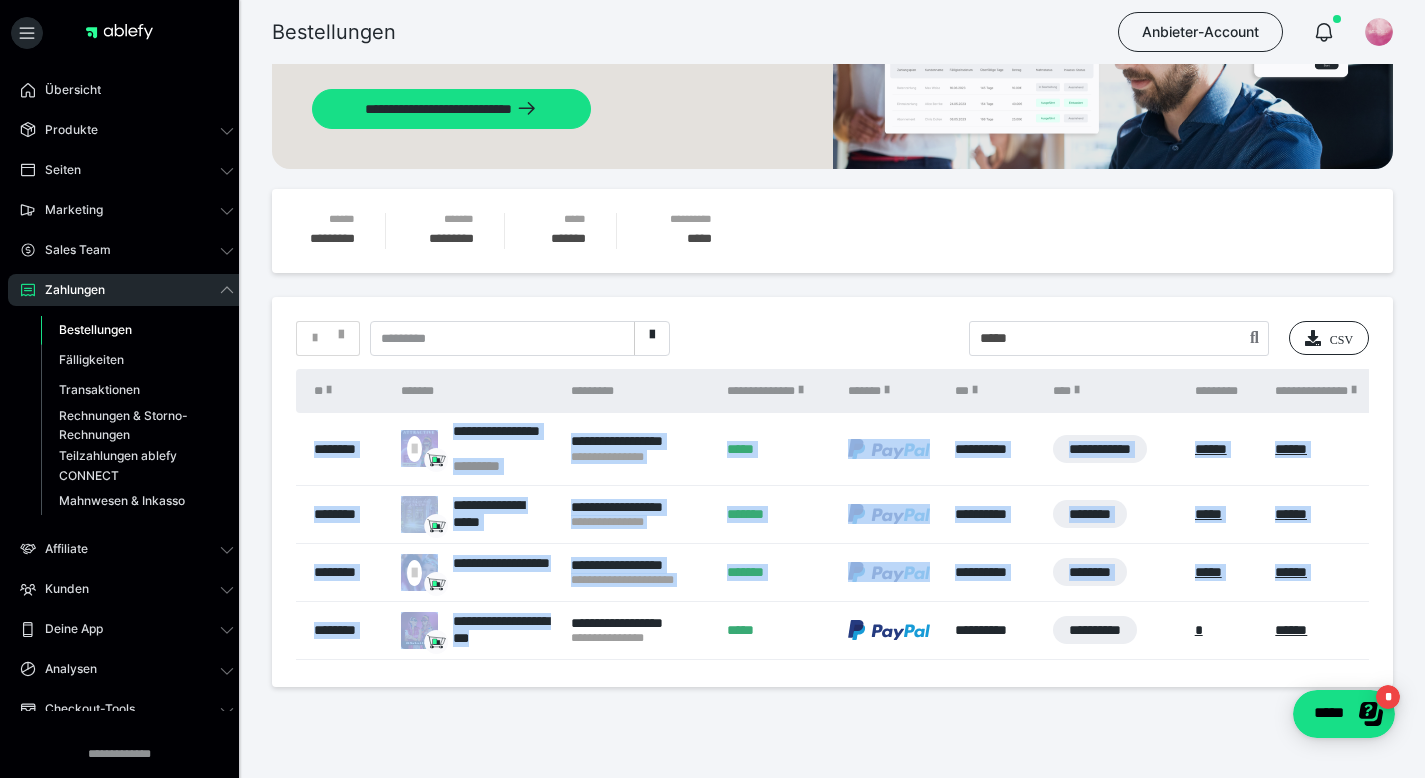 drag, startPoint x: 489, startPoint y: 652, endPoint x: 1014, endPoint y: 665, distance: 525.16095 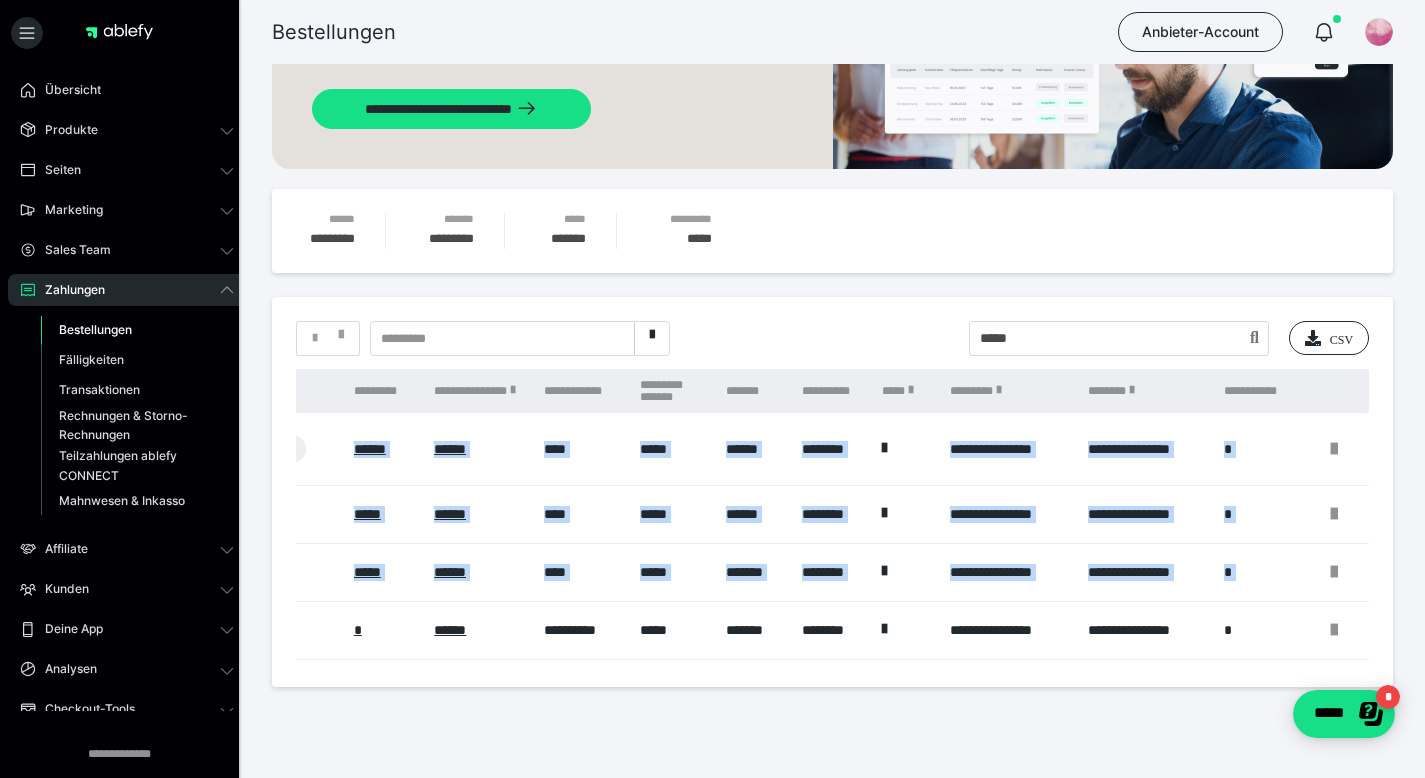 scroll, scrollTop: 0, scrollLeft: 0, axis: both 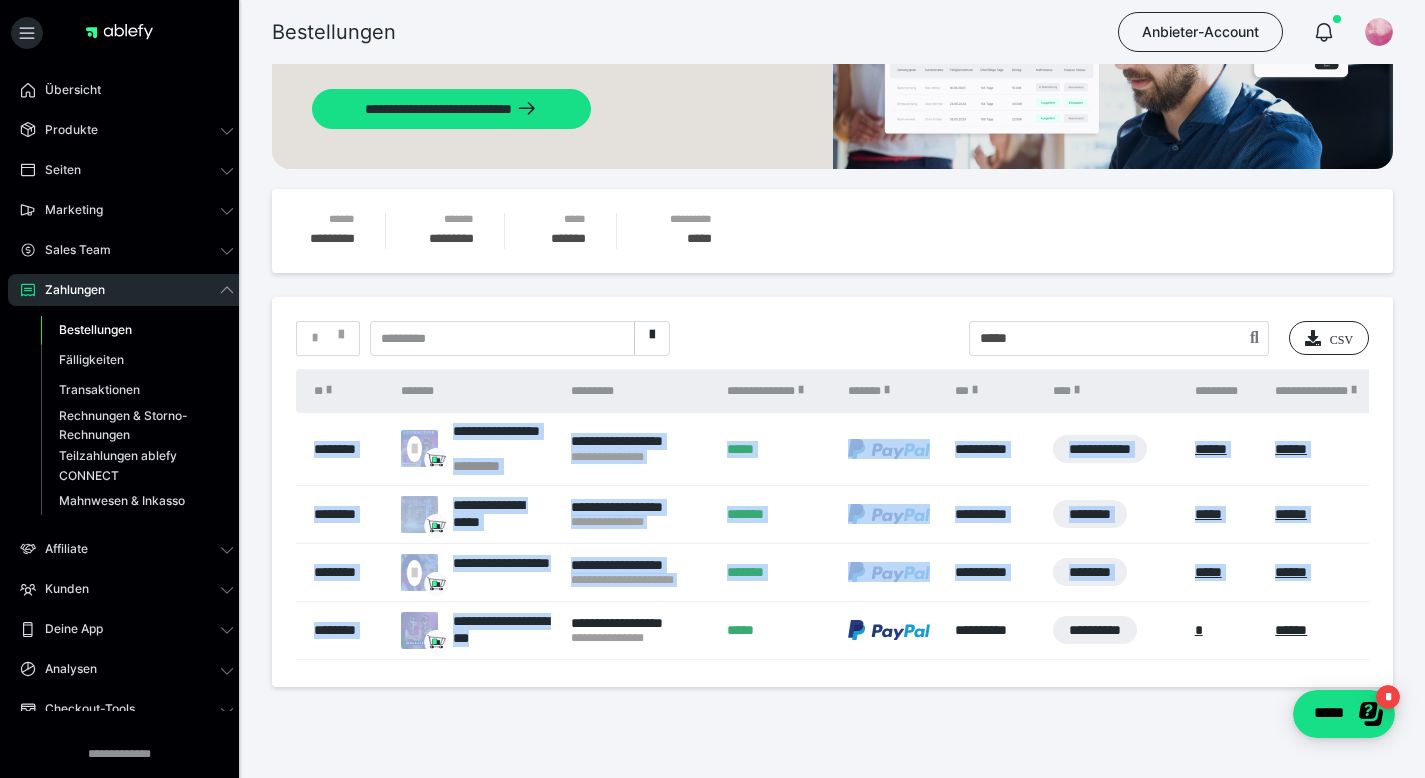 click on "**********" at bounding box center [832, 356] 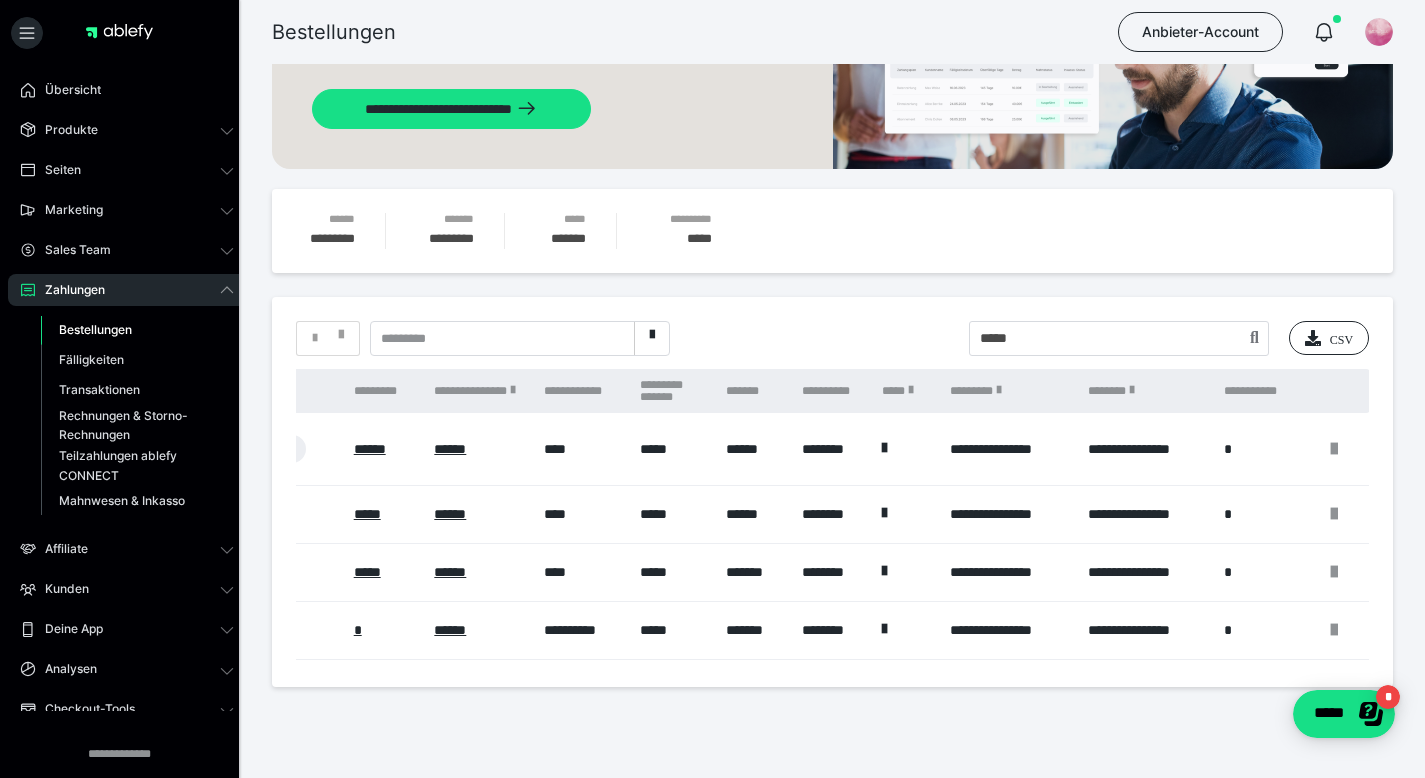 scroll, scrollTop: 0, scrollLeft: 0, axis: both 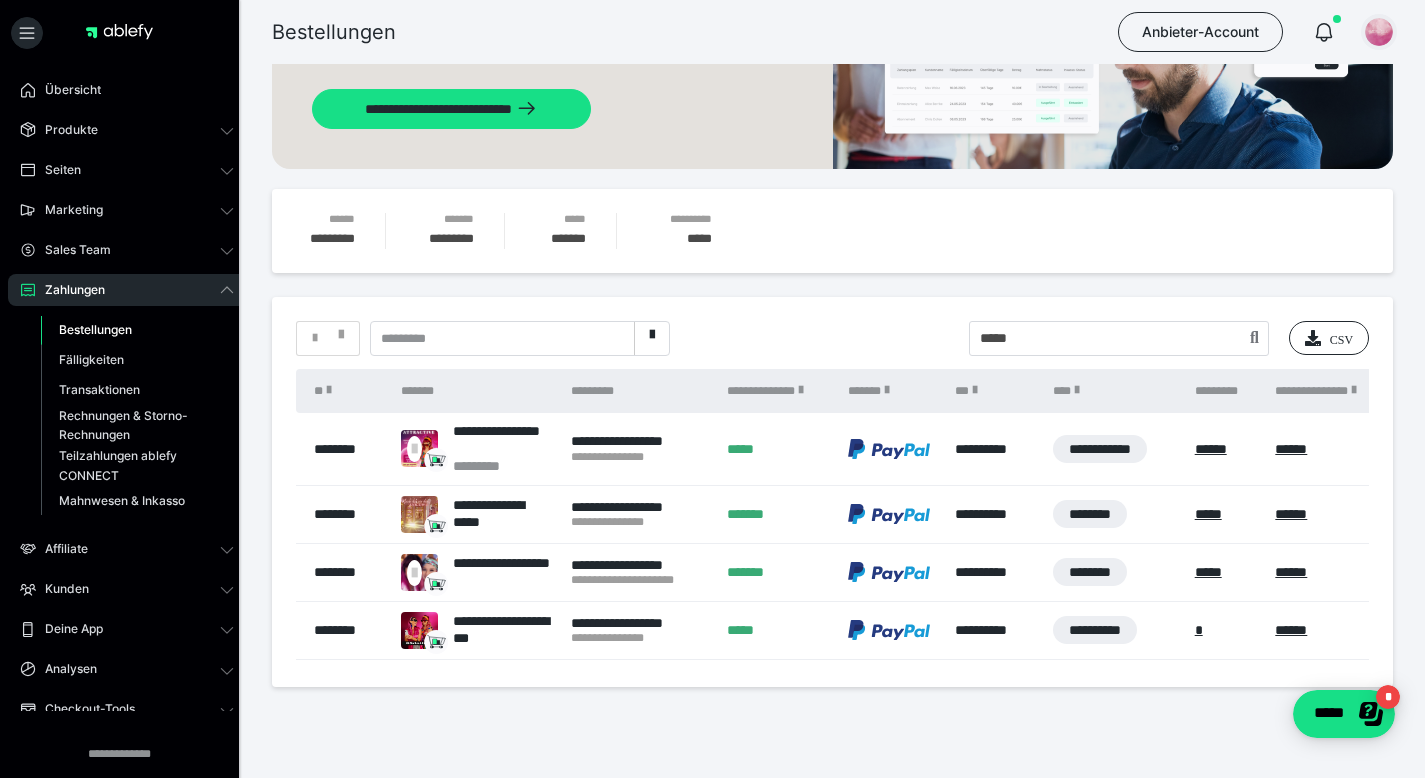 drag, startPoint x: 1383, startPoint y: 24, endPoint x: 1379, endPoint y: 42, distance: 18.439089 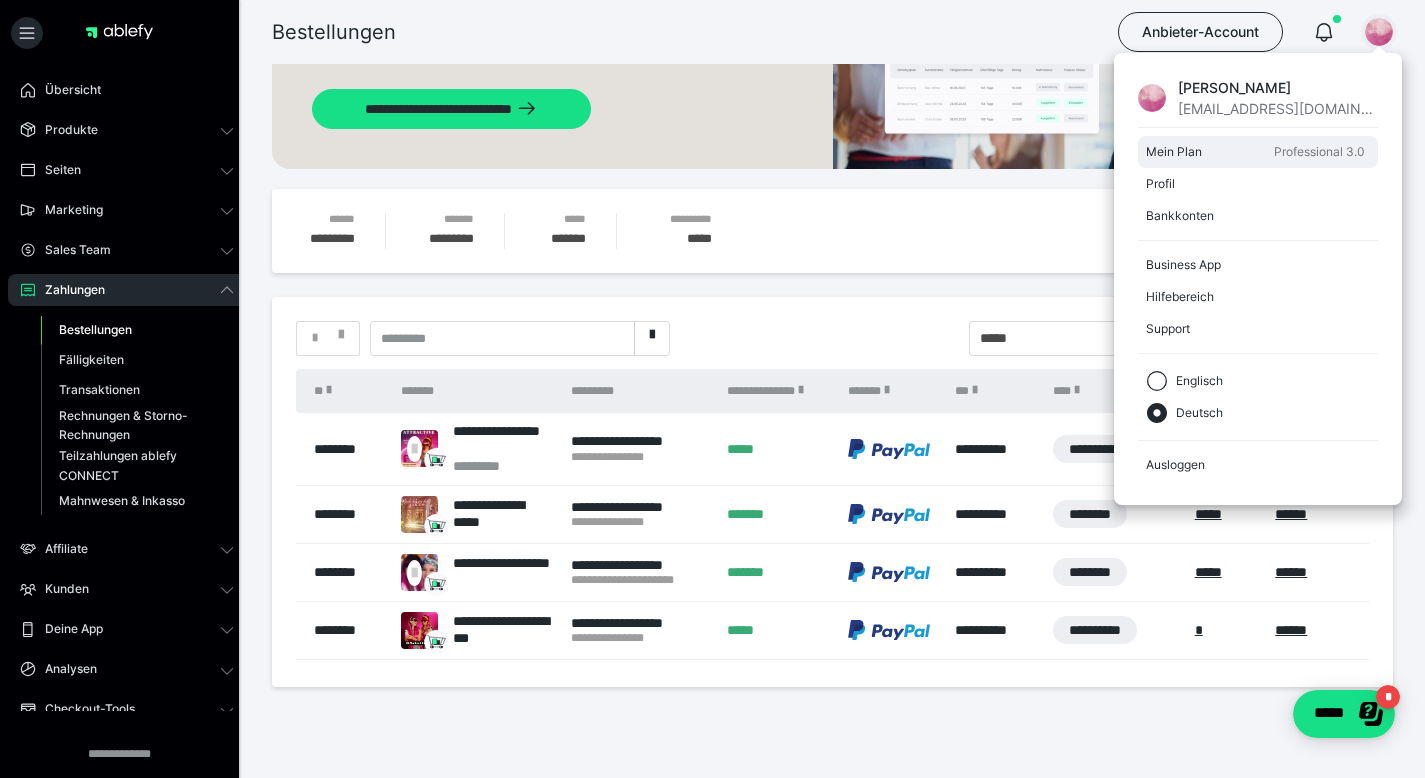click on "Ausloggen" at bounding box center [1258, 465] 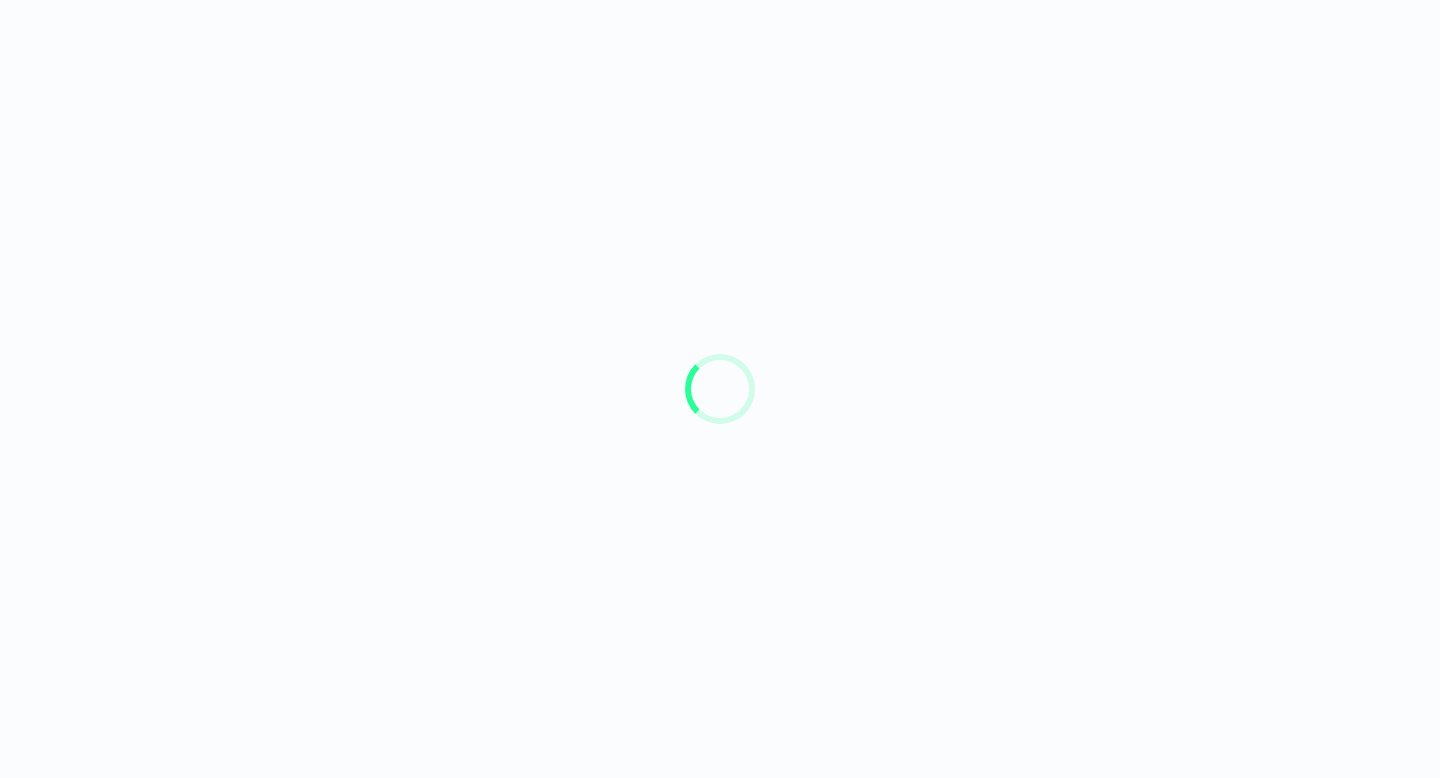 scroll, scrollTop: 0, scrollLeft: 0, axis: both 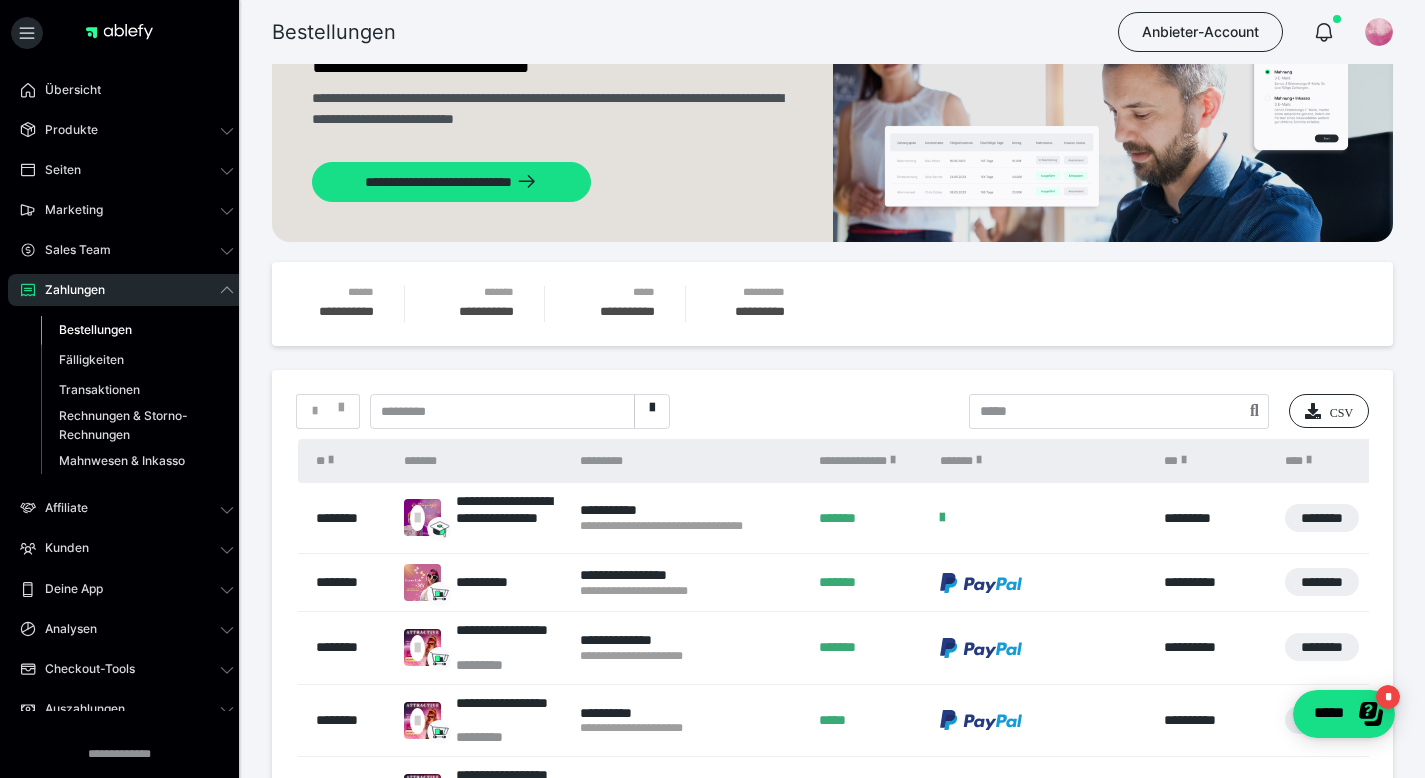 click on "*" at bounding box center (328, 411) 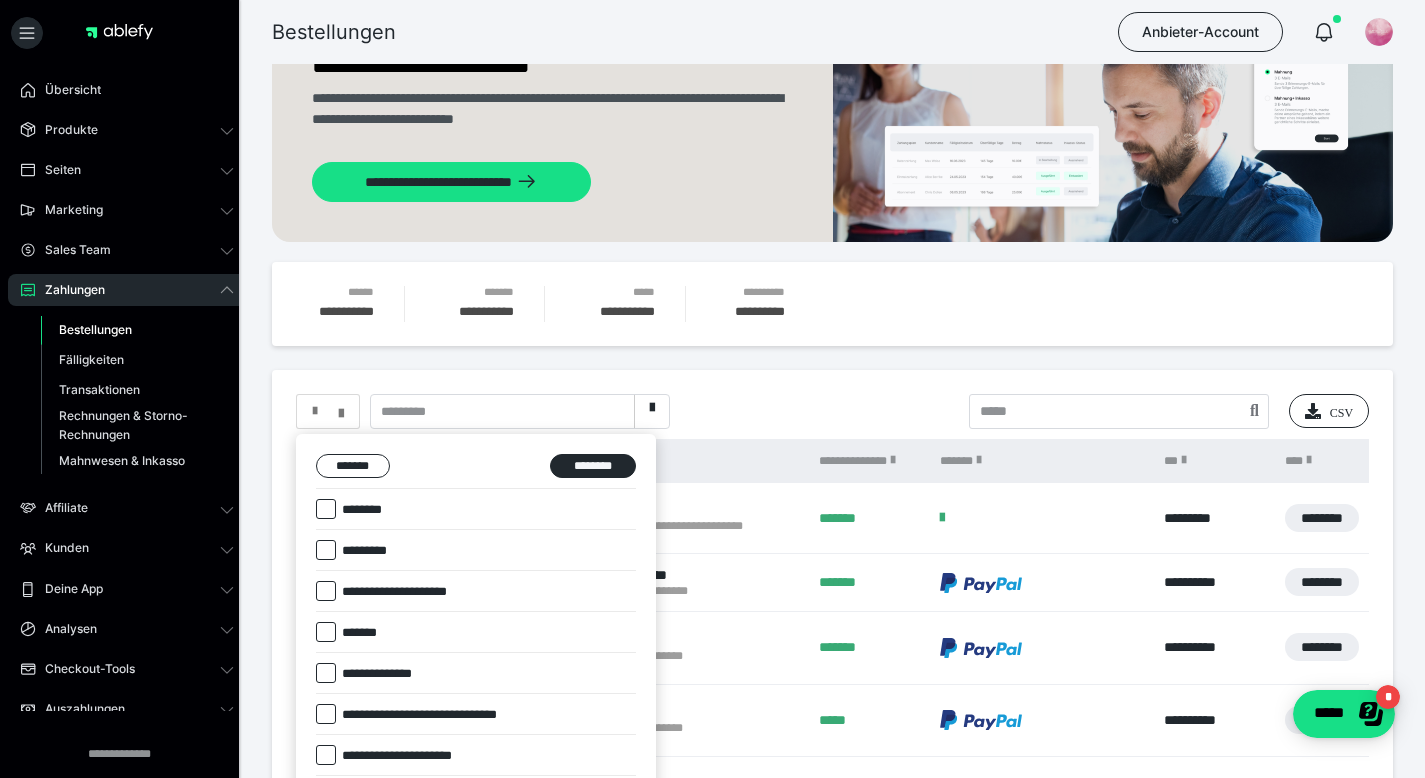 click at bounding box center [326, 509] 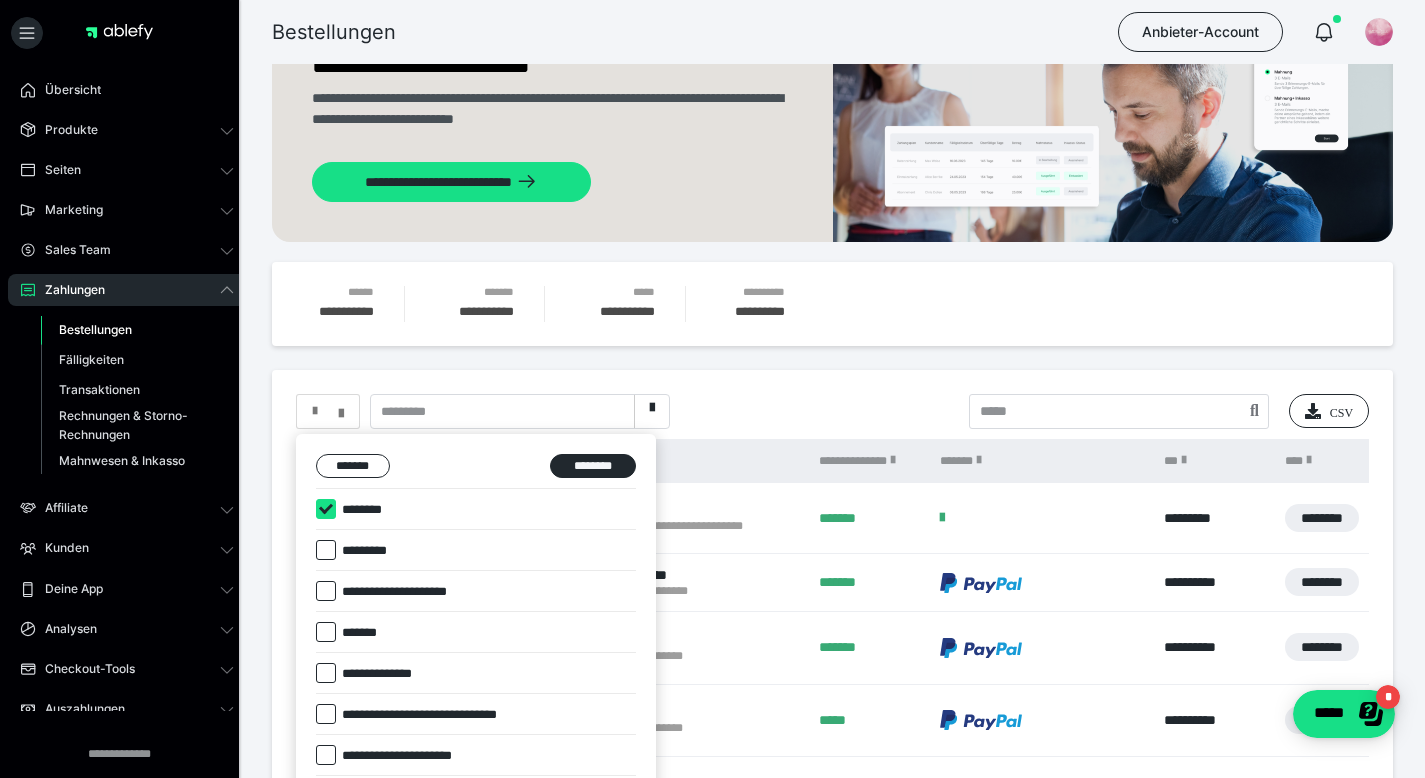 checkbox on "****" 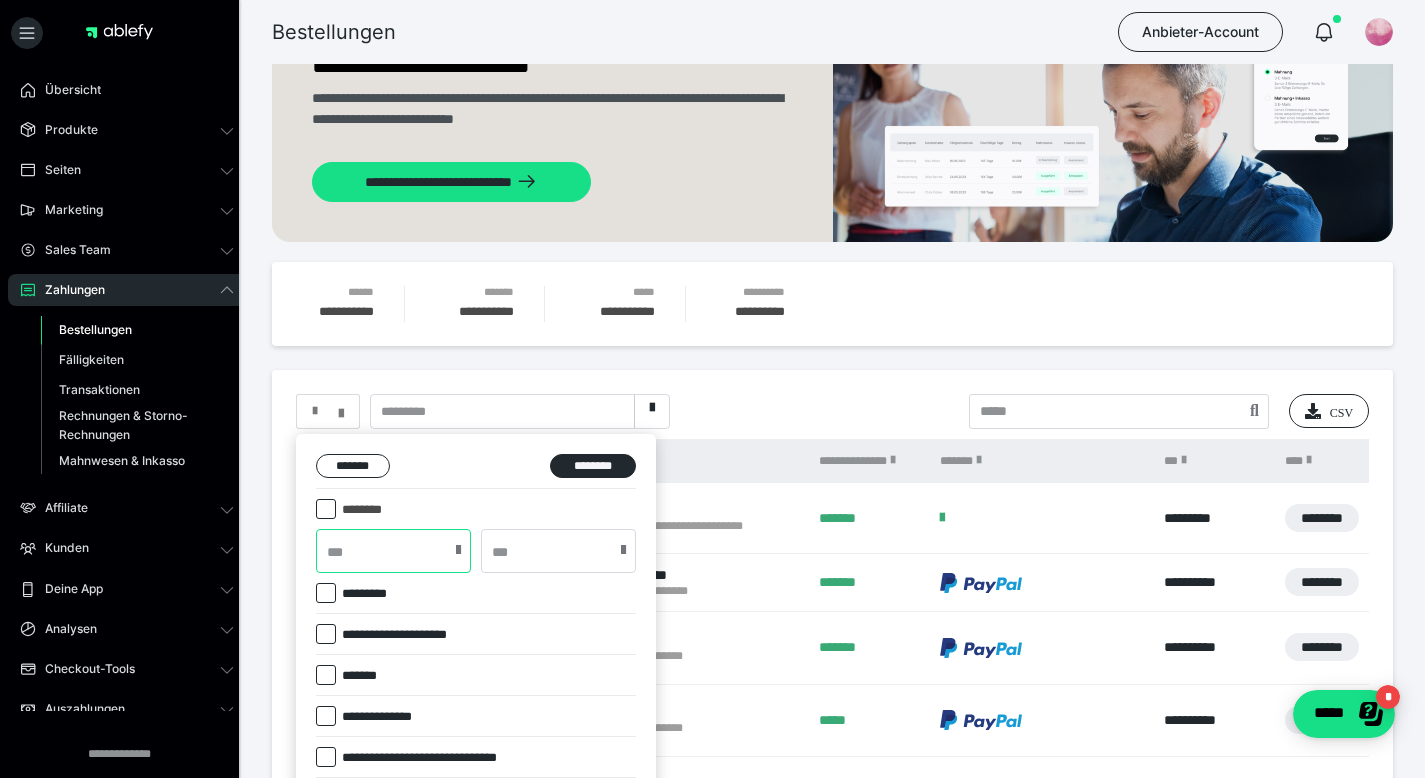 click at bounding box center (393, 551) 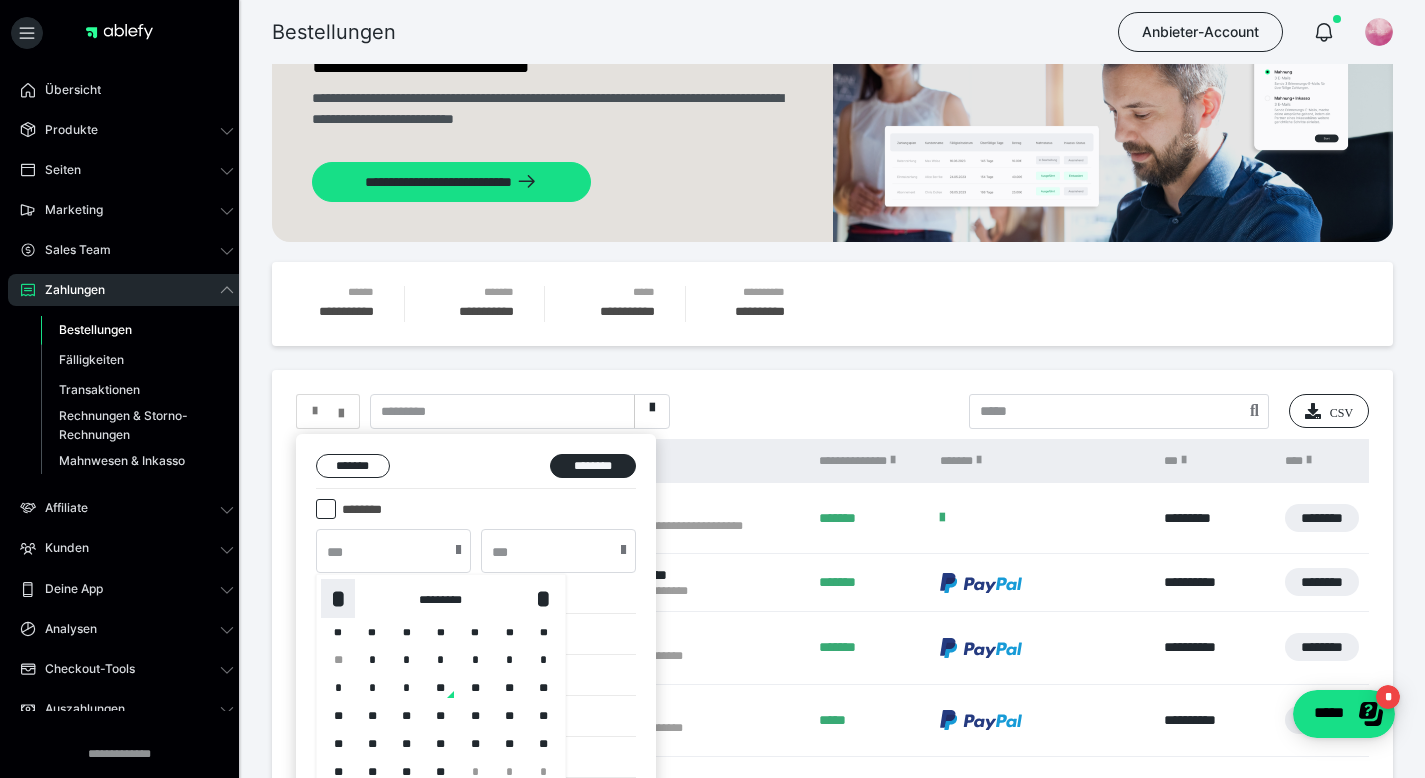 click on "*" at bounding box center [338, 599] 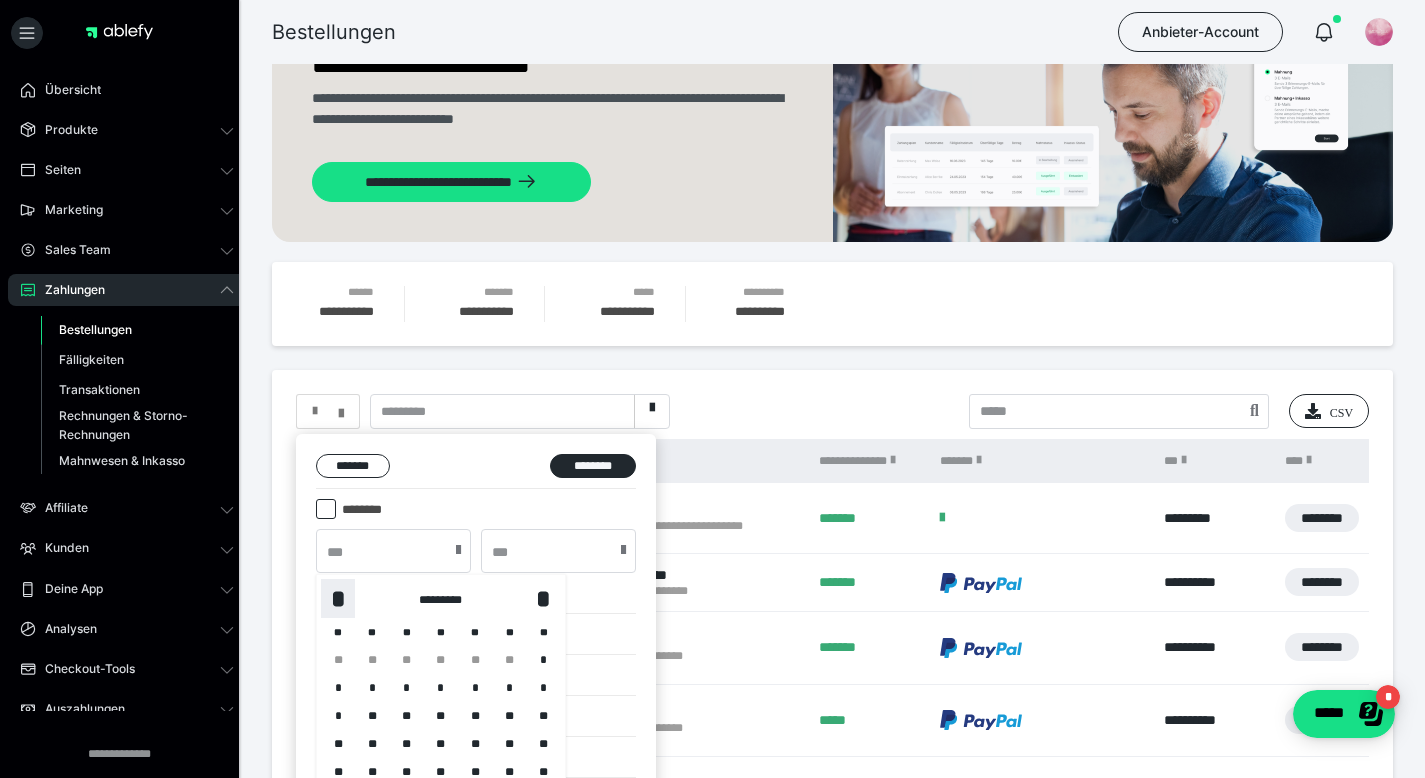 click on "*" at bounding box center (338, 599) 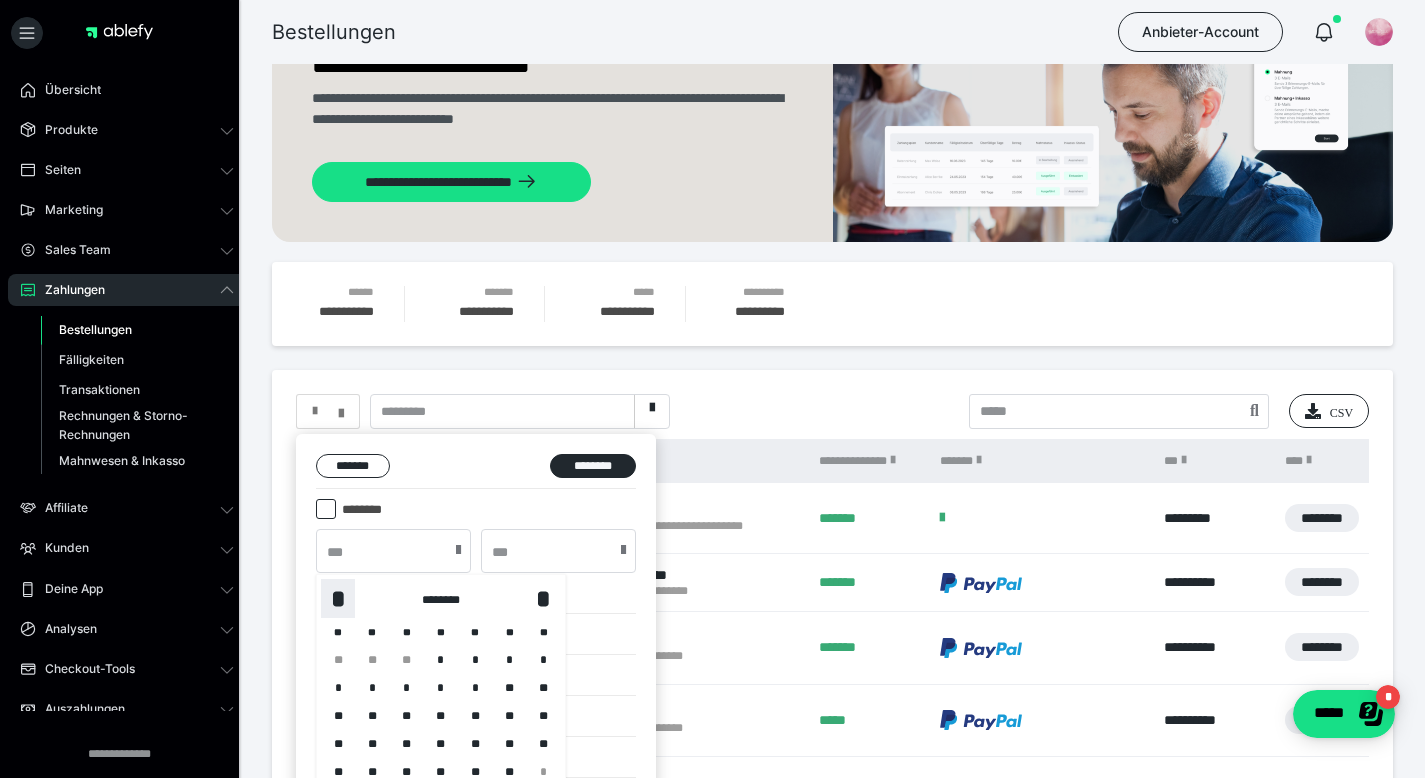 click on "*" at bounding box center [338, 599] 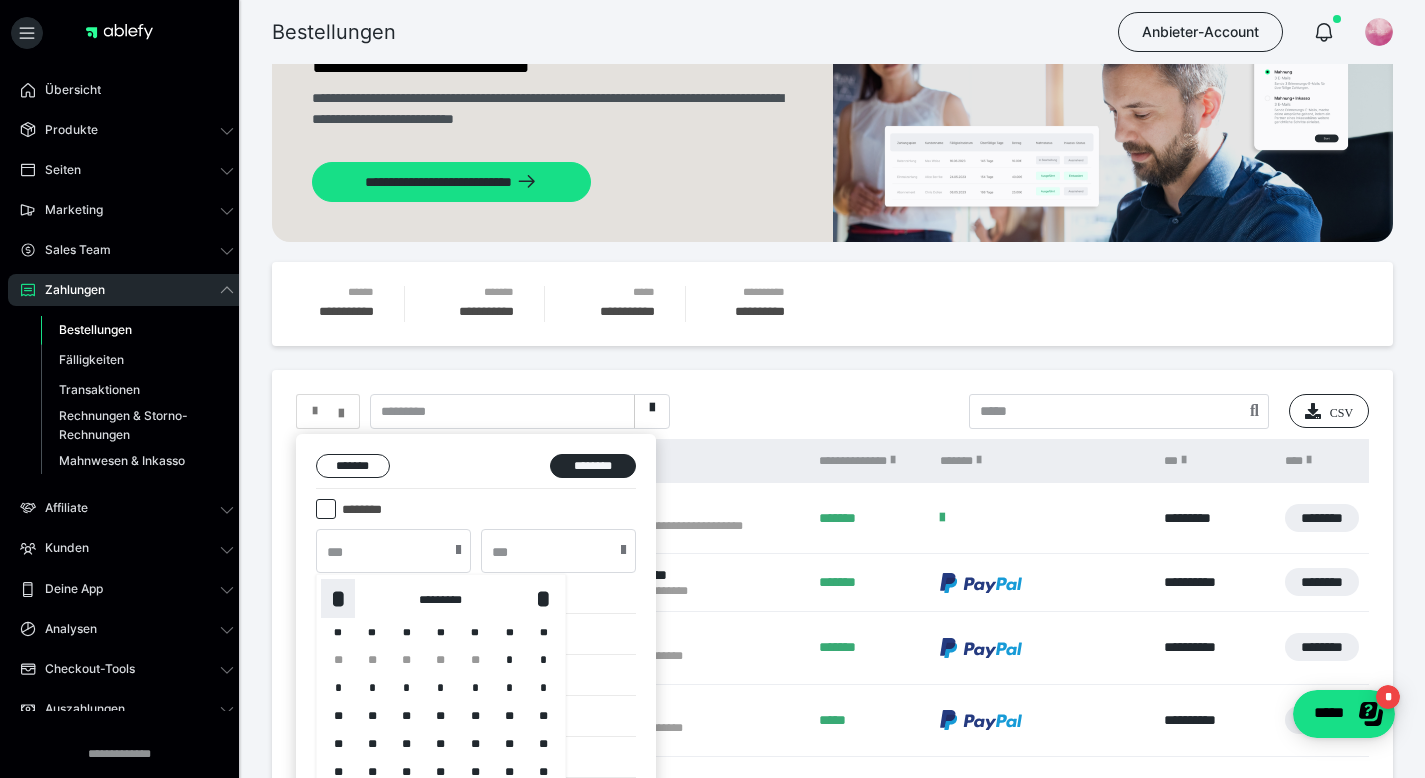 click on "*" at bounding box center [338, 599] 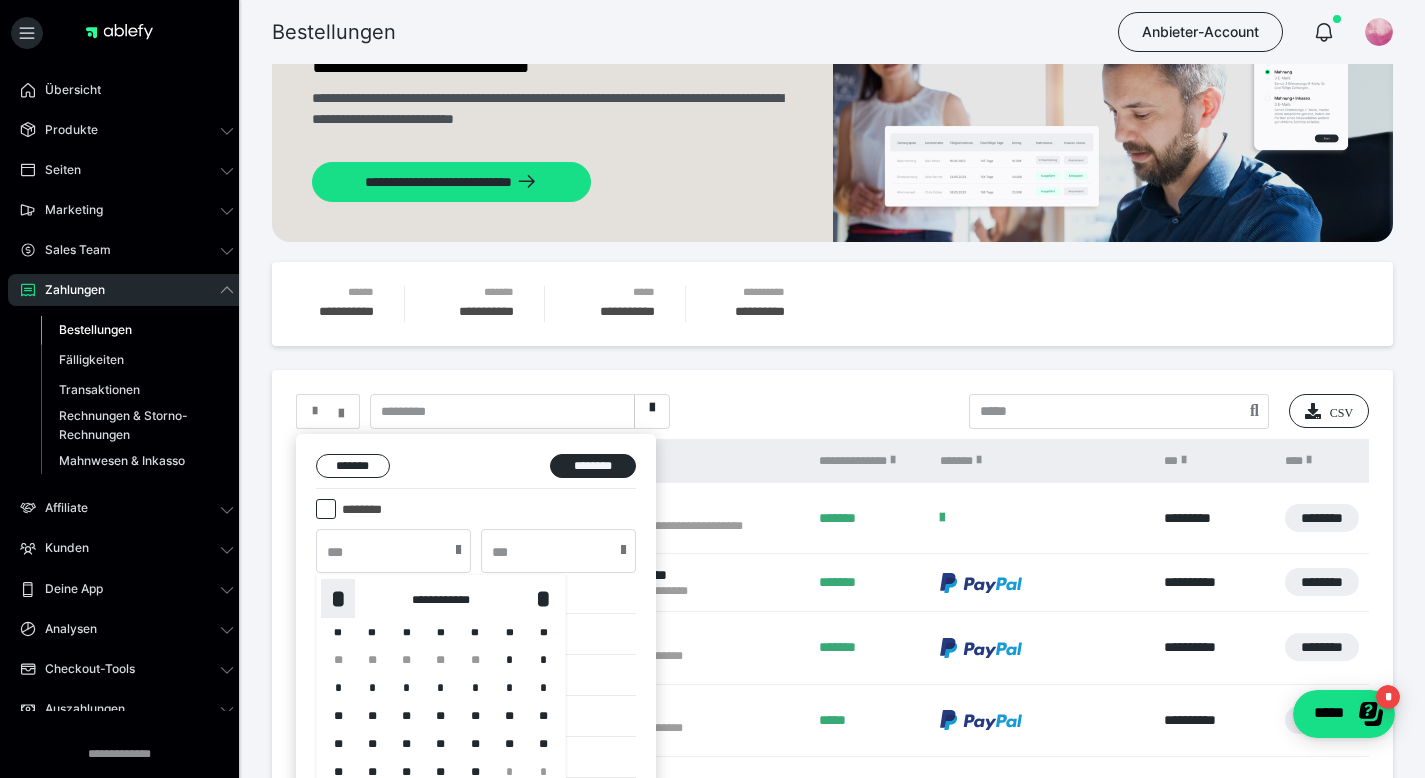 click on "*" at bounding box center [338, 599] 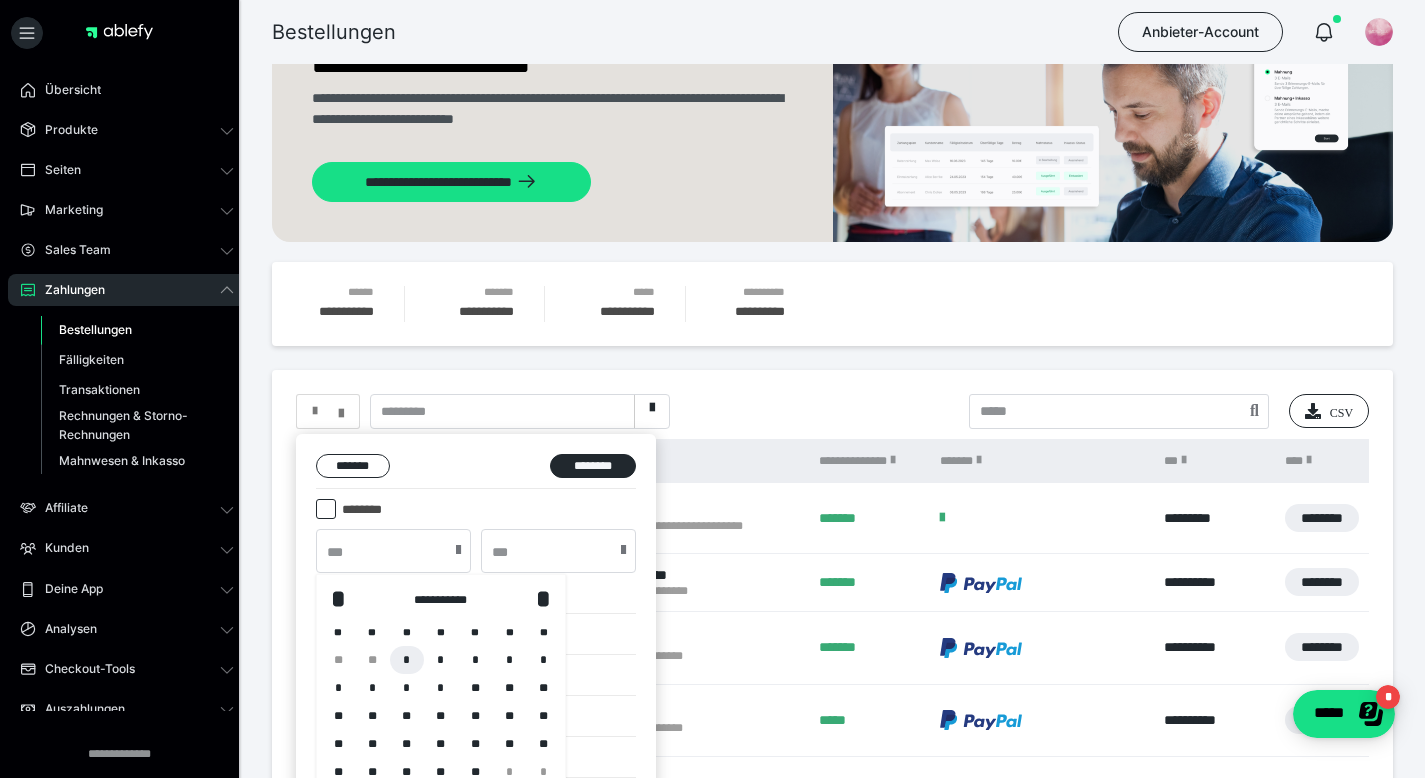 click on "*" at bounding box center [407, 660] 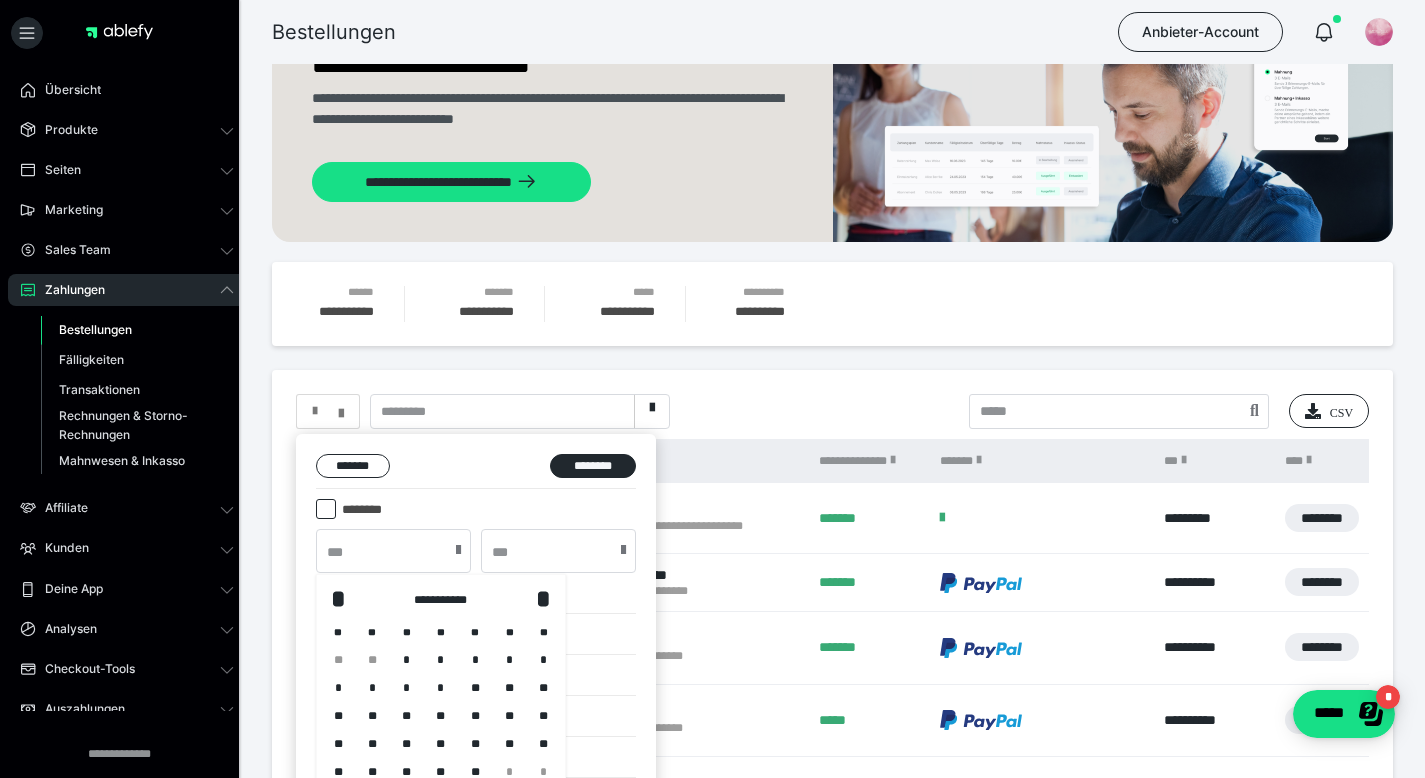 type on "**********" 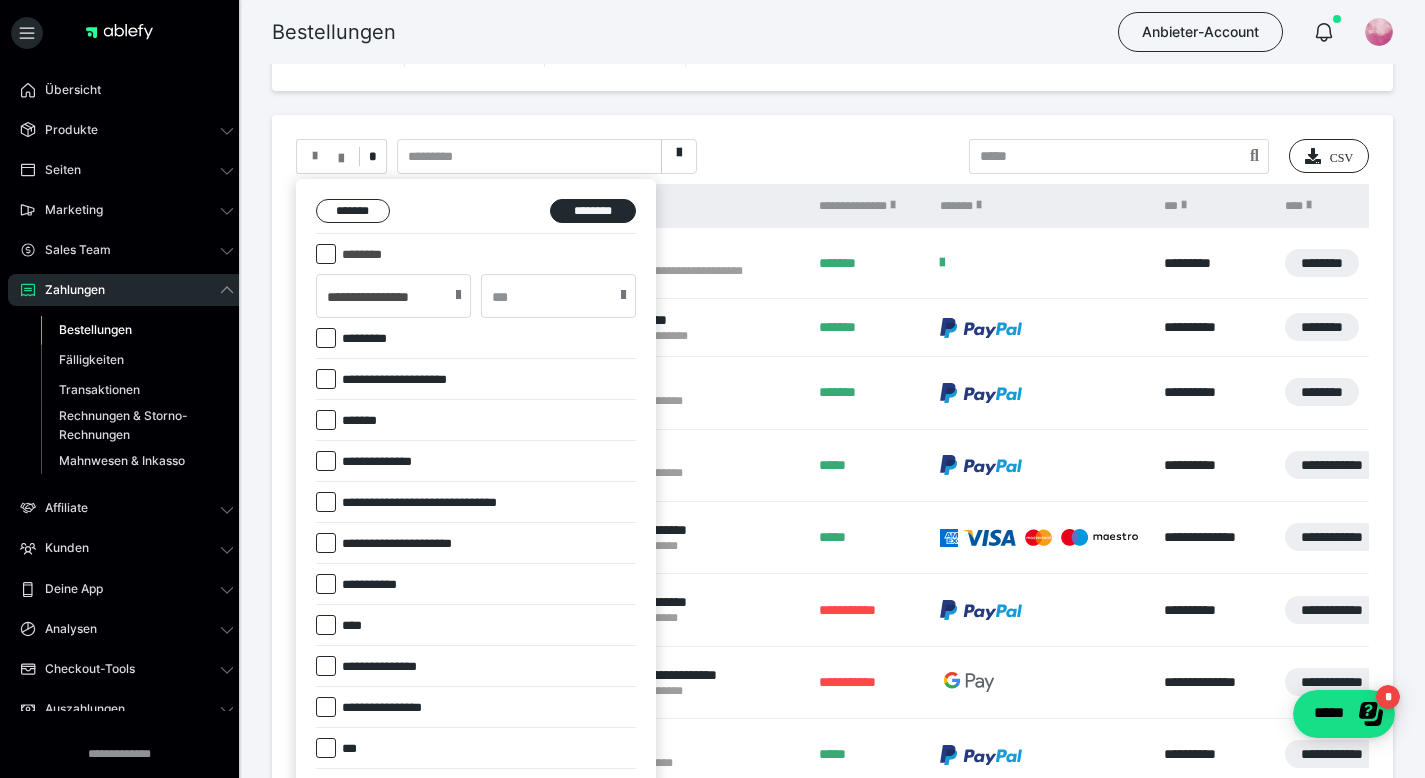 scroll, scrollTop: 405, scrollLeft: 0, axis: vertical 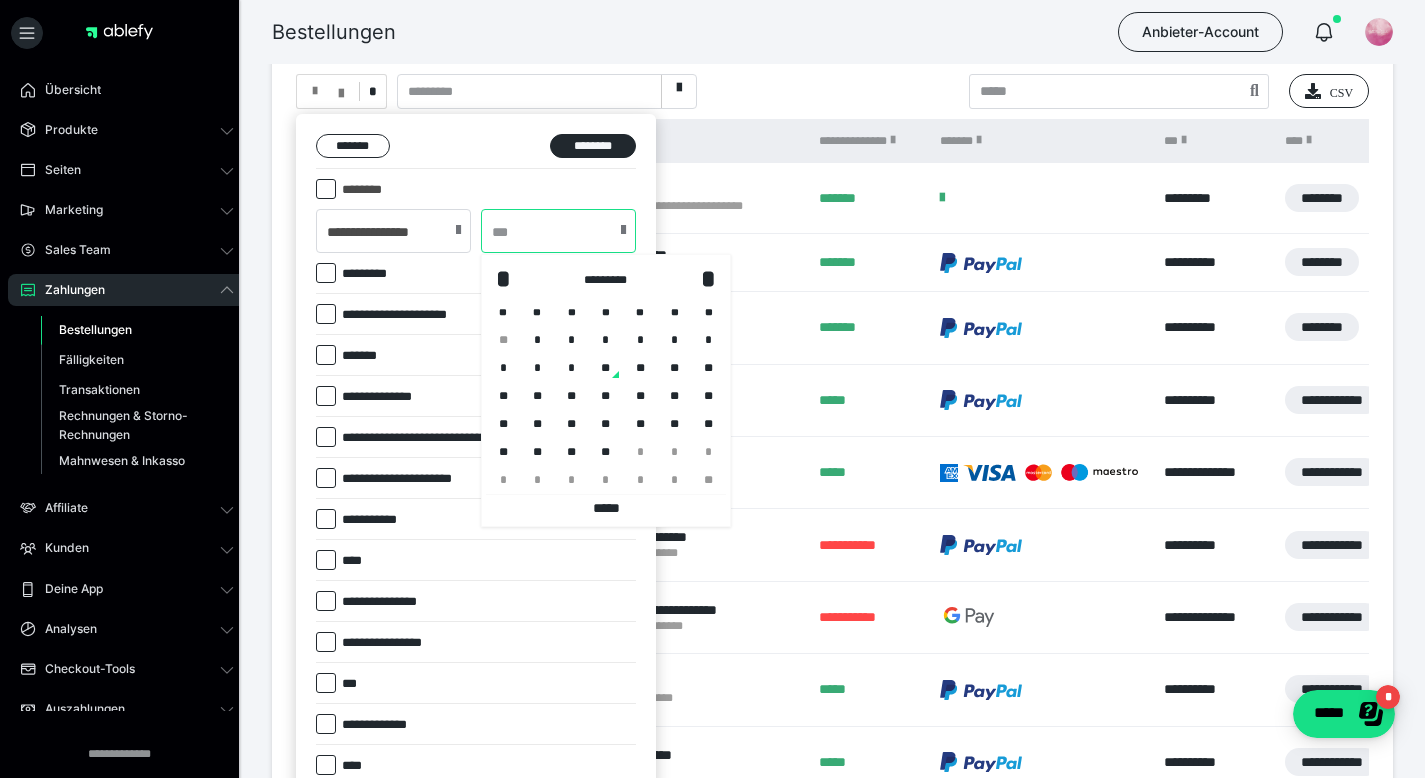 click at bounding box center (558, 231) 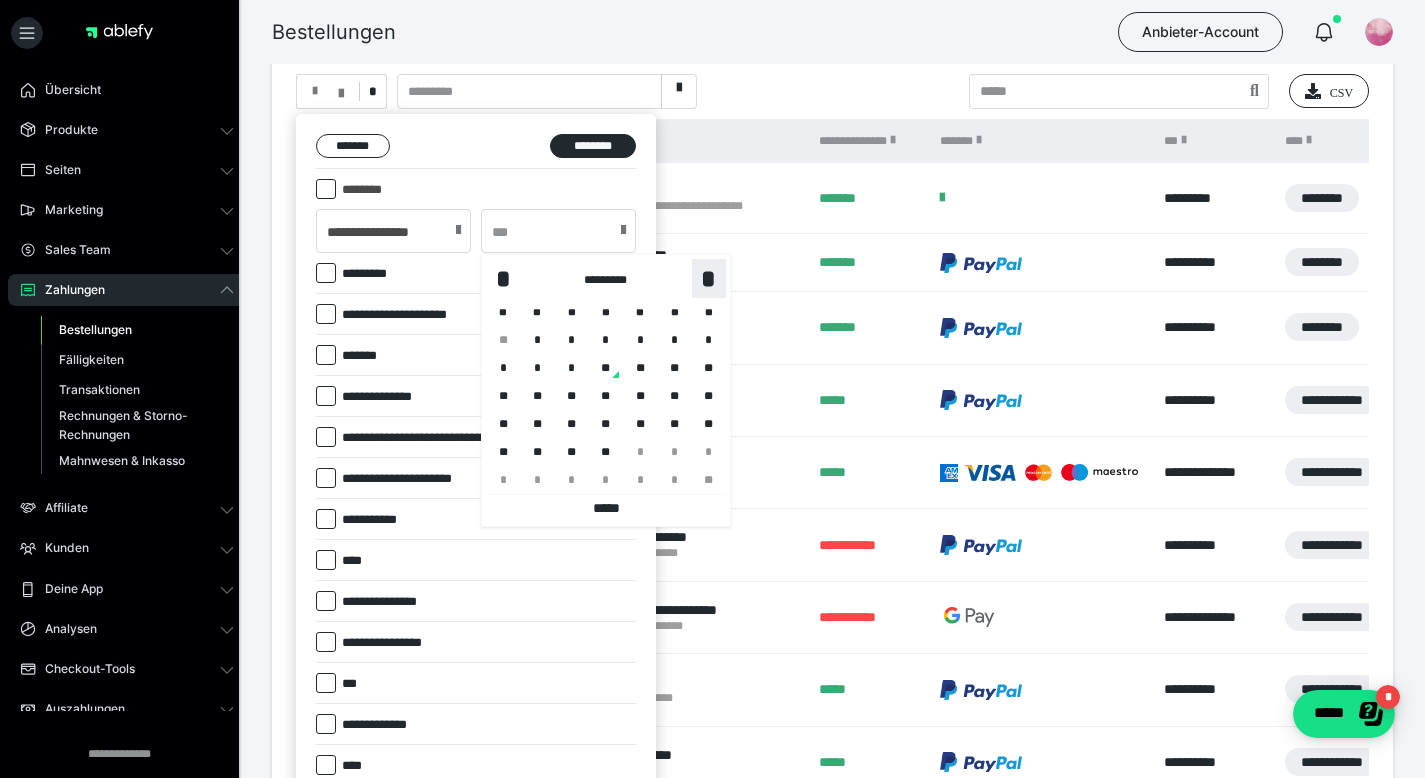 click on "*" at bounding box center [709, 279] 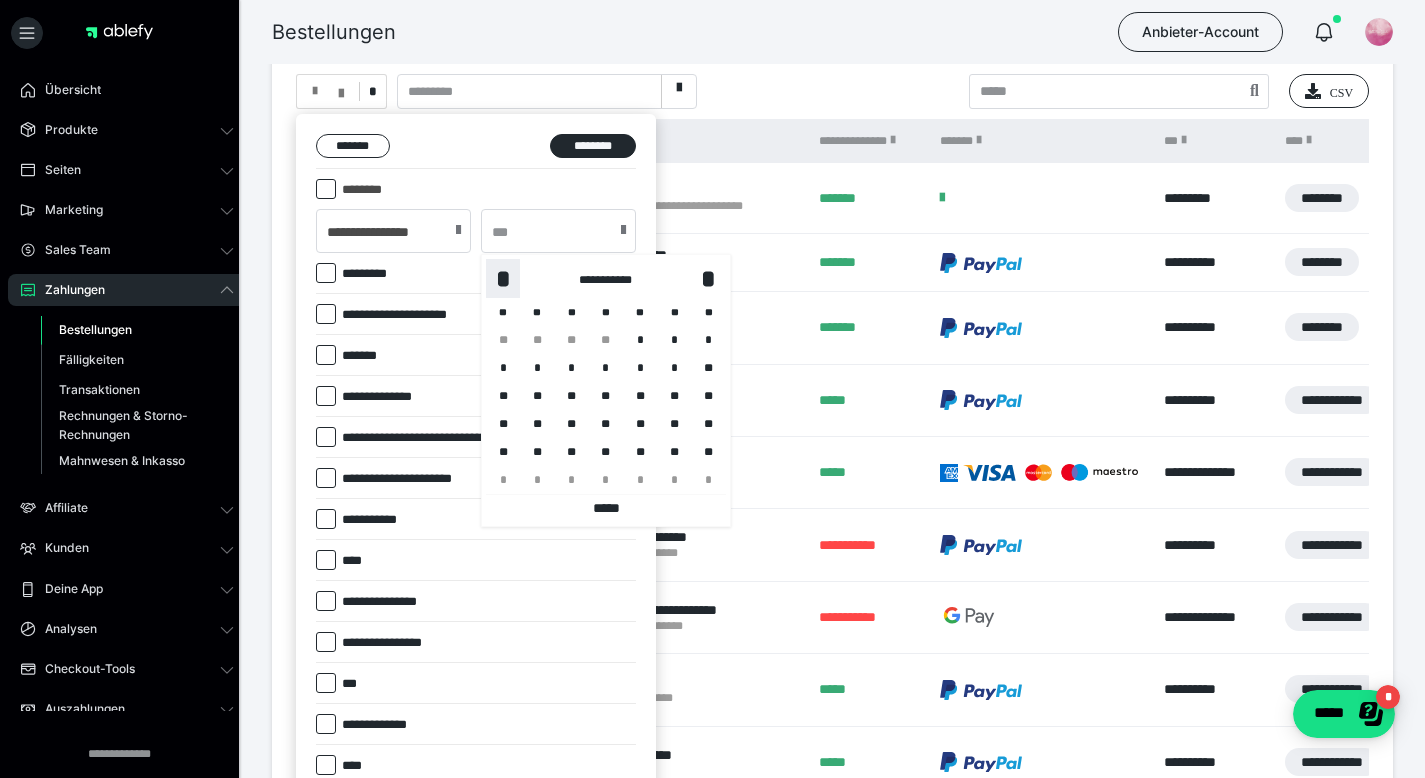 click on "*" at bounding box center (503, 279) 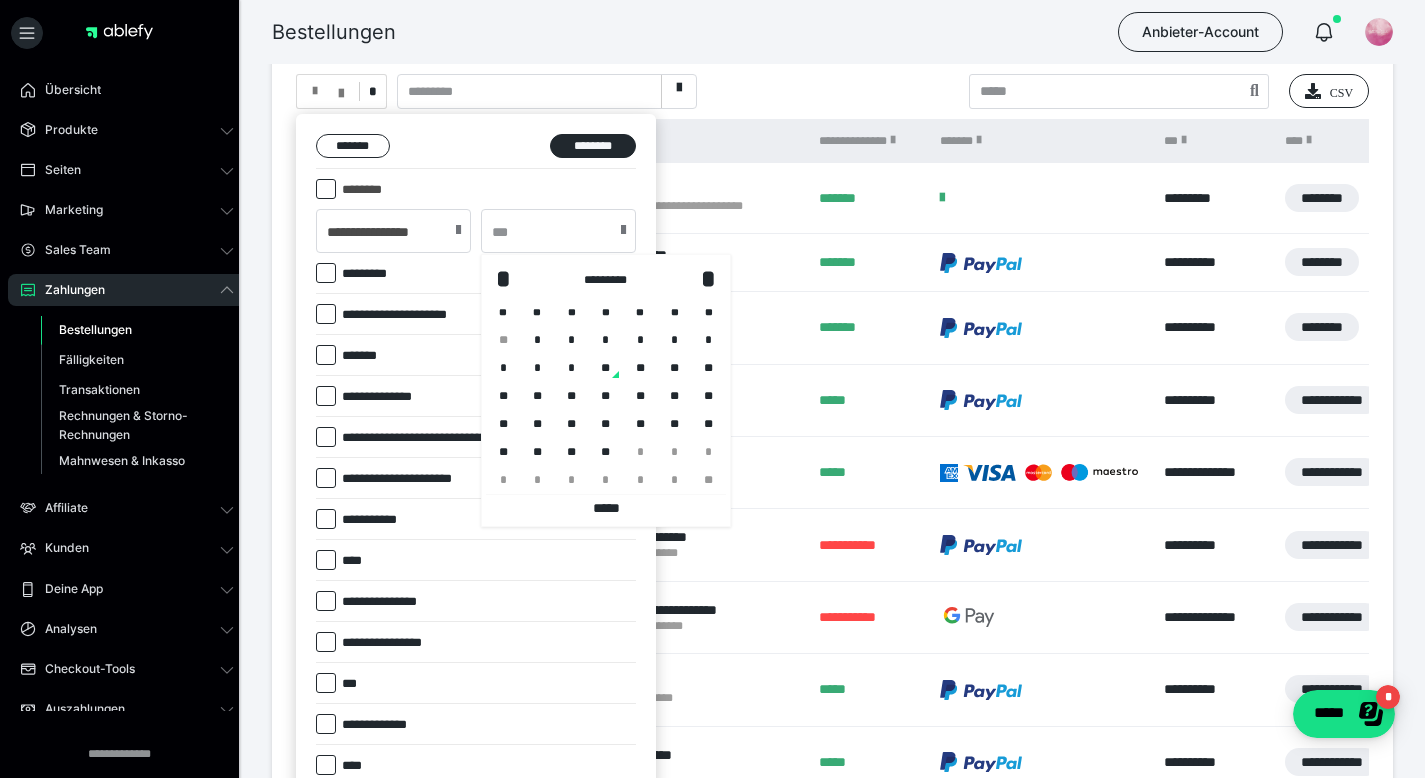 click on "**" at bounding box center (606, 368) 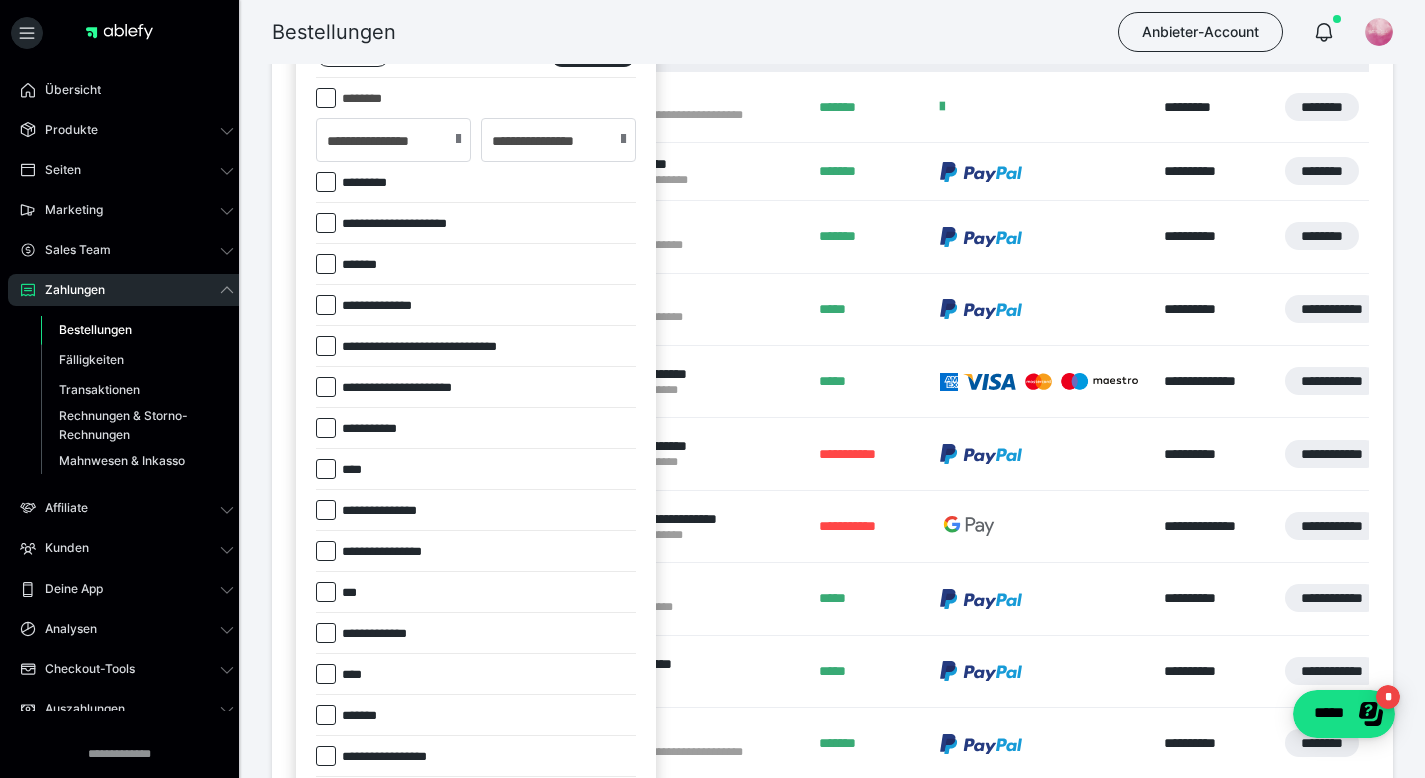 scroll, scrollTop: 486, scrollLeft: 0, axis: vertical 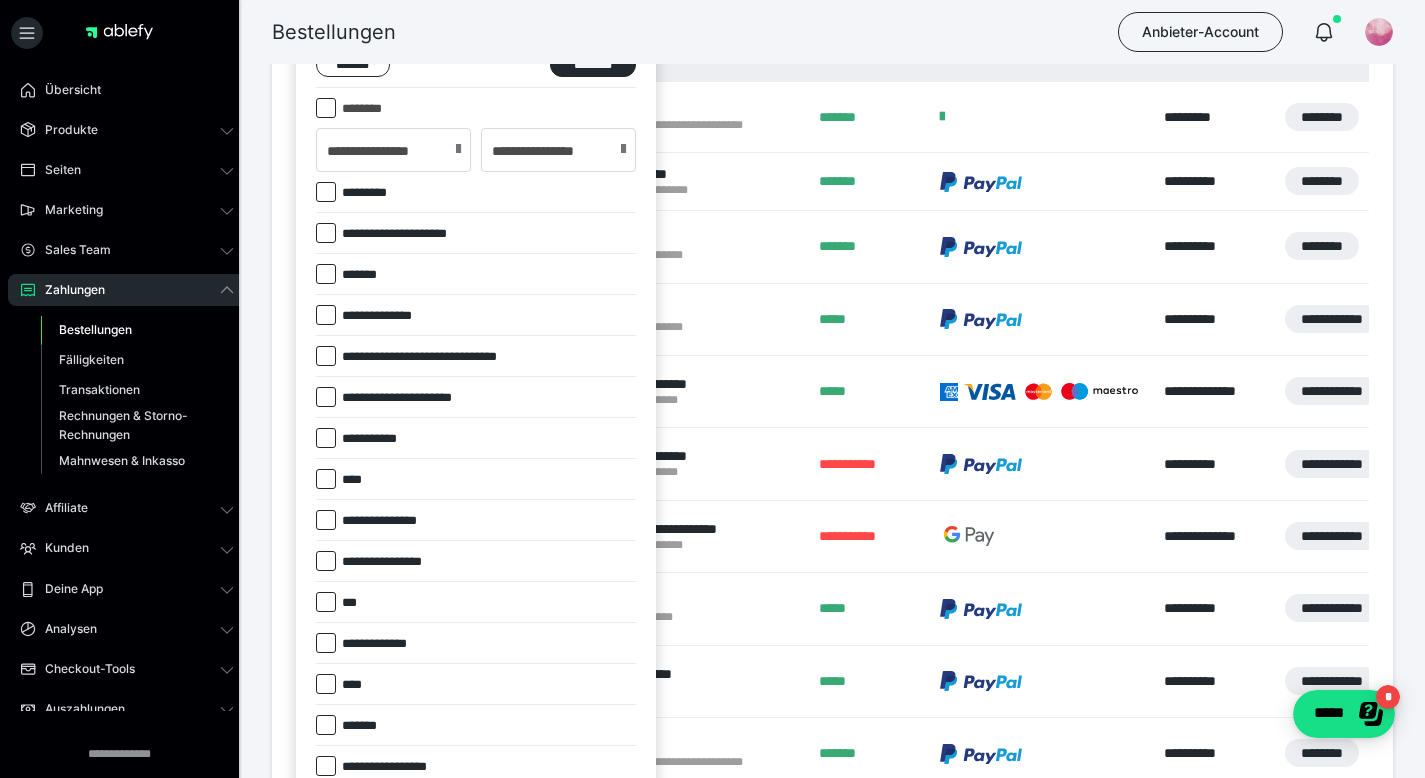 click at bounding box center (326, 315) 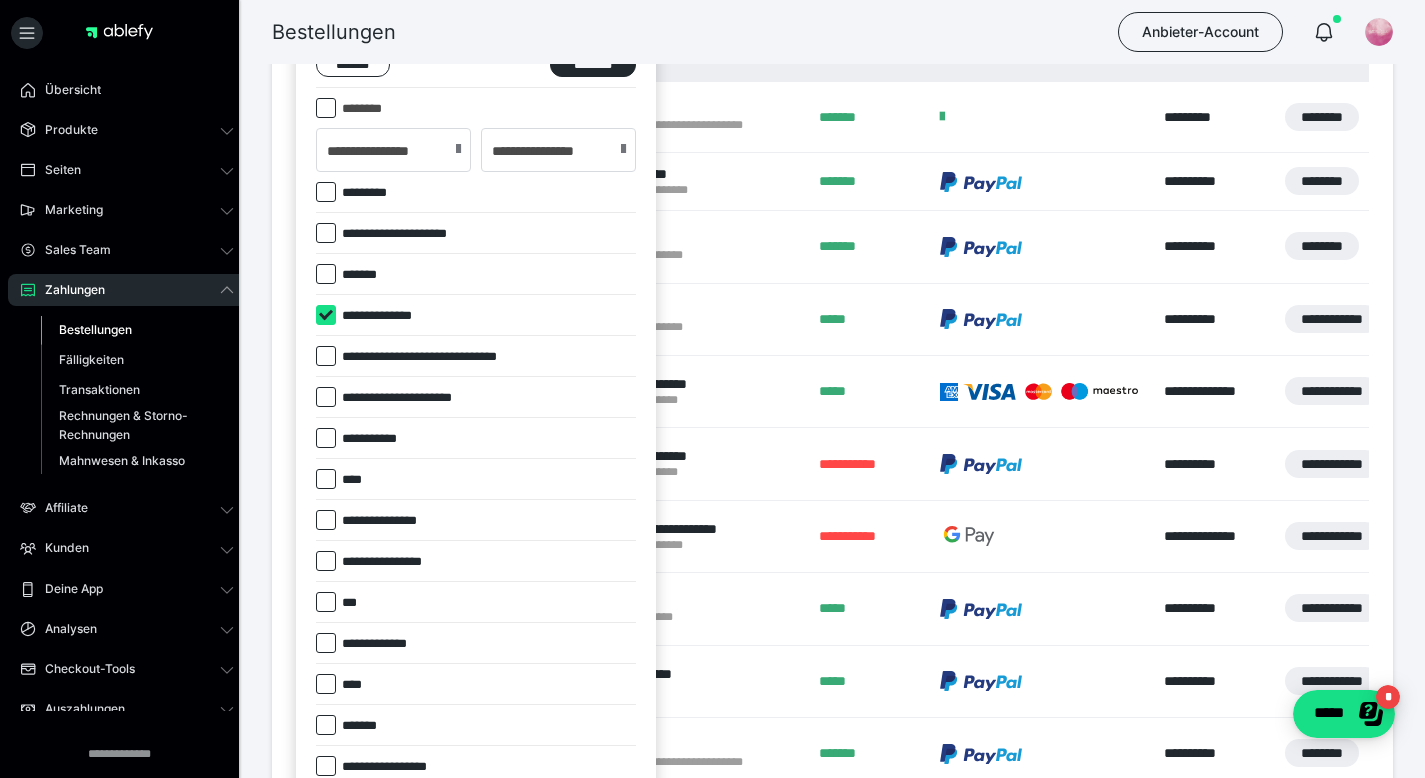 checkbox on "****" 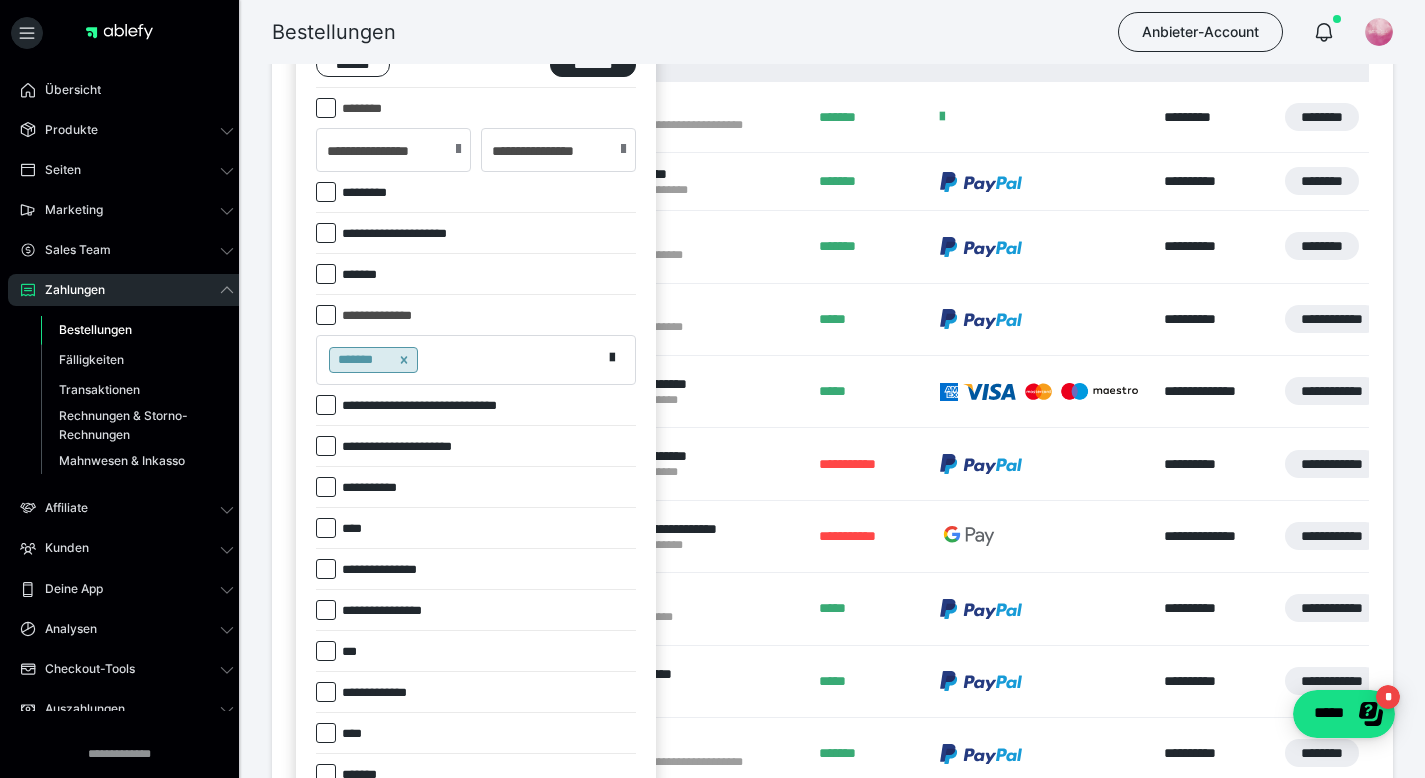 drag, startPoint x: 403, startPoint y: 362, endPoint x: 465, endPoint y: 367, distance: 62.201286 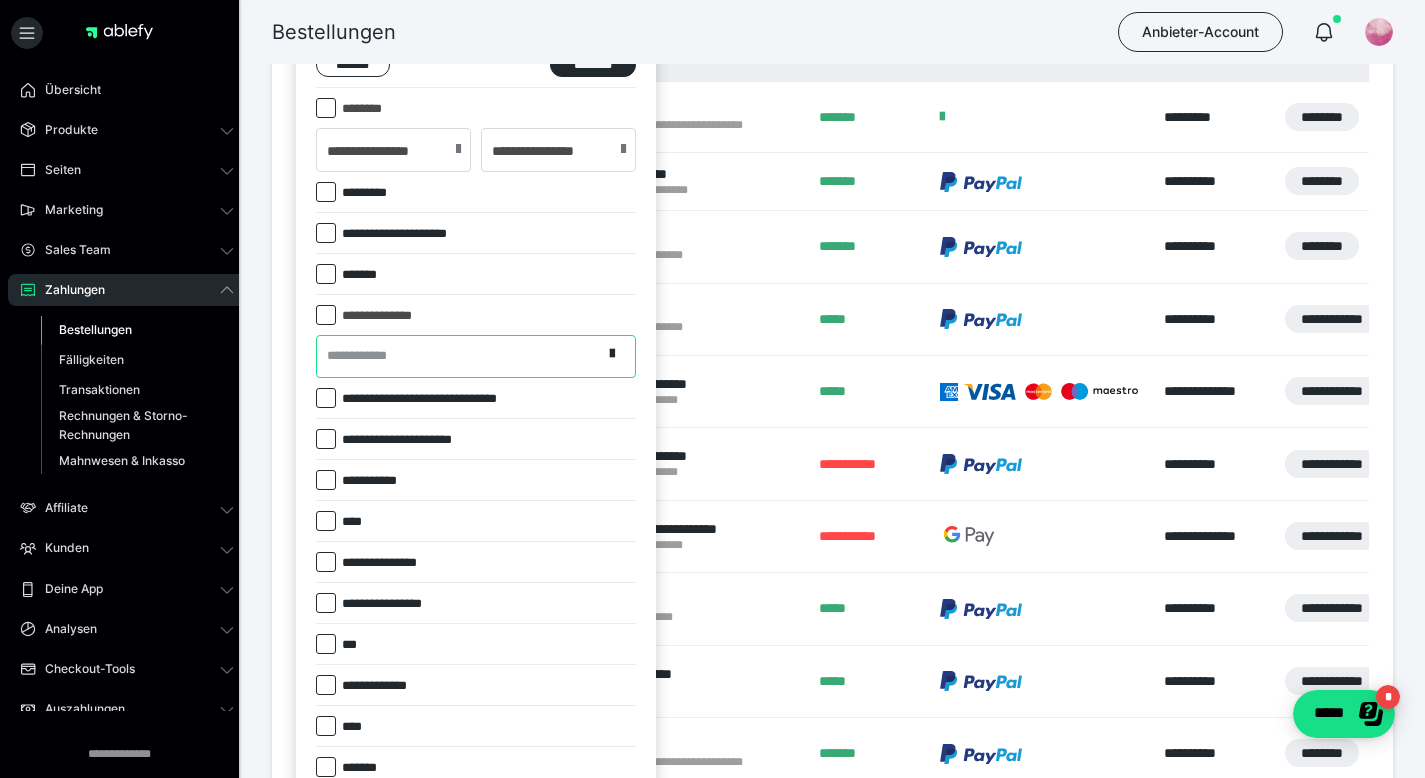 click on "**********" at bounding box center (459, 356) 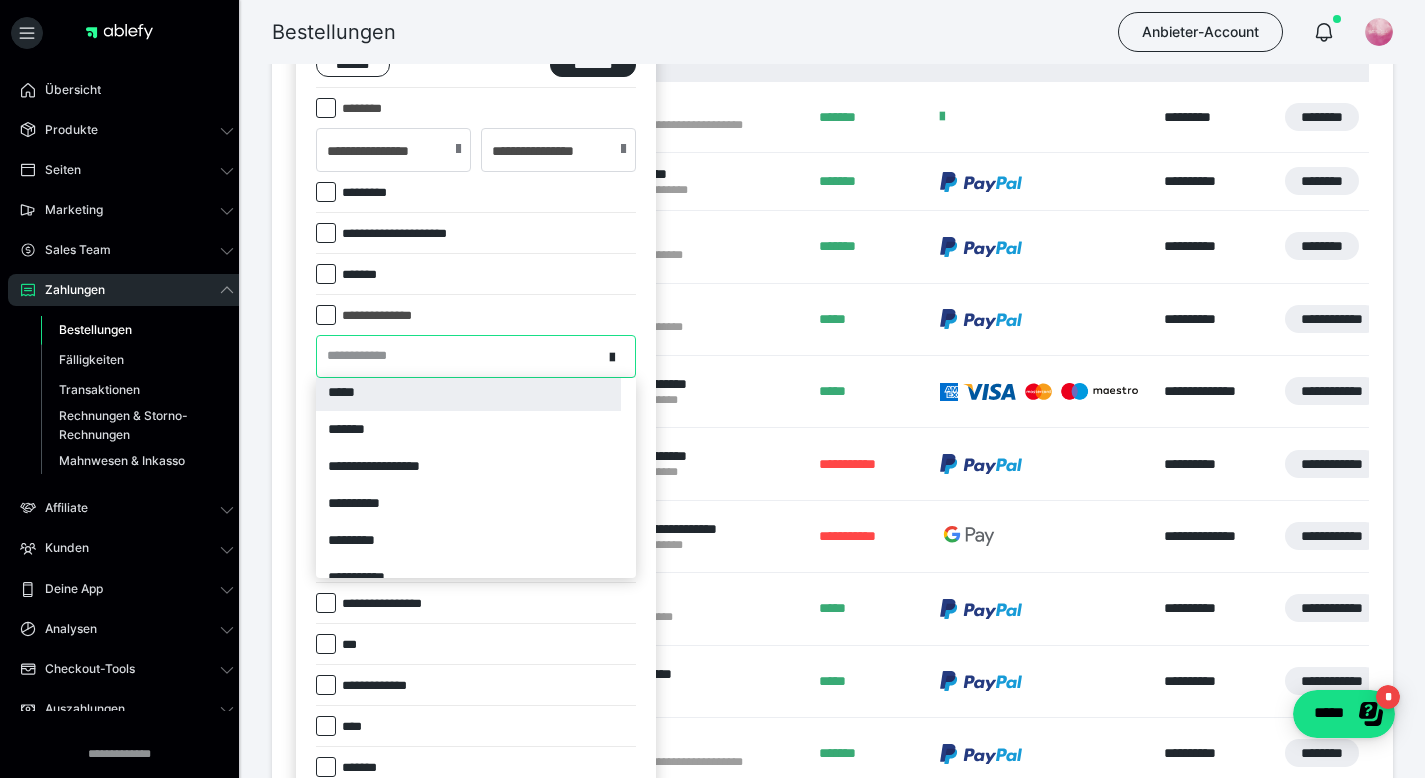 scroll, scrollTop: 85, scrollLeft: 0, axis: vertical 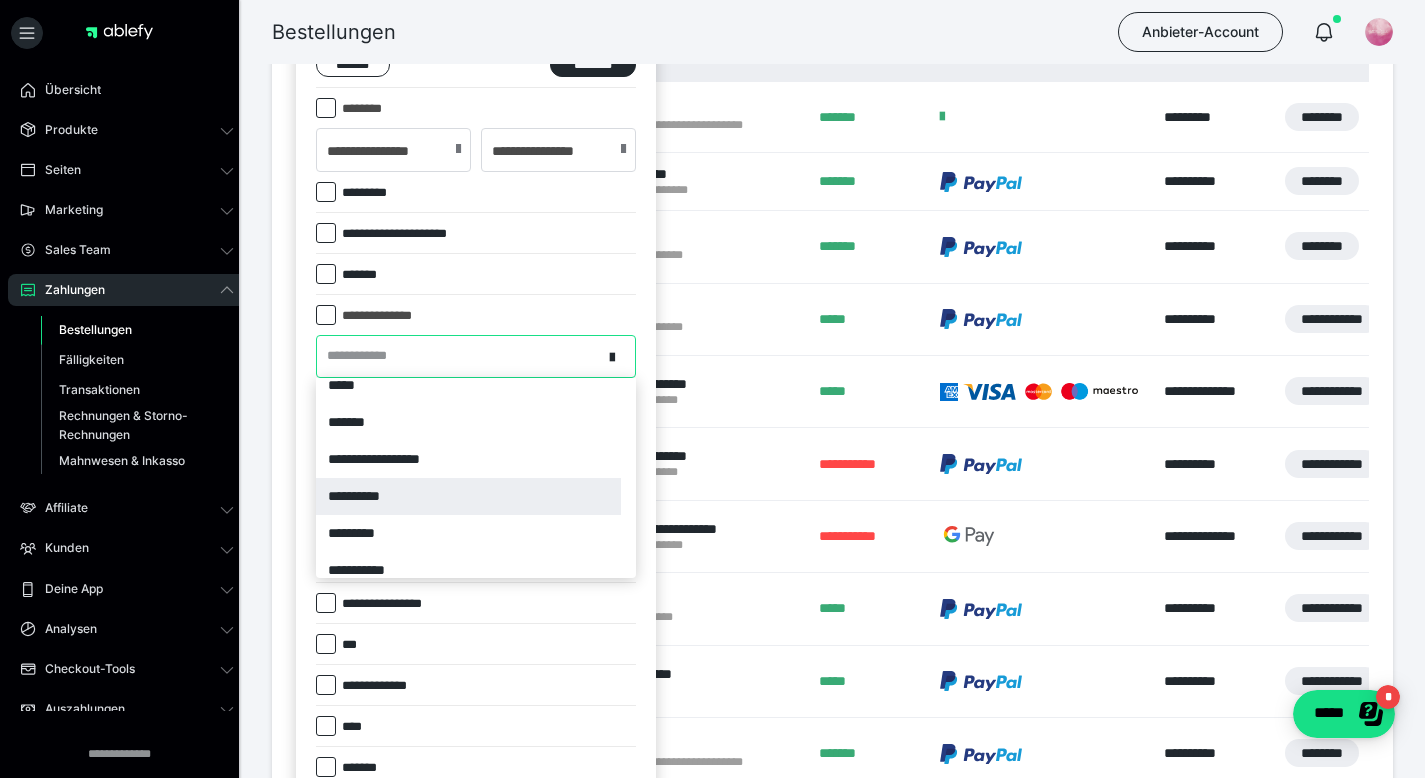 click on "**********" at bounding box center [468, 496] 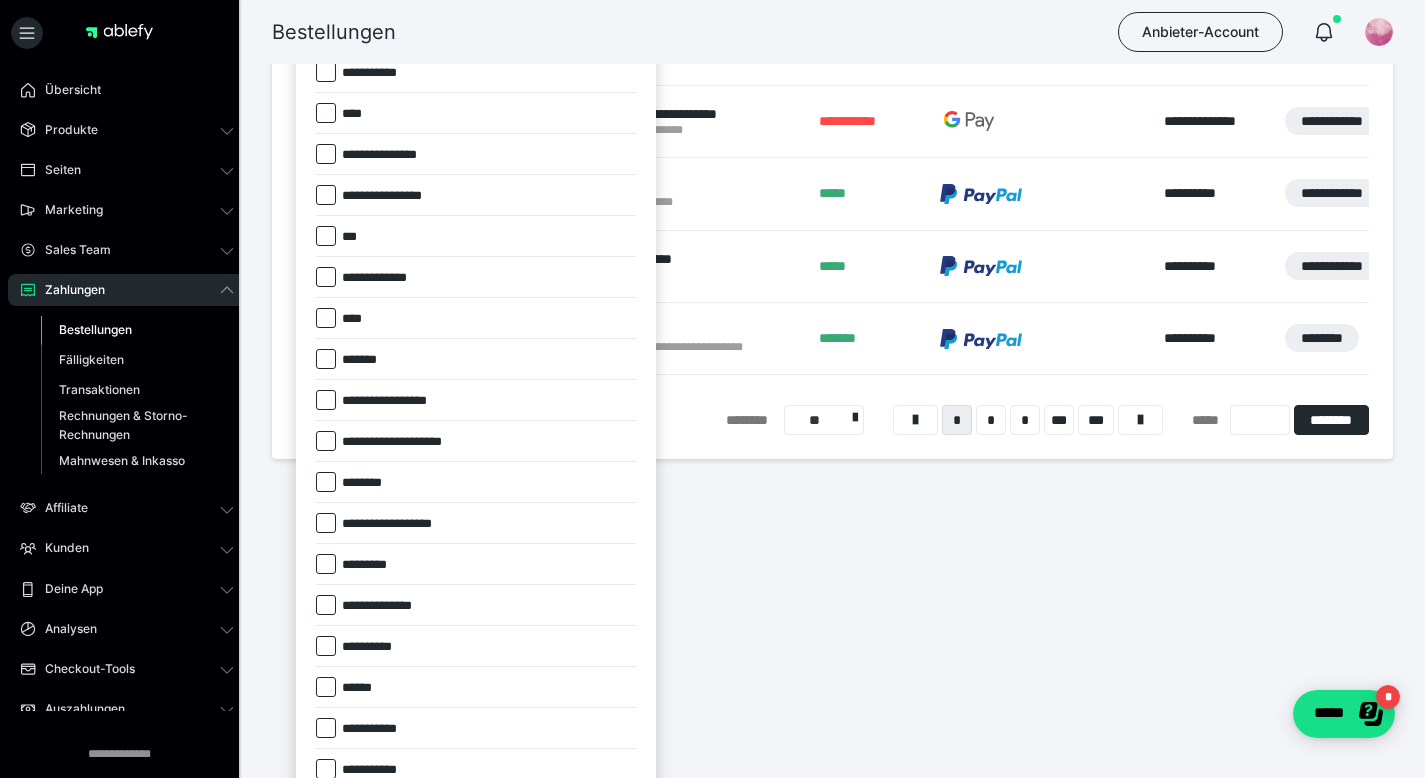 scroll, scrollTop: 933, scrollLeft: 0, axis: vertical 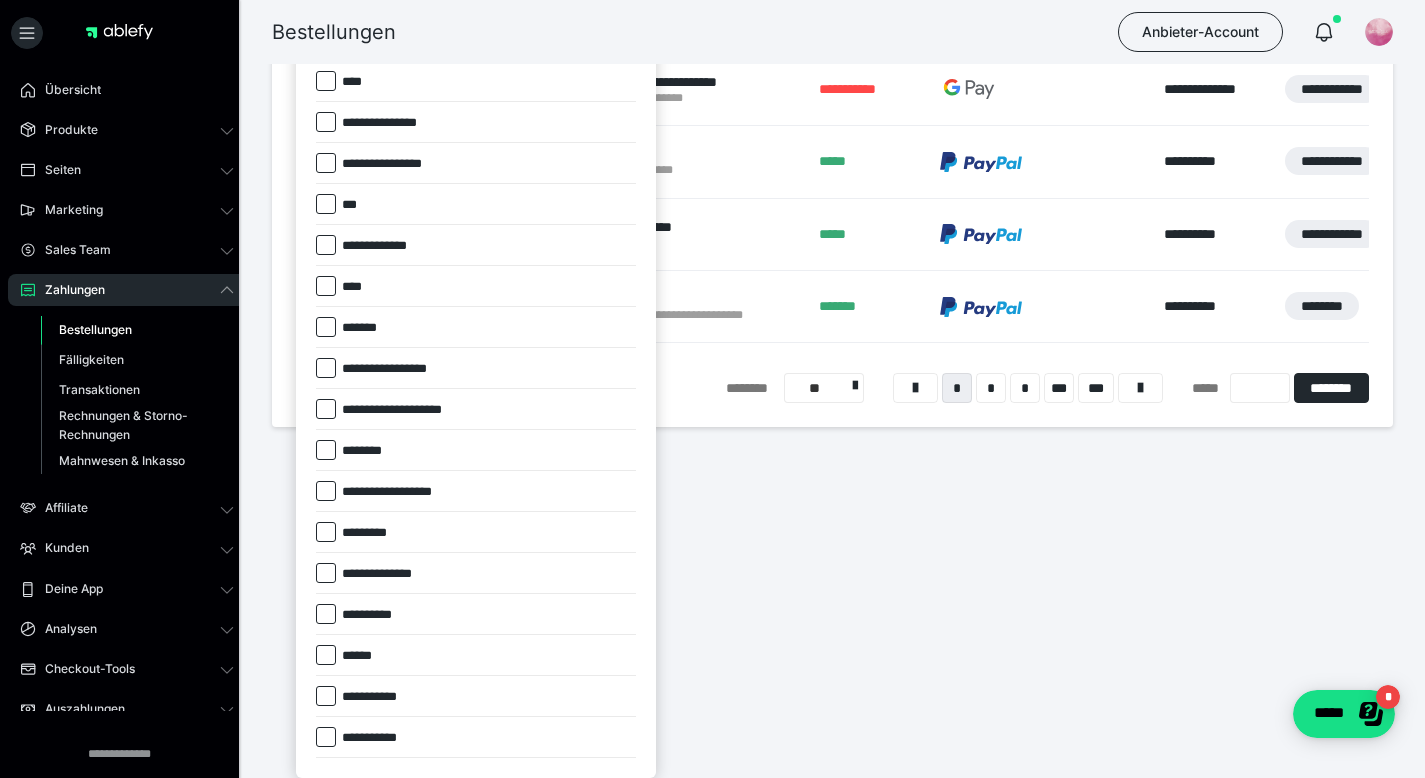 click at bounding box center [326, 327] 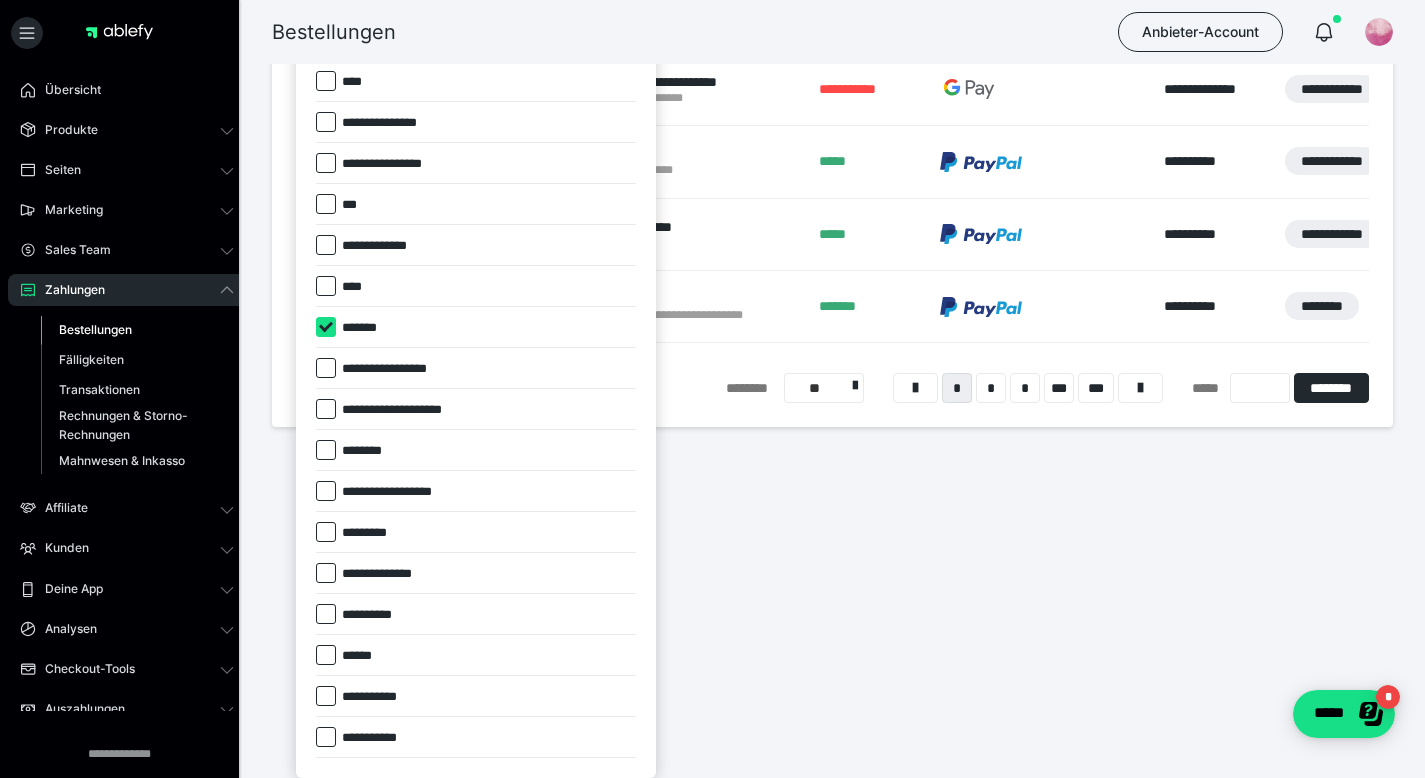 checkbox on "****" 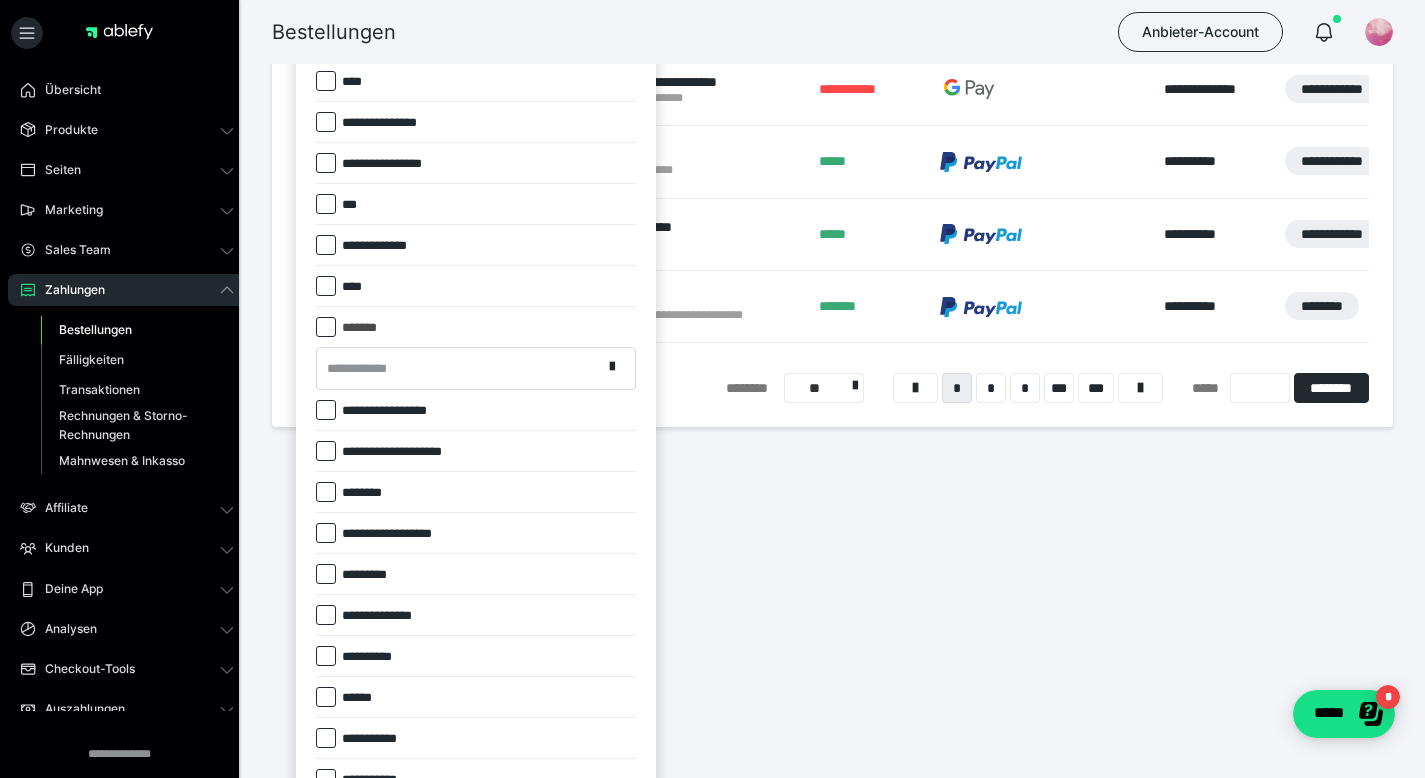 click on "**********" at bounding box center (363, 369) 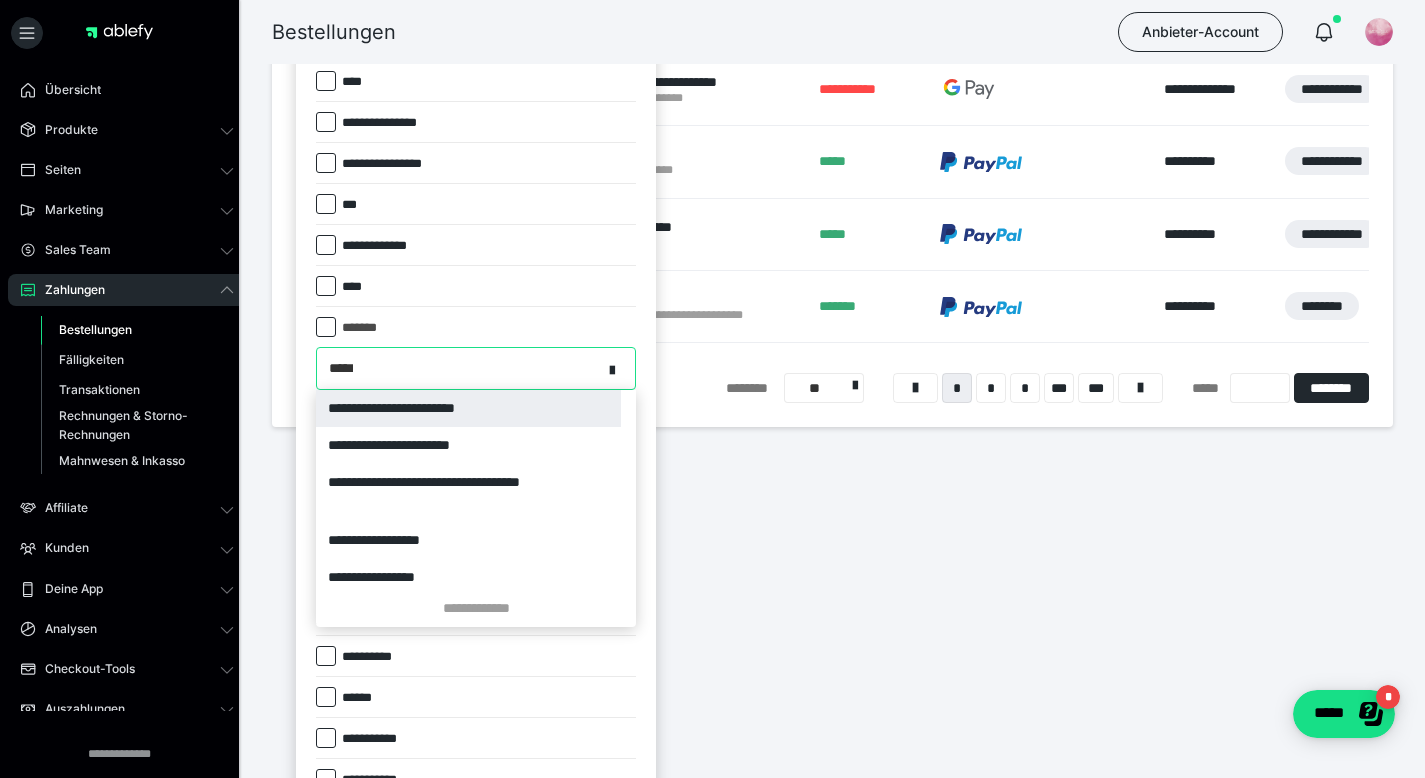 type on "******" 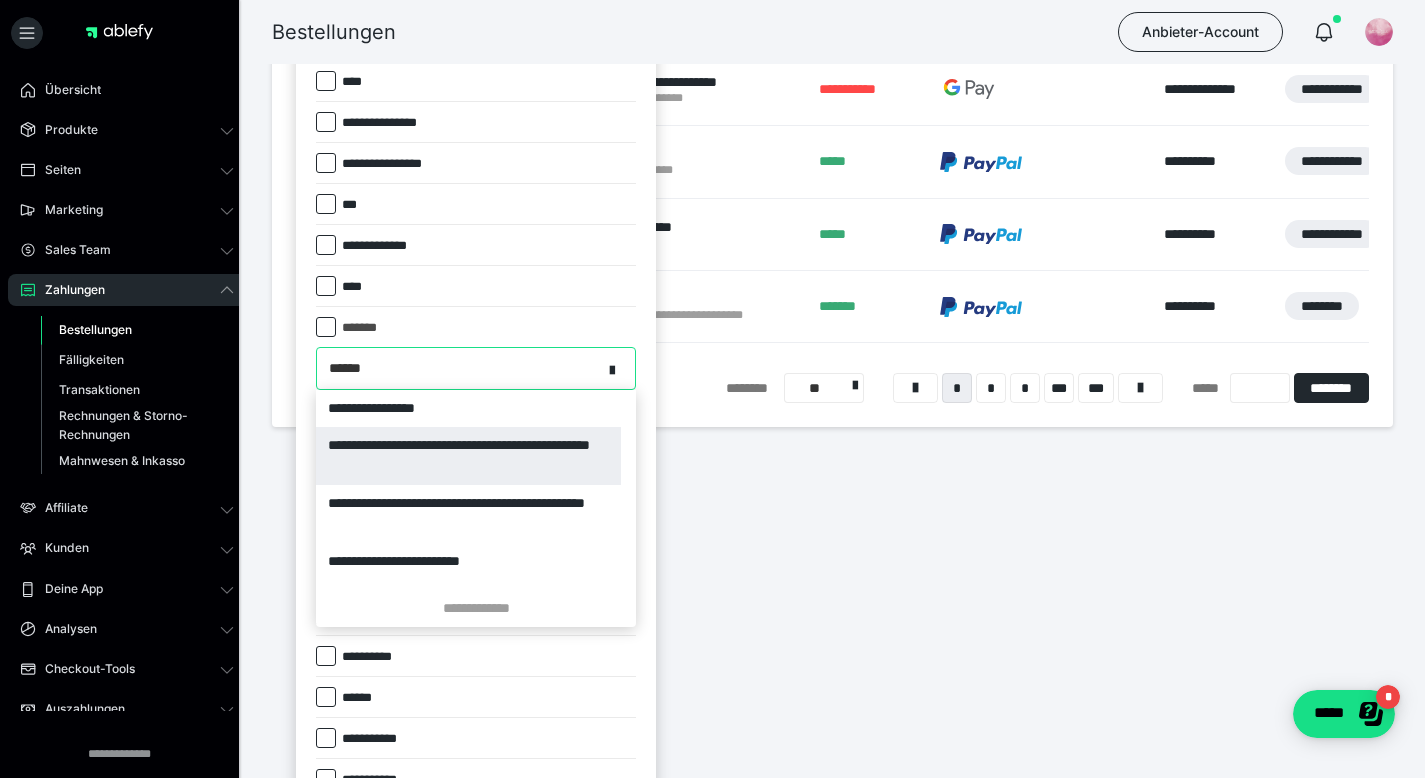 click on "**********" at bounding box center (468, 456) 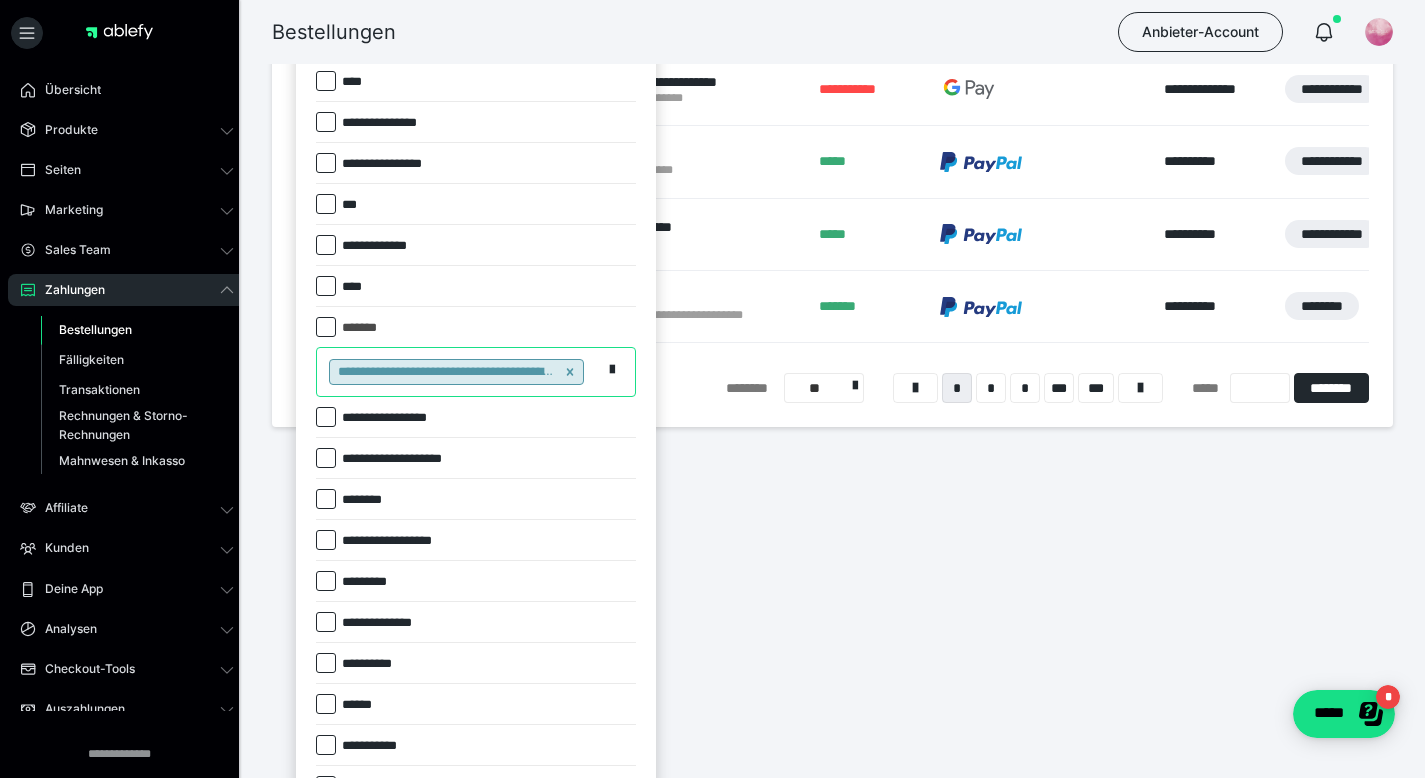 click 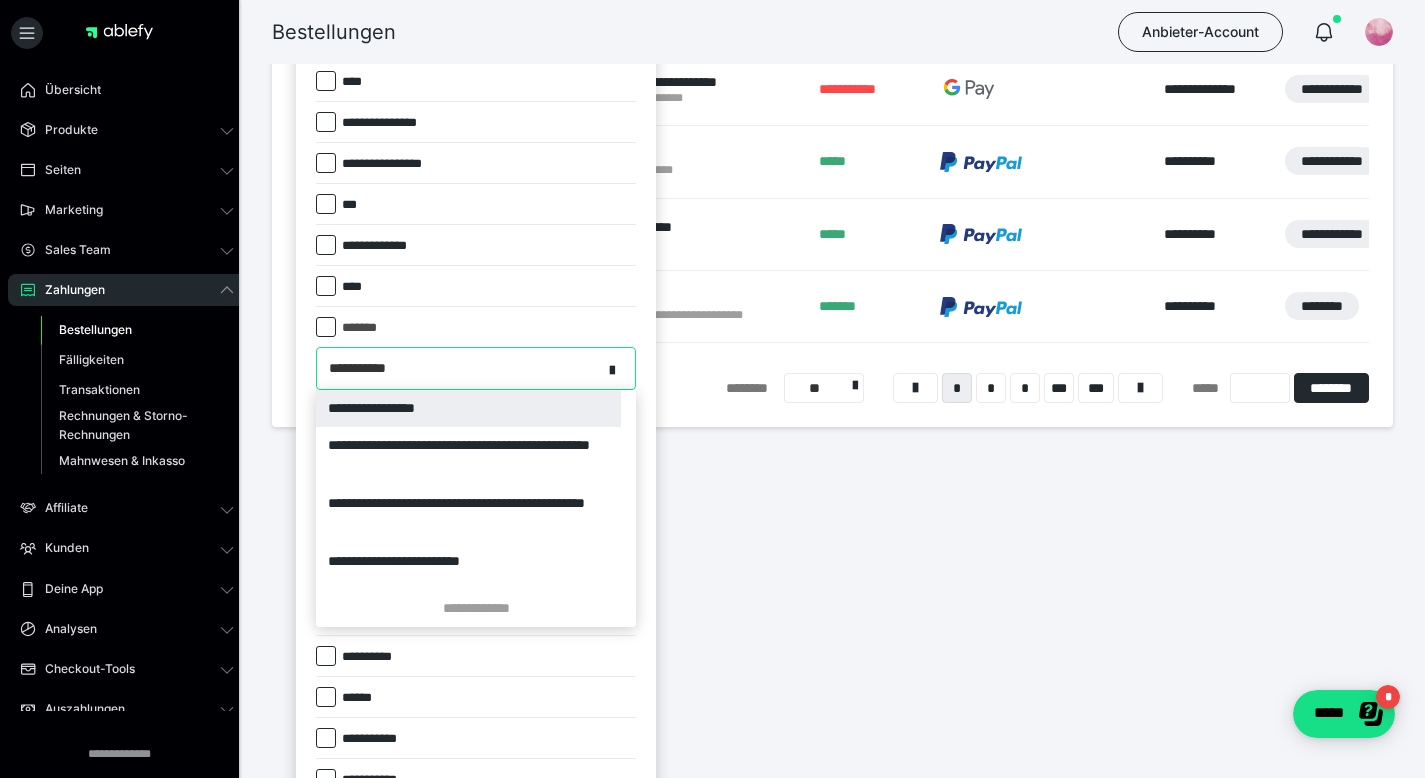 type on "**********" 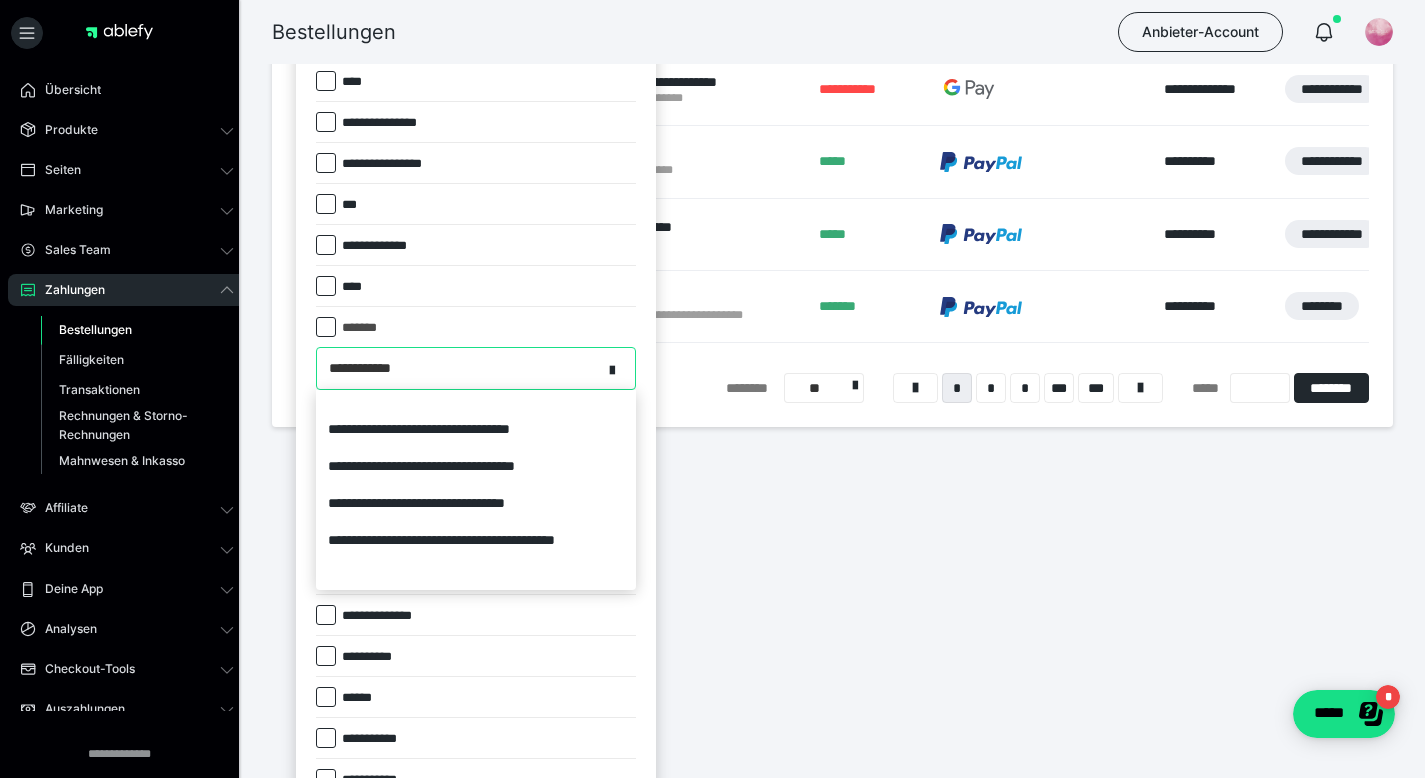 scroll, scrollTop: 159, scrollLeft: 0, axis: vertical 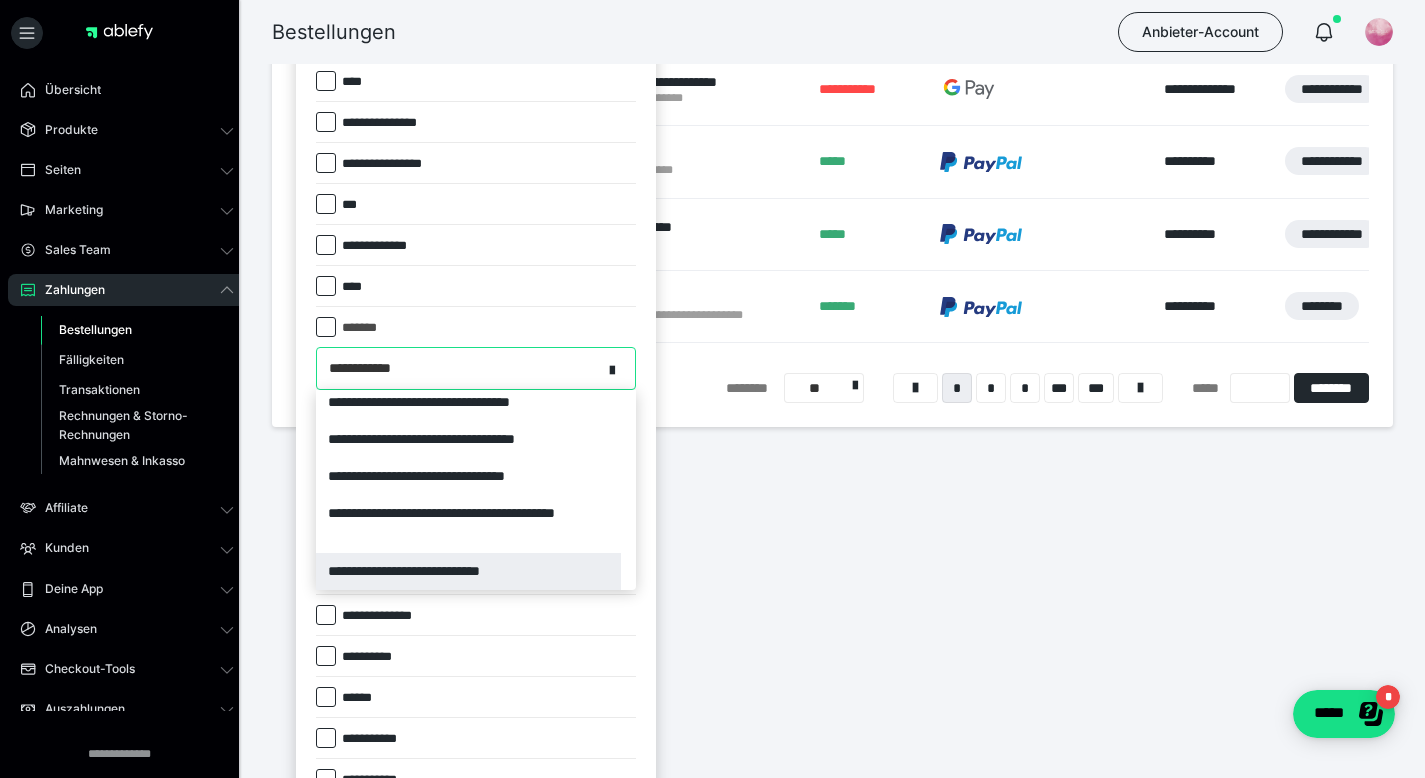 click on "**********" at bounding box center [468, 571] 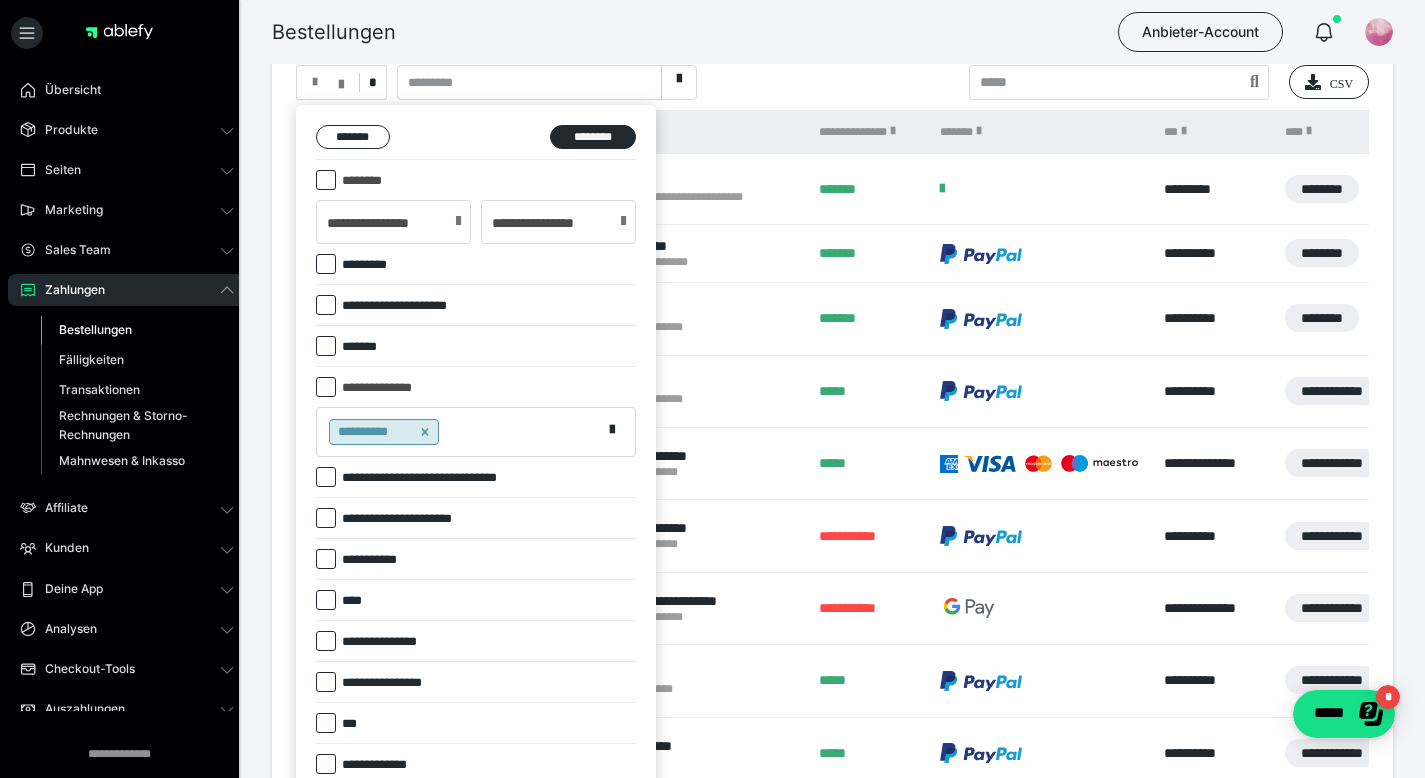 scroll, scrollTop: 351, scrollLeft: 0, axis: vertical 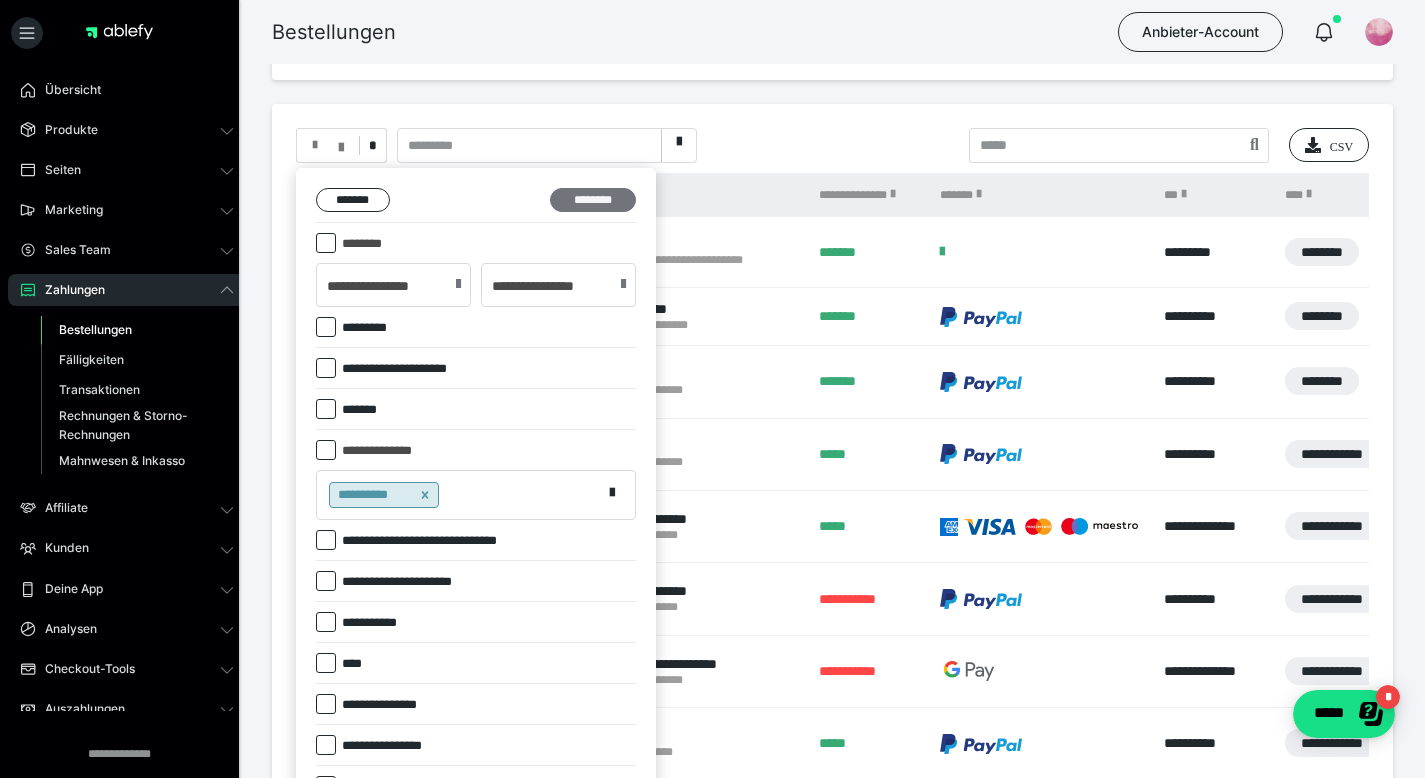 click on "********" at bounding box center [593, 200] 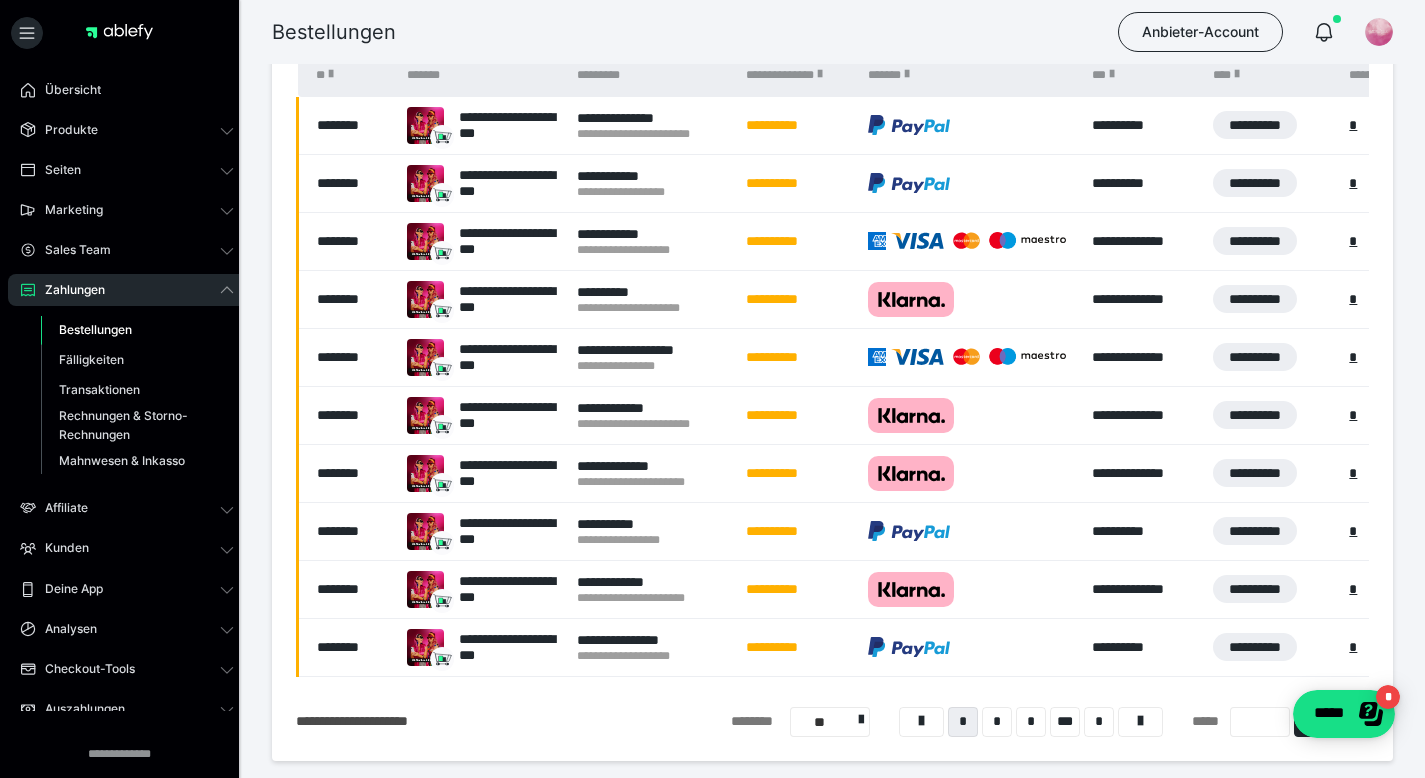 scroll, scrollTop: 495, scrollLeft: 0, axis: vertical 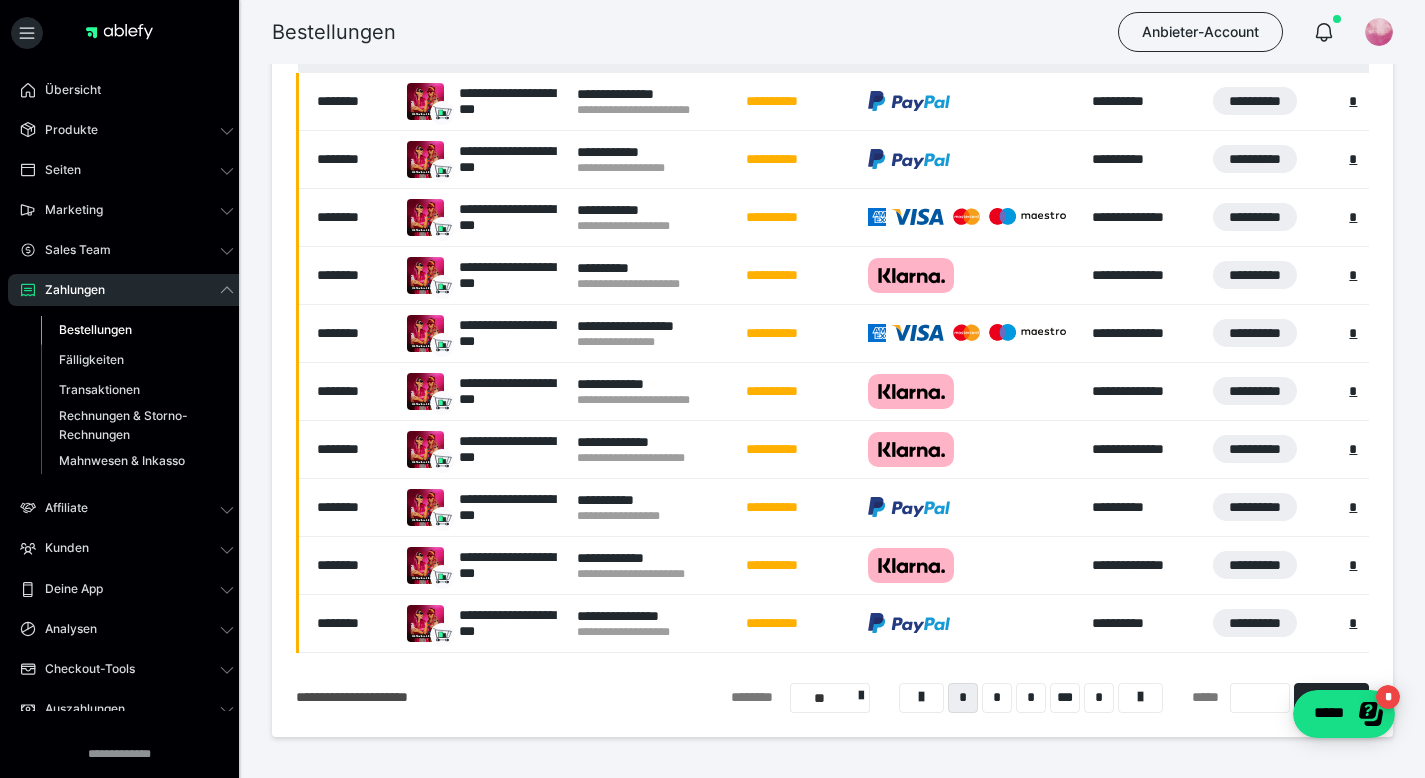 drag, startPoint x: 1439, startPoint y: 254, endPoint x: 1439, endPoint y: 333, distance: 79 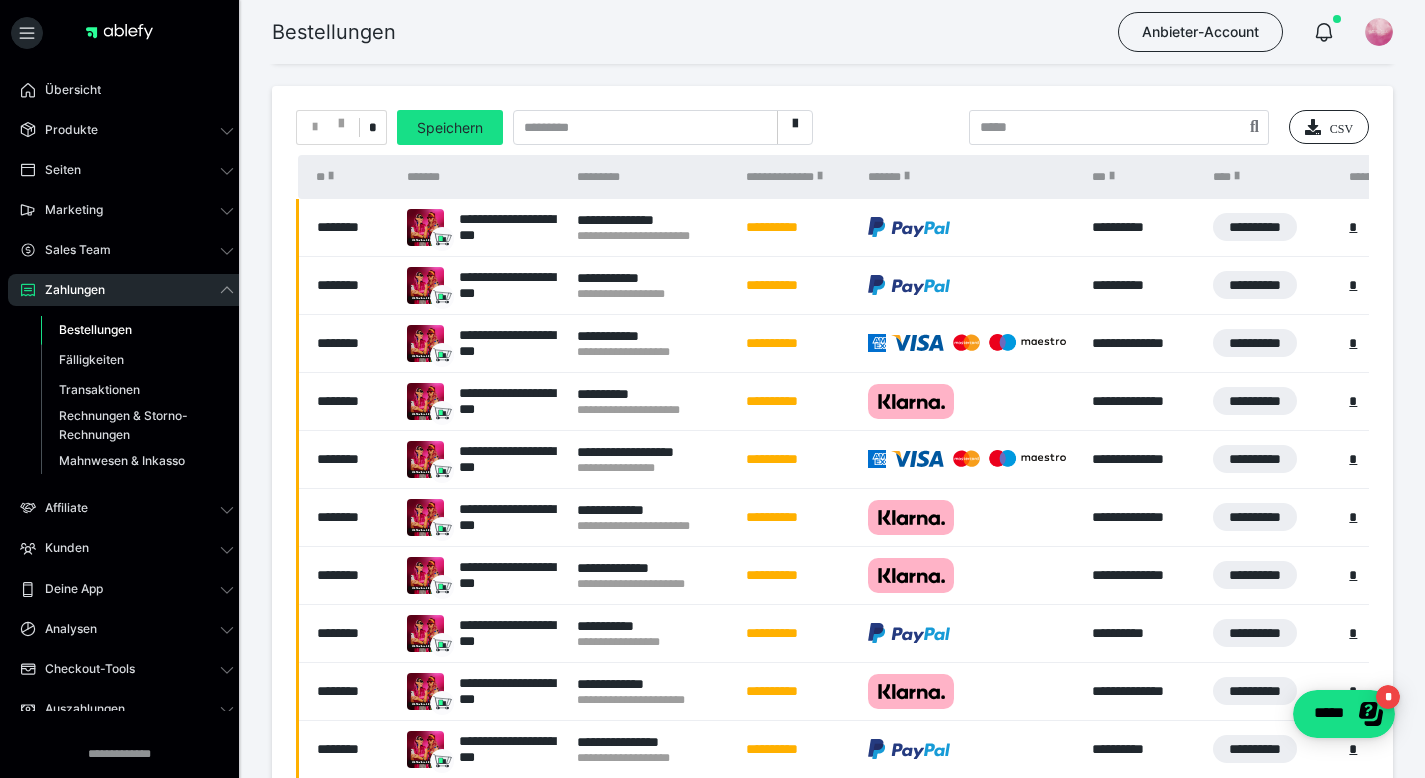 scroll, scrollTop: 370, scrollLeft: 0, axis: vertical 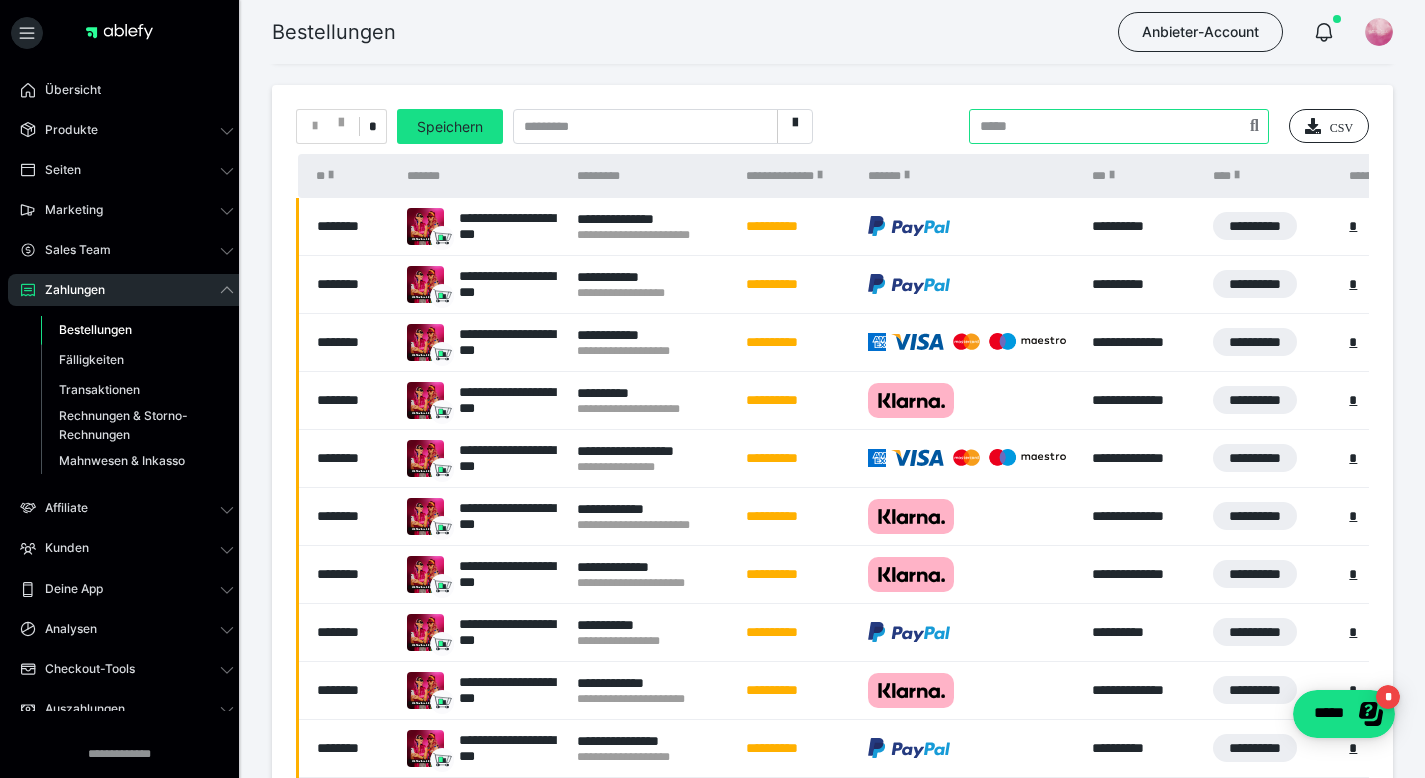 click at bounding box center [1119, 126] 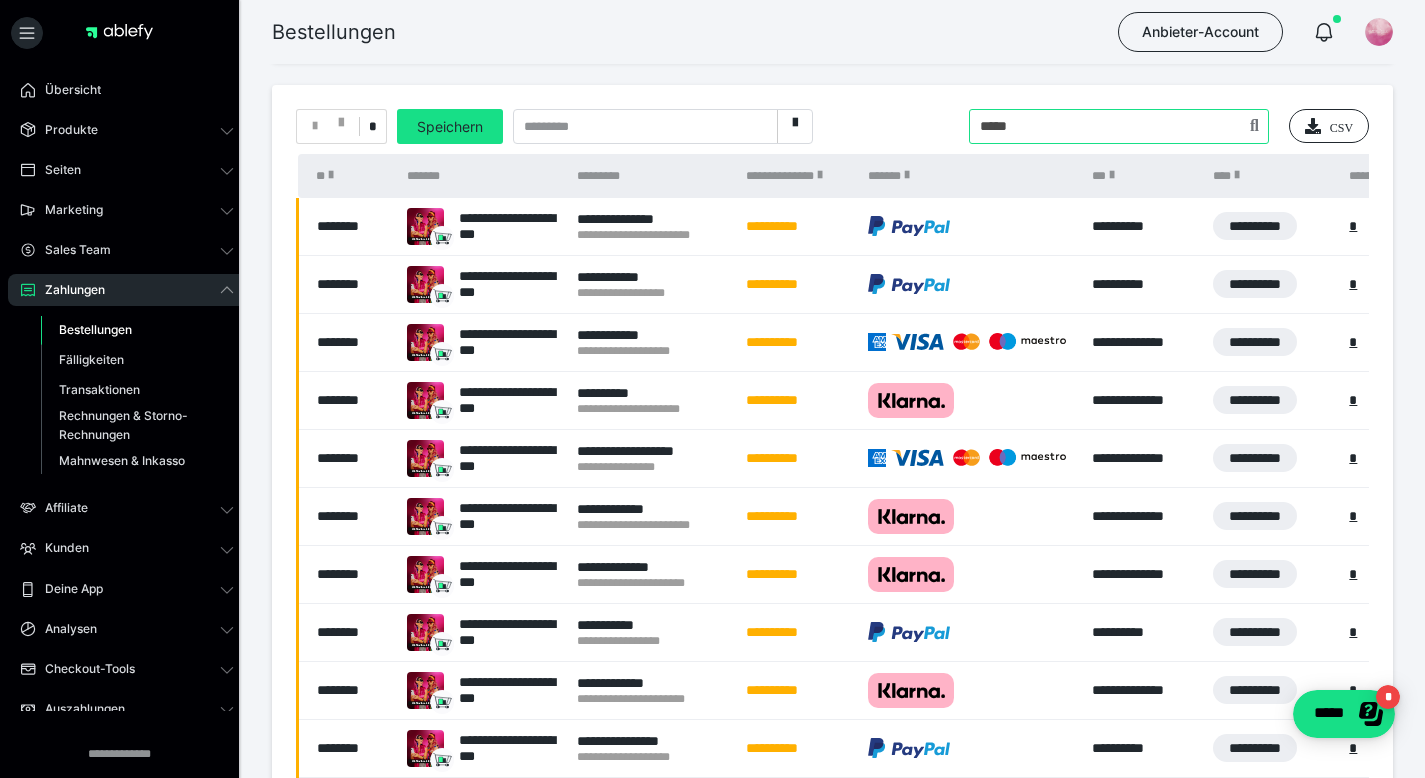 type on "*****" 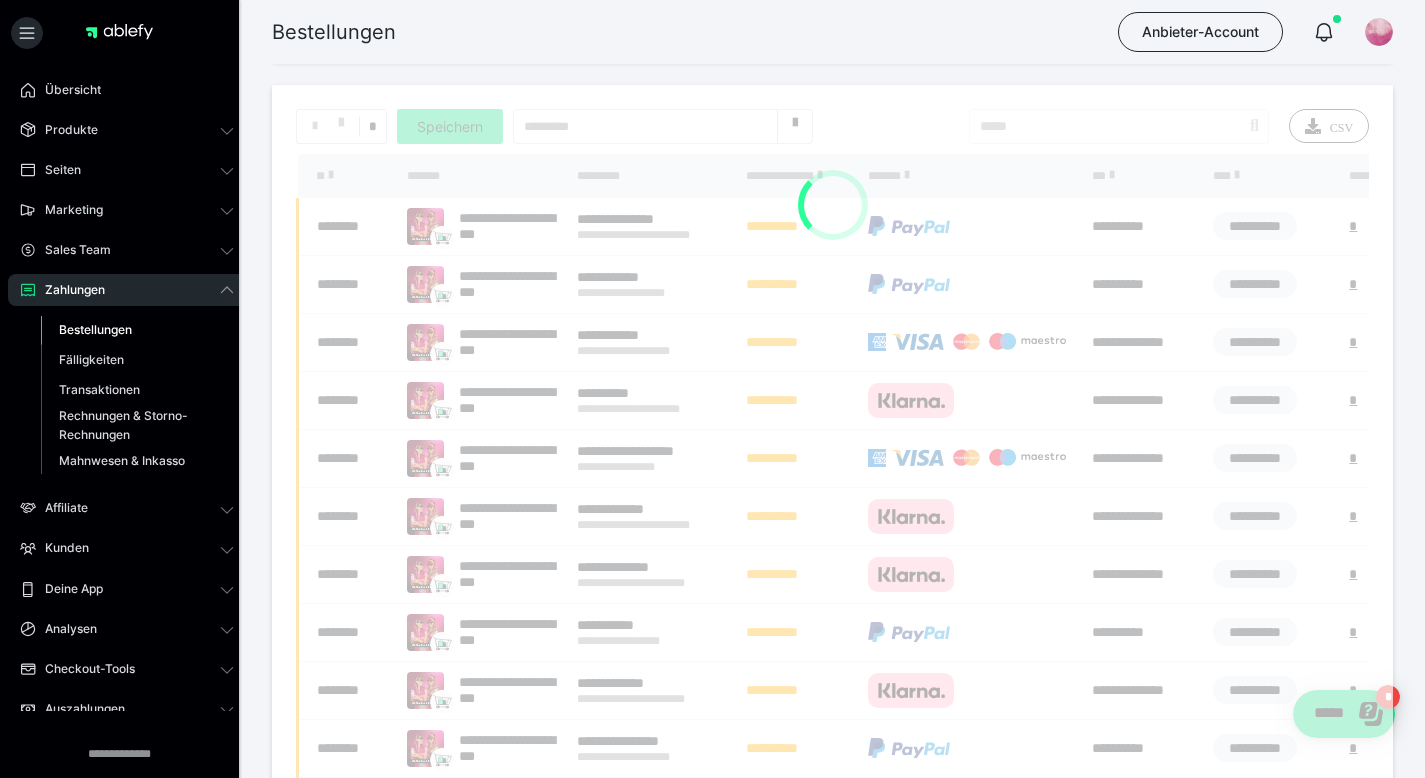 scroll, scrollTop: 79, scrollLeft: 0, axis: vertical 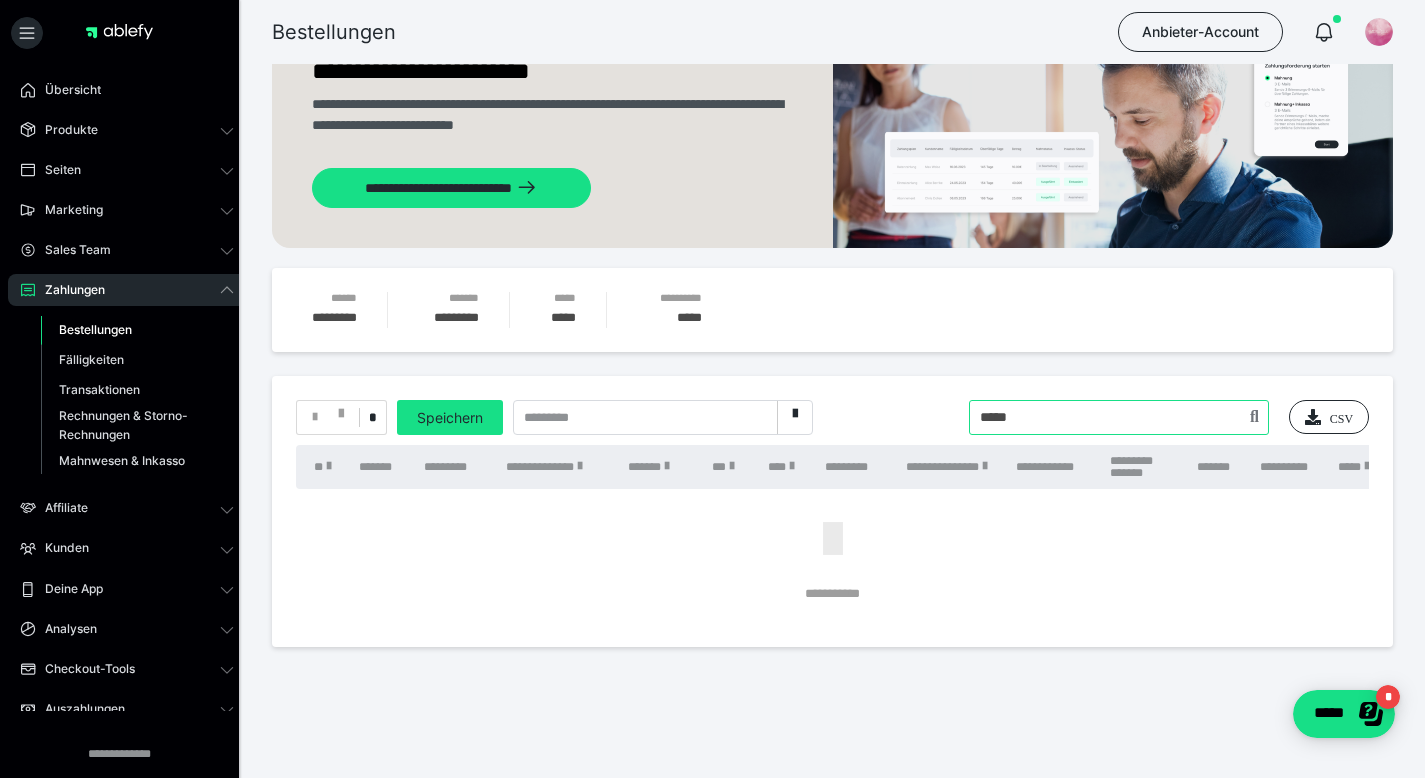 drag, startPoint x: 999, startPoint y: 416, endPoint x: 970, endPoint y: 413, distance: 29.15476 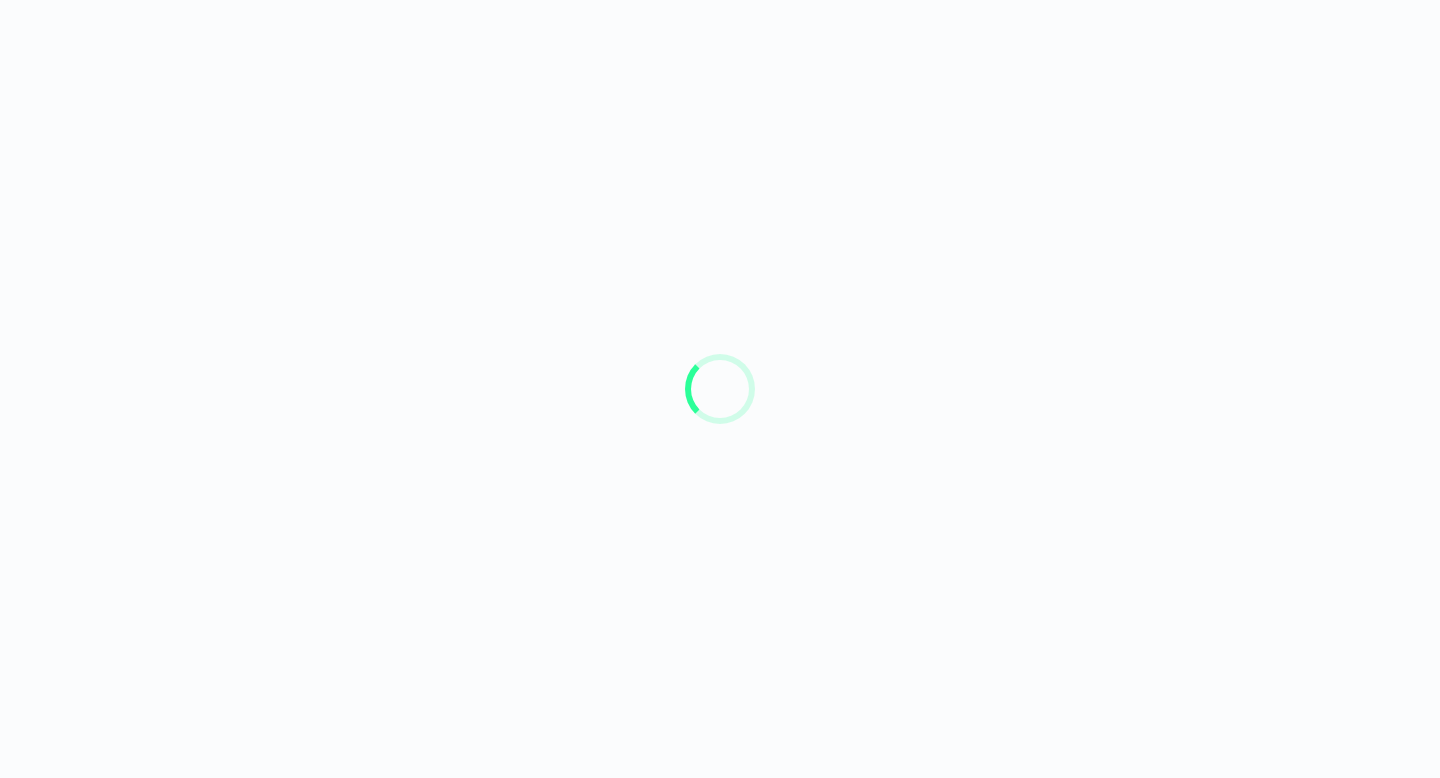 scroll, scrollTop: 0, scrollLeft: 0, axis: both 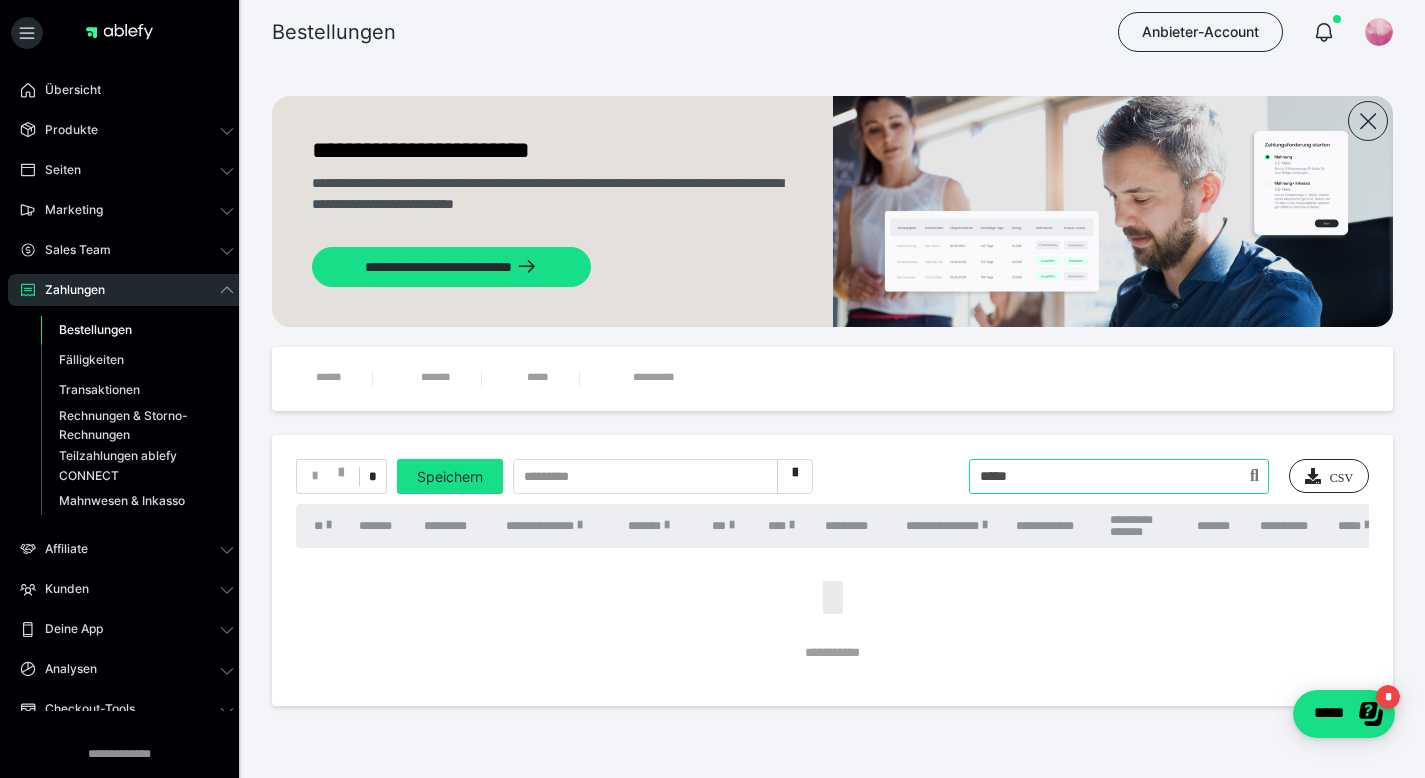 click at bounding box center [1119, 476] 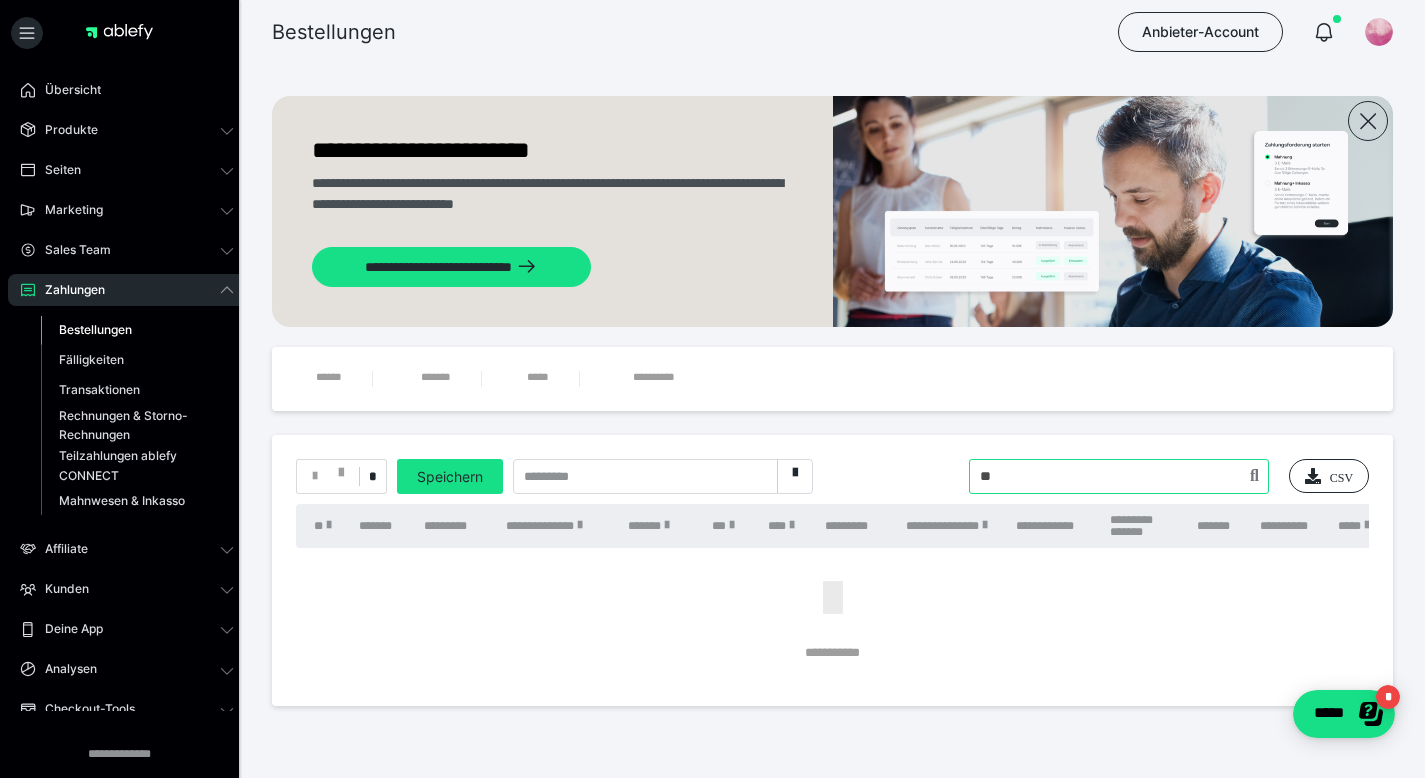 type on "*" 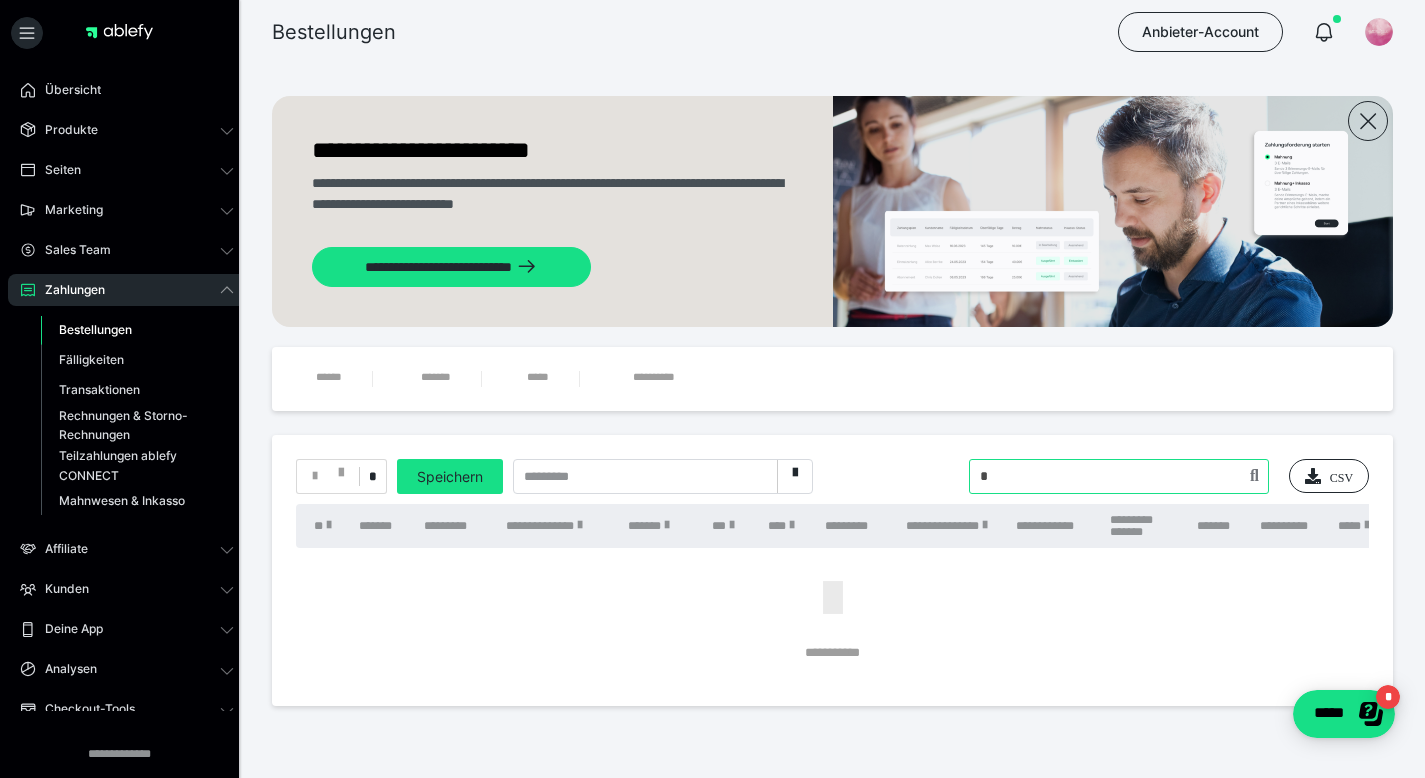 type 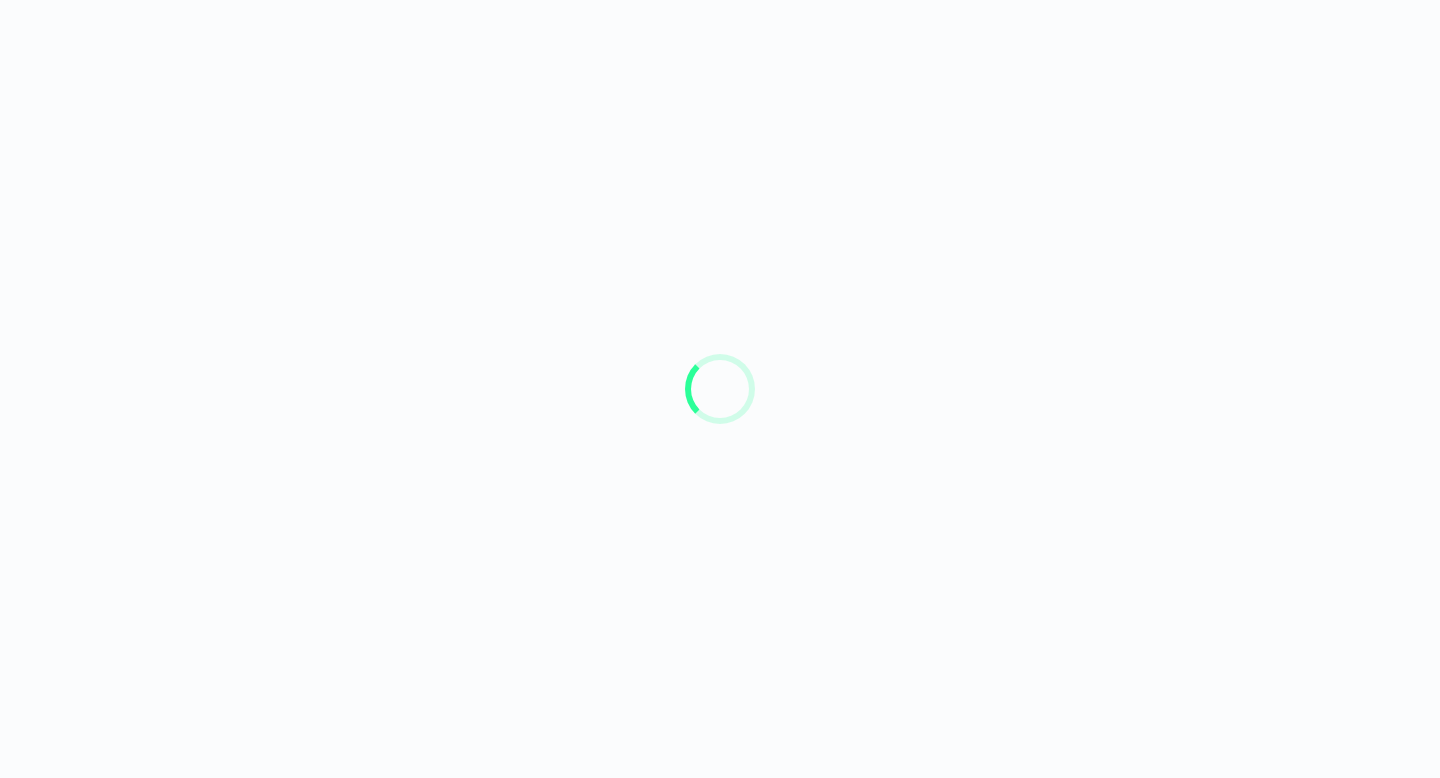 scroll, scrollTop: 0, scrollLeft: 0, axis: both 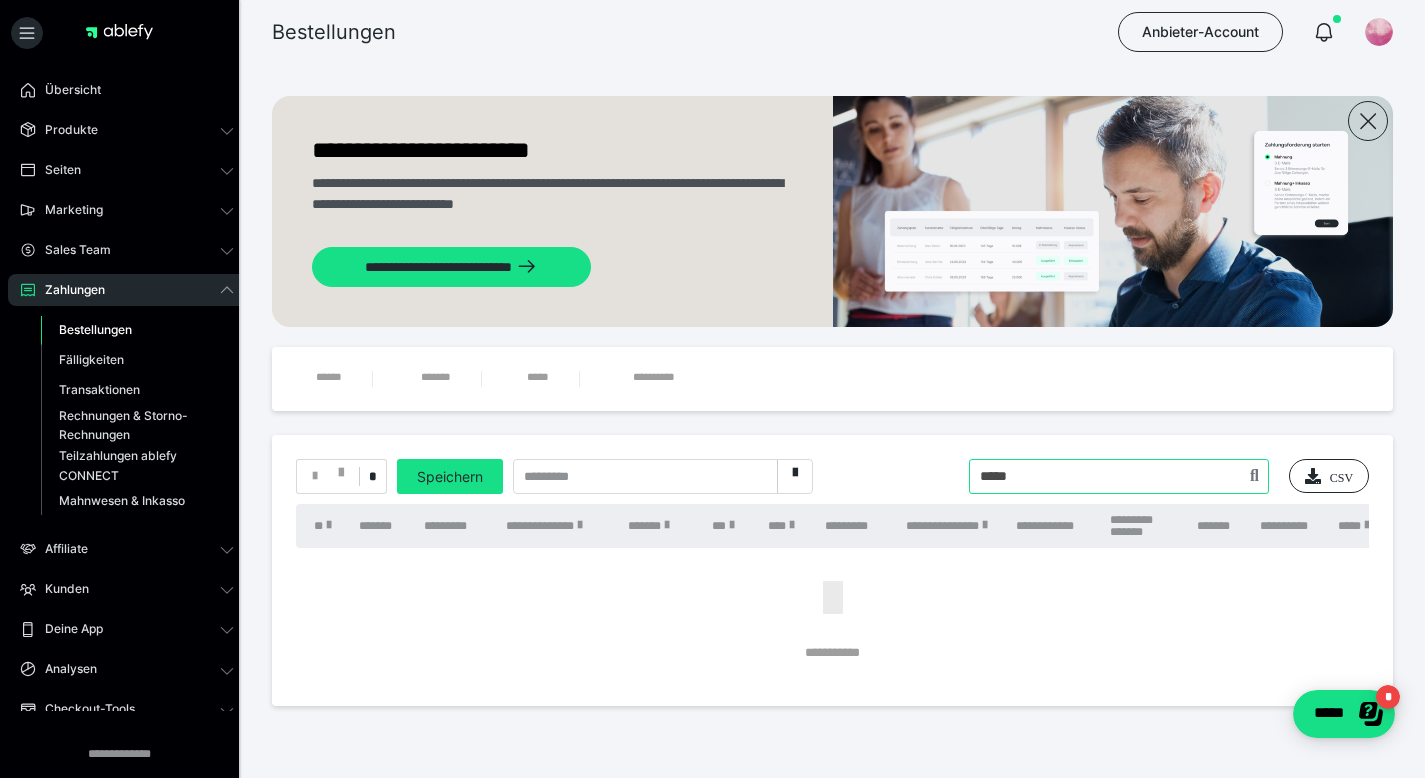 click at bounding box center (1119, 476) 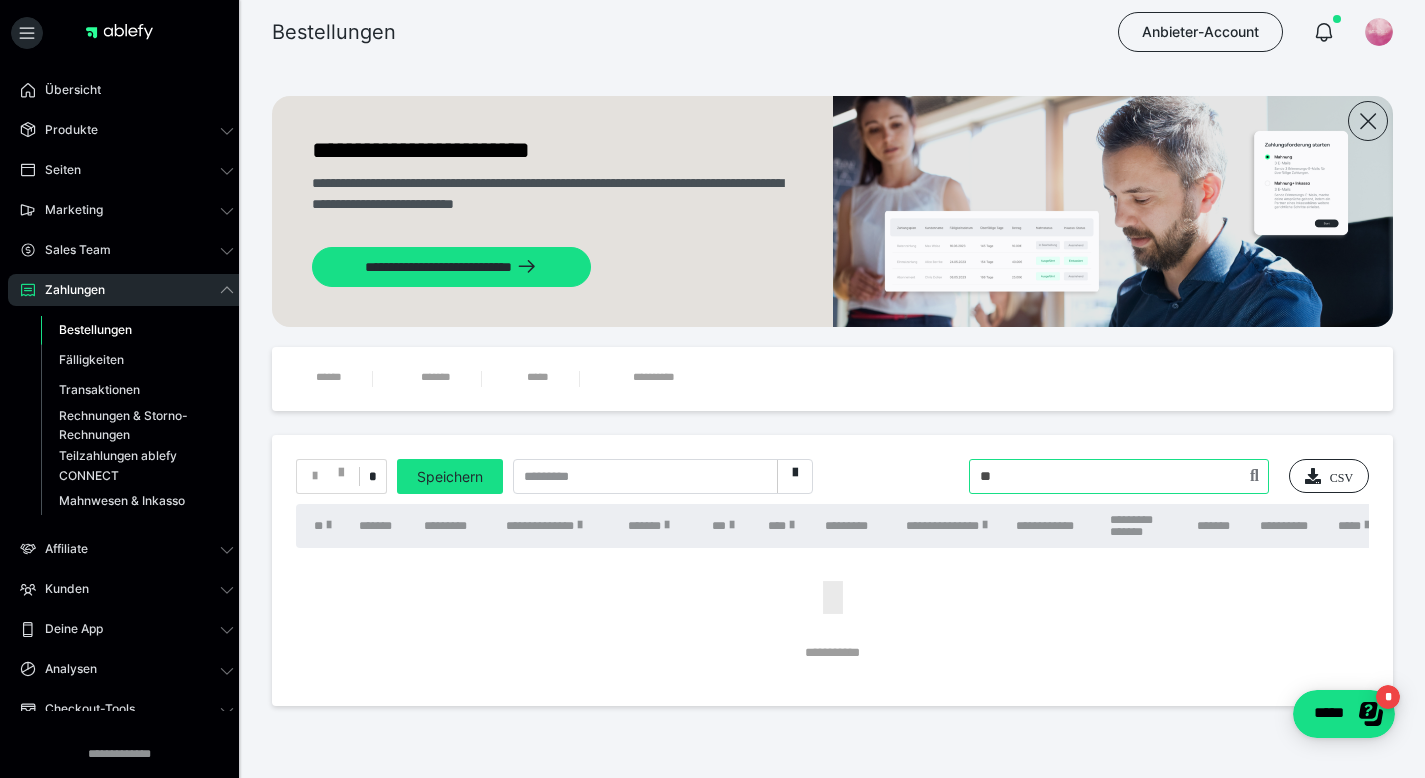 type on "*" 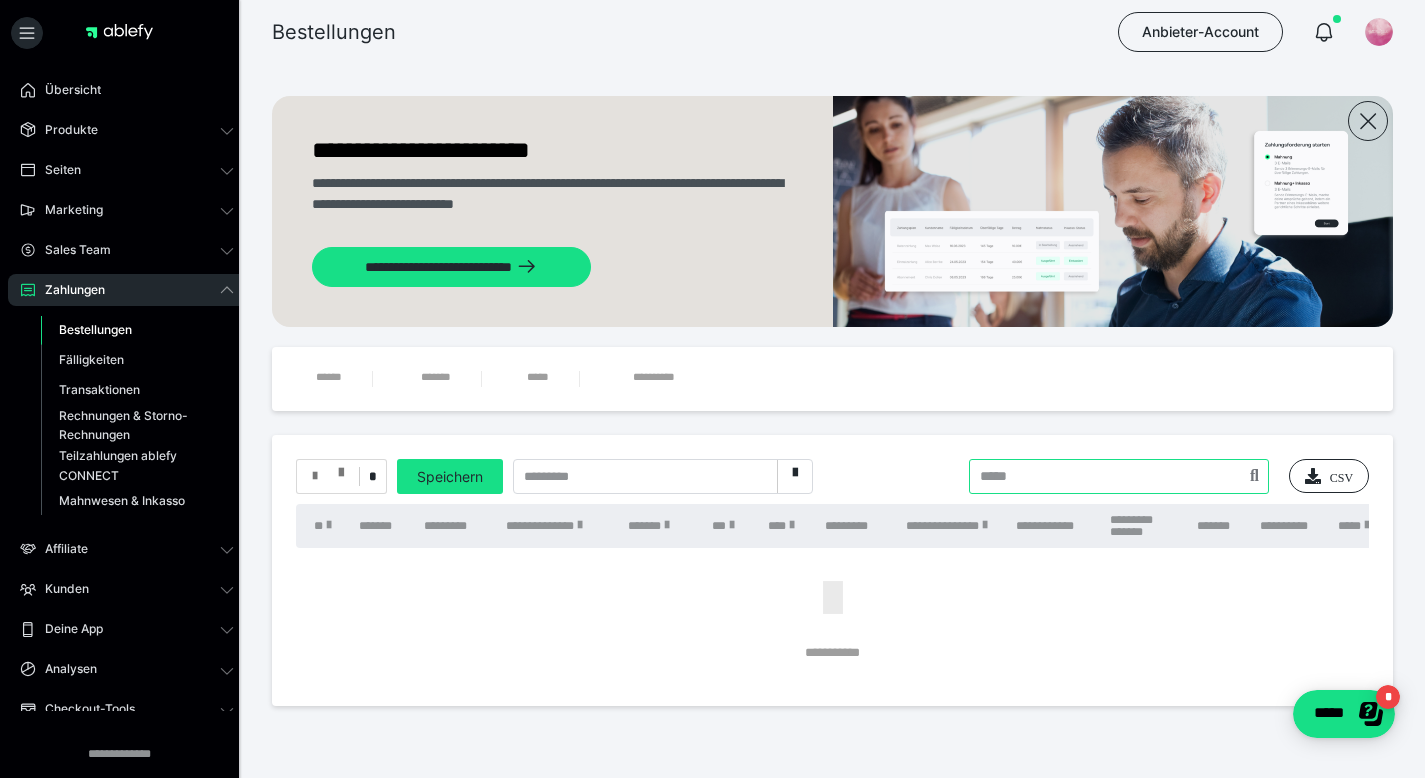 type 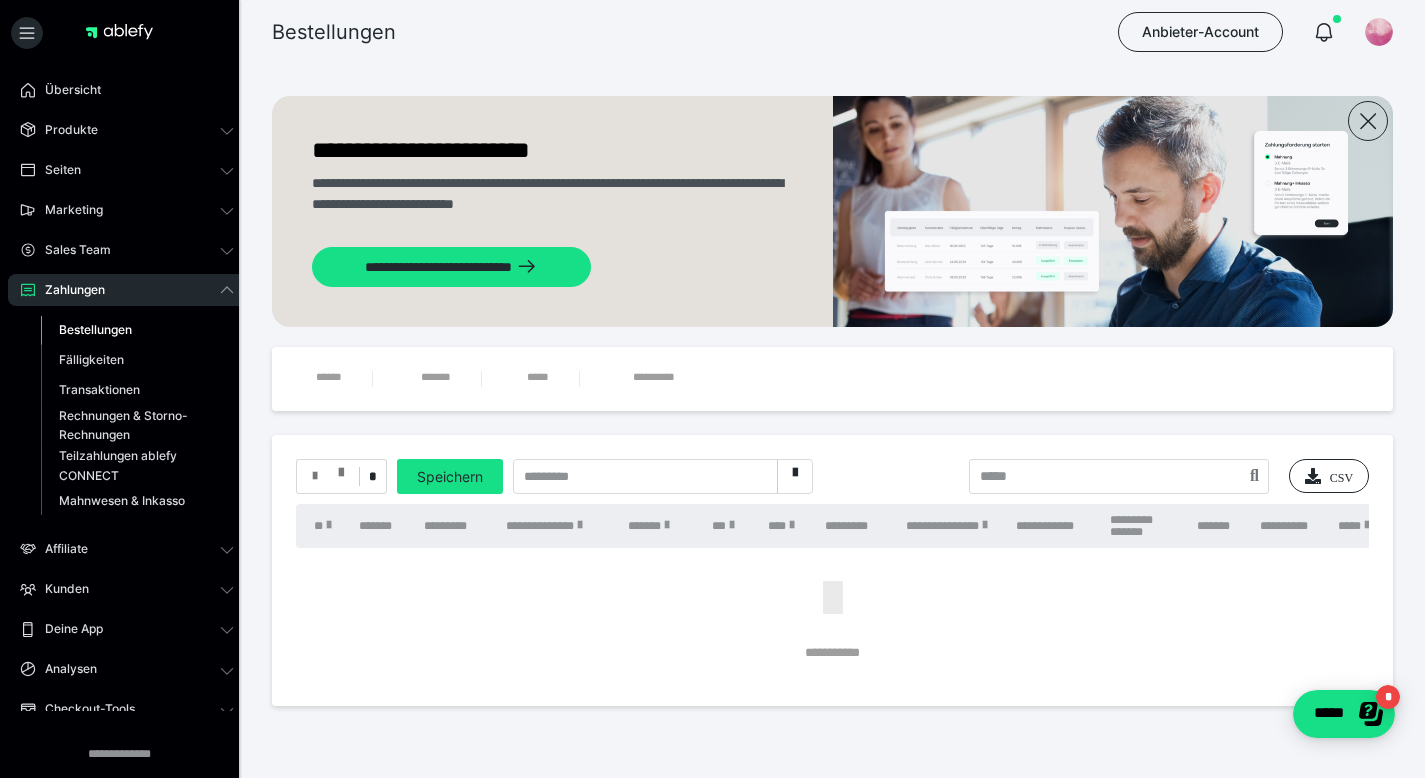 click on "**********" at bounding box center [832, 561] 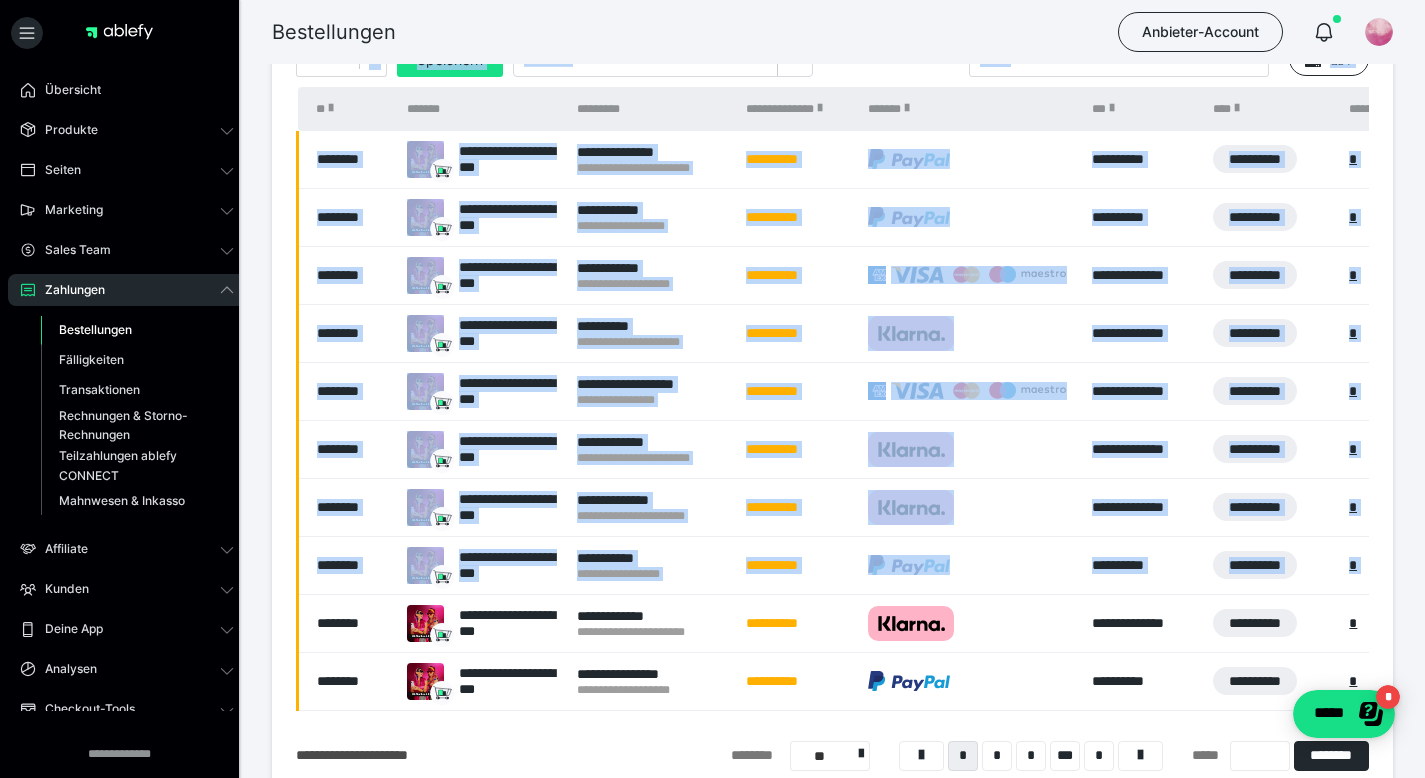 scroll, scrollTop: 555, scrollLeft: 0, axis: vertical 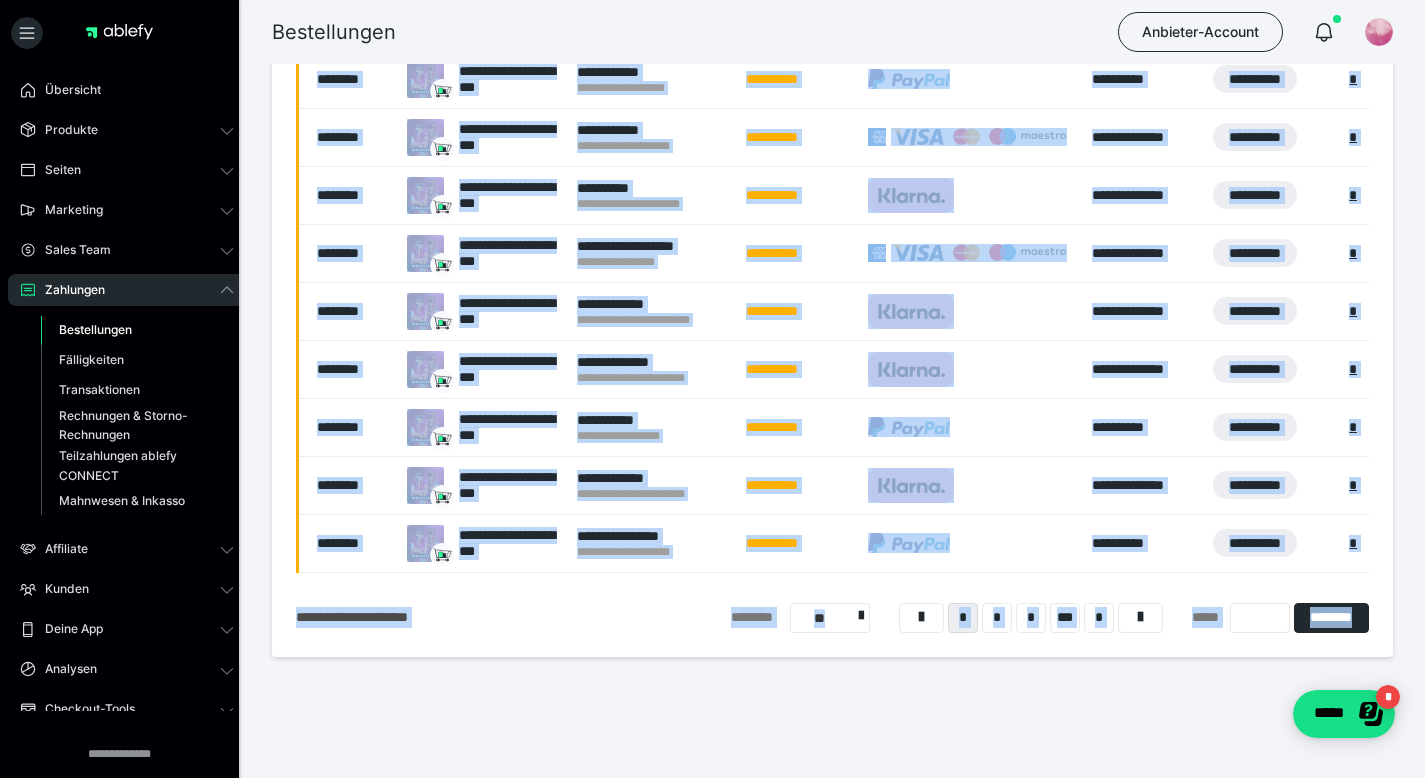 drag, startPoint x: 1439, startPoint y: 340, endPoint x: 1439, endPoint y: 666, distance: 326 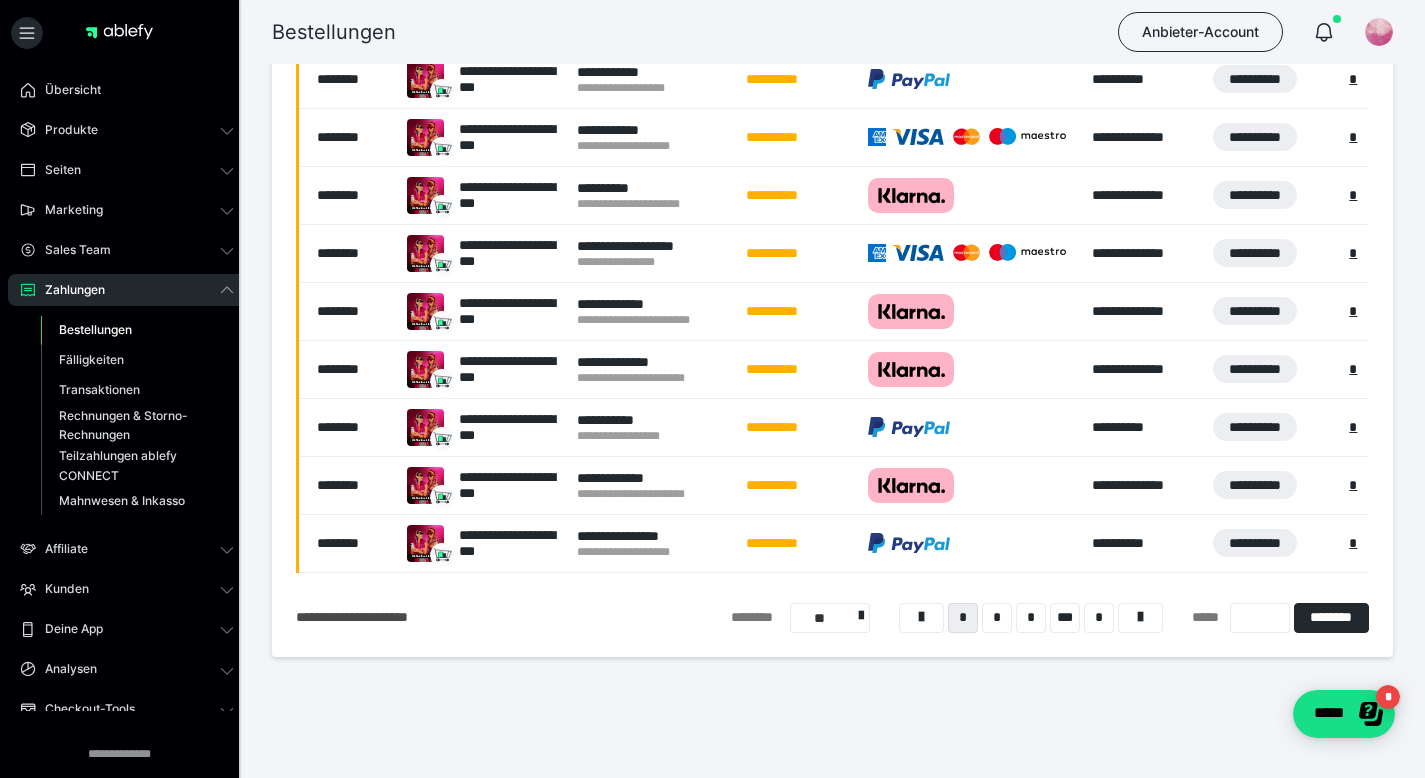 click on "**********" at bounding box center (832, 143) 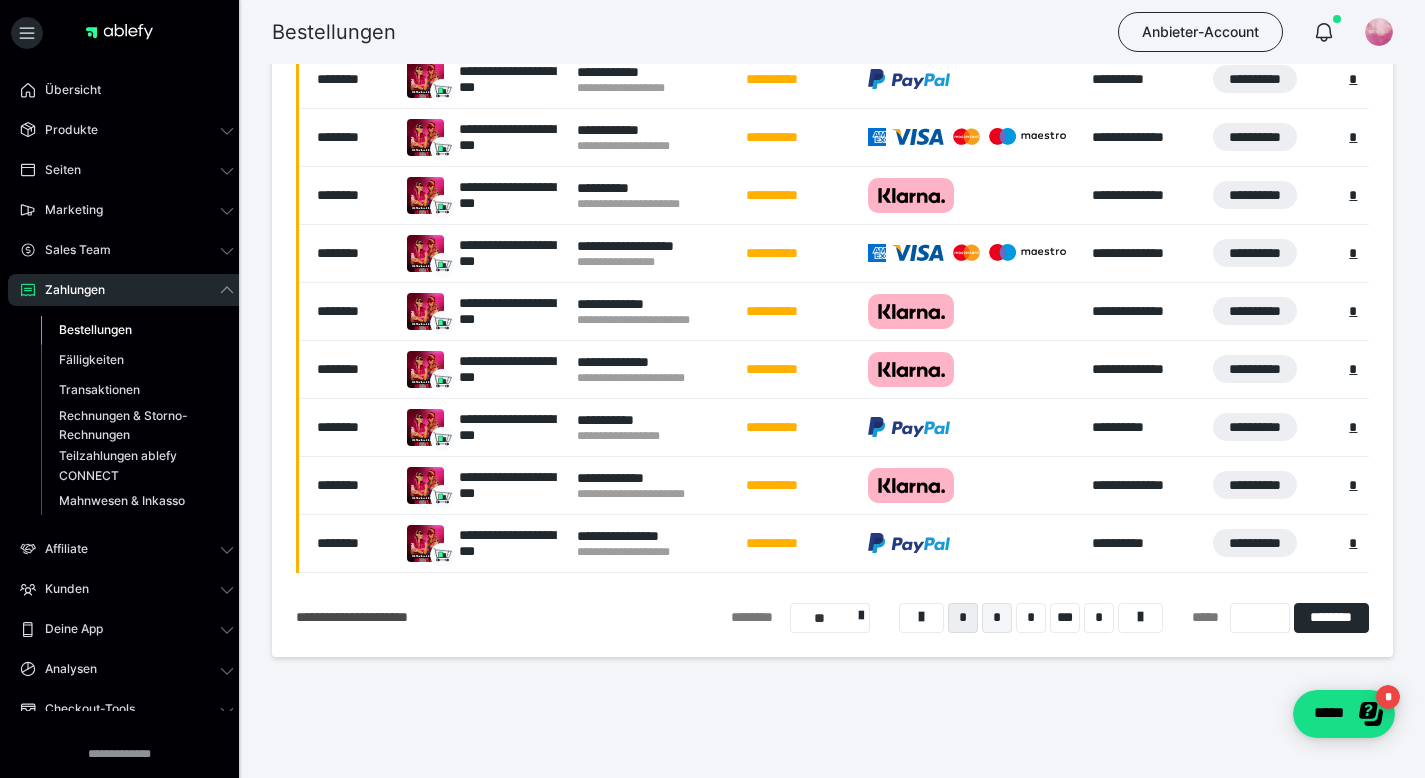 click on "*" at bounding box center (997, 618) 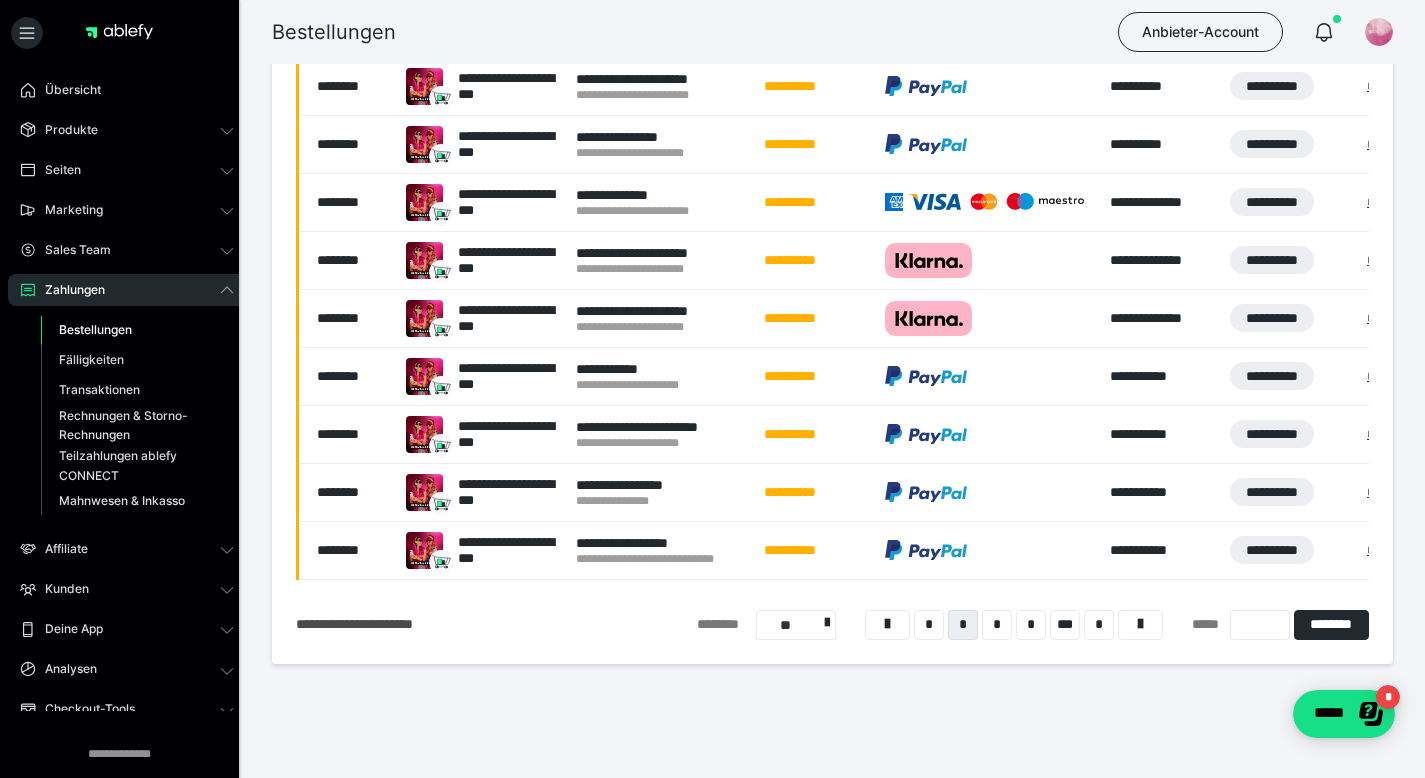 drag, startPoint x: 1439, startPoint y: 273, endPoint x: 1439, endPoint y: 396, distance: 123 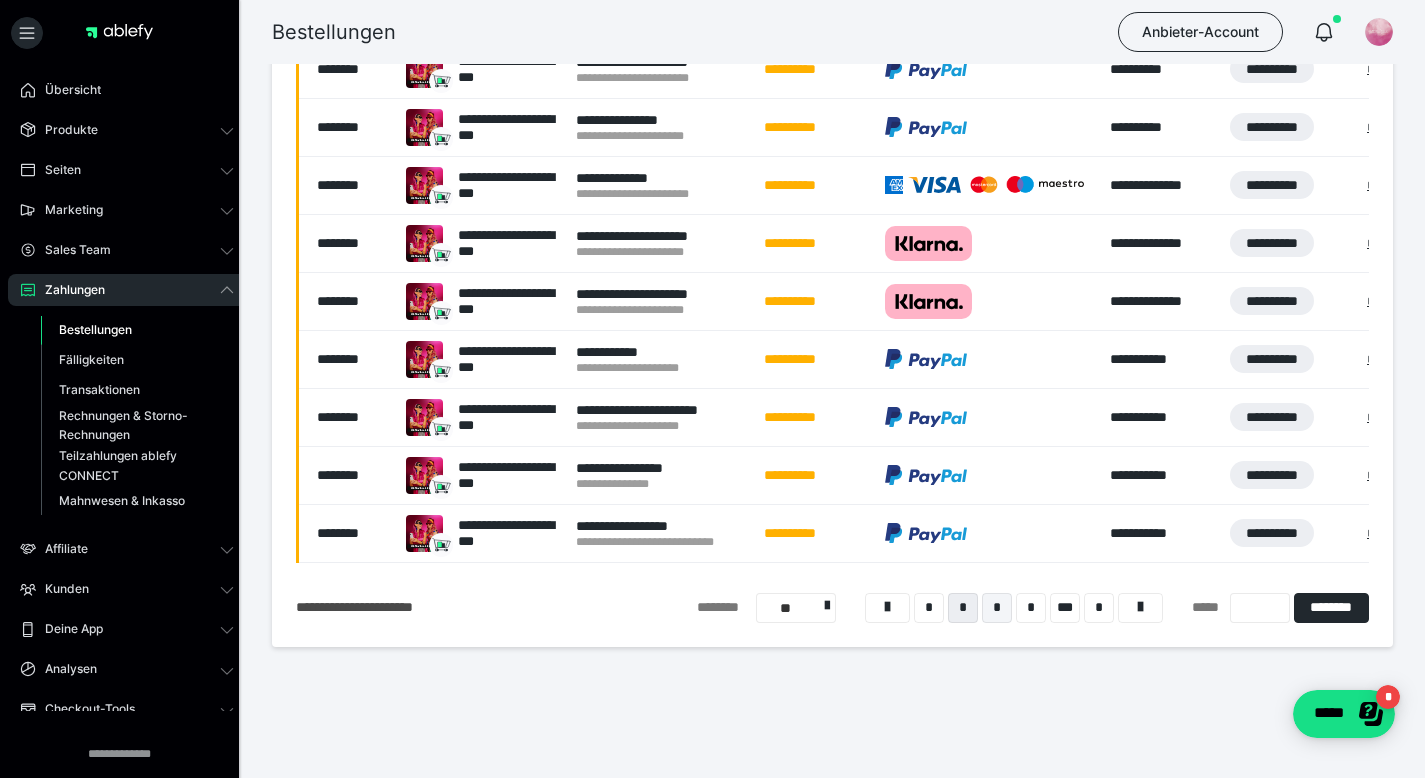 click on "*" at bounding box center [997, 608] 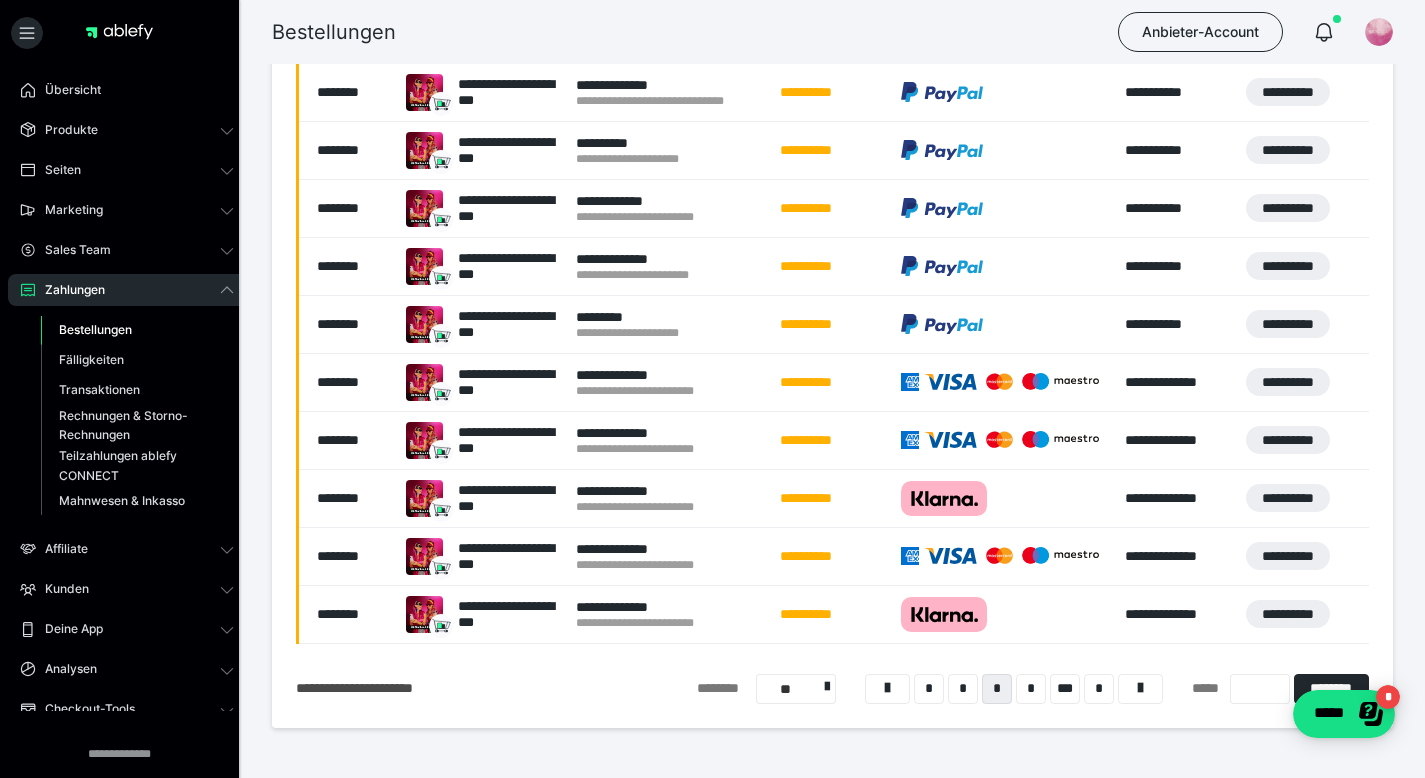 scroll, scrollTop: 530, scrollLeft: 0, axis: vertical 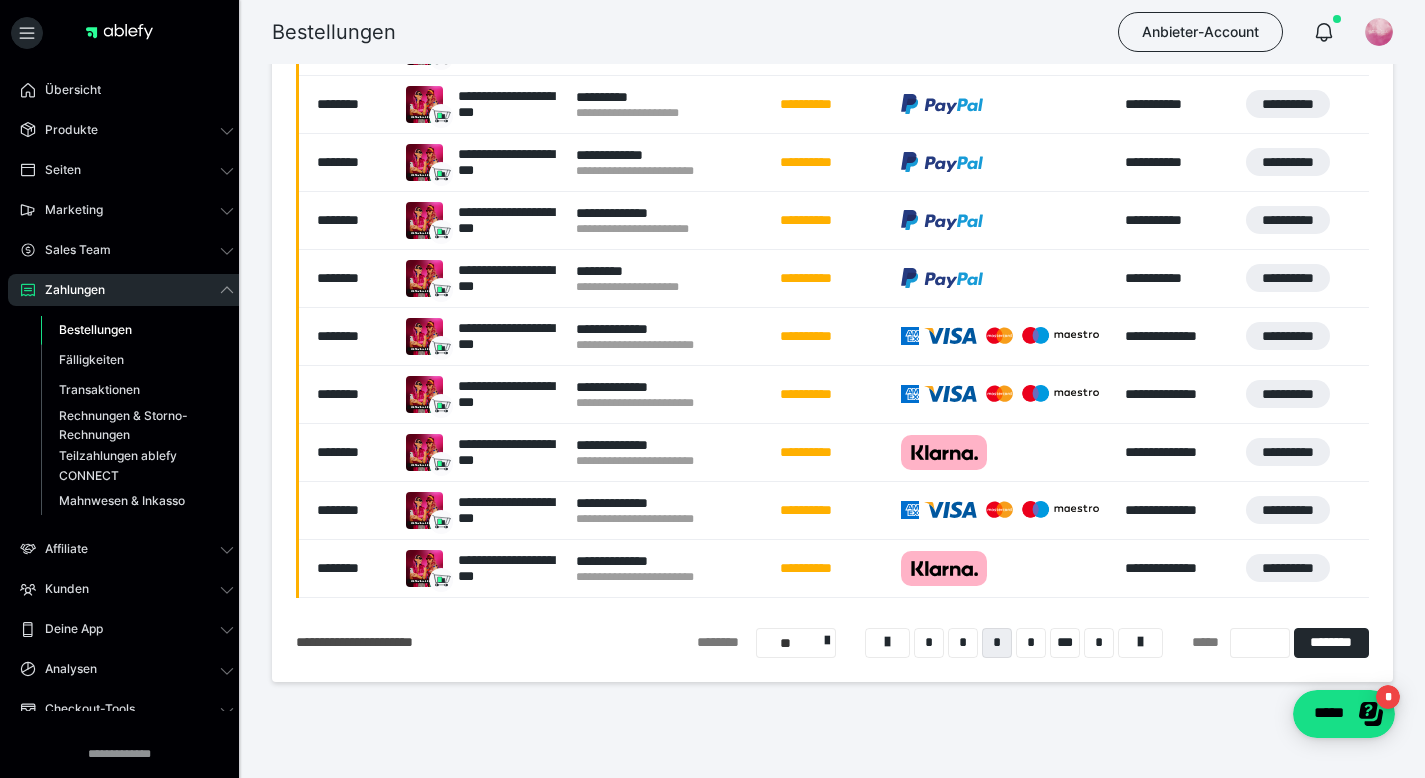 drag, startPoint x: 1439, startPoint y: 321, endPoint x: 1439, endPoint y: 341, distance: 20 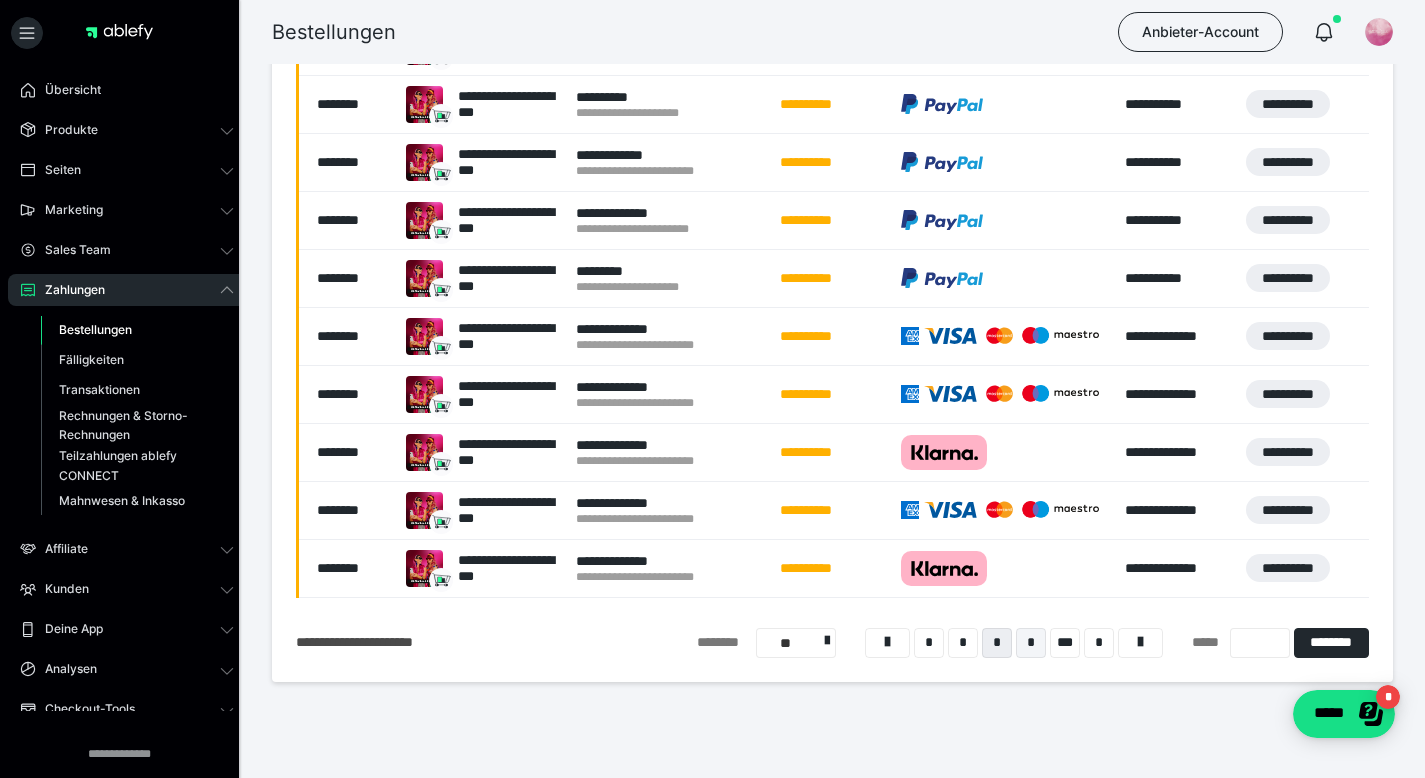 click on "*" at bounding box center [1031, 643] 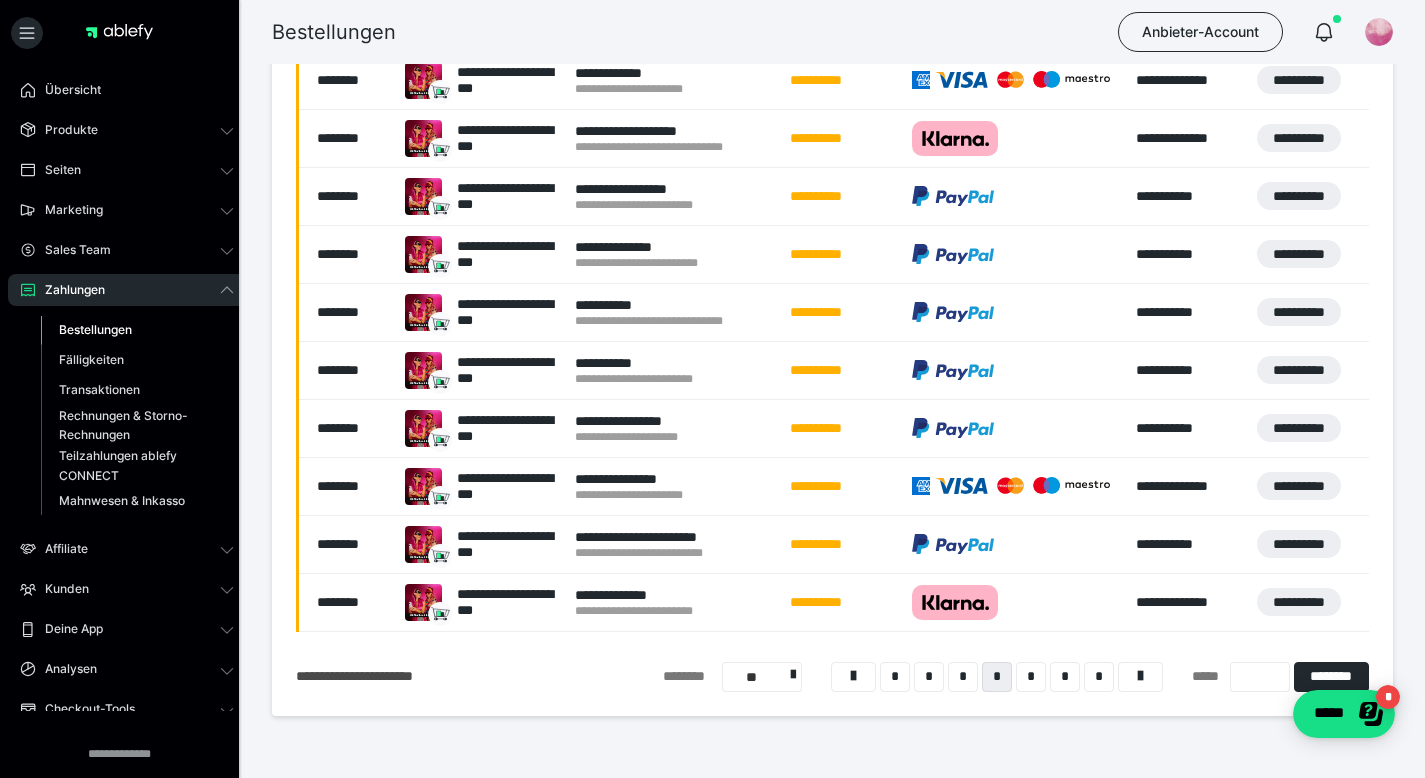 scroll, scrollTop: 498, scrollLeft: 0, axis: vertical 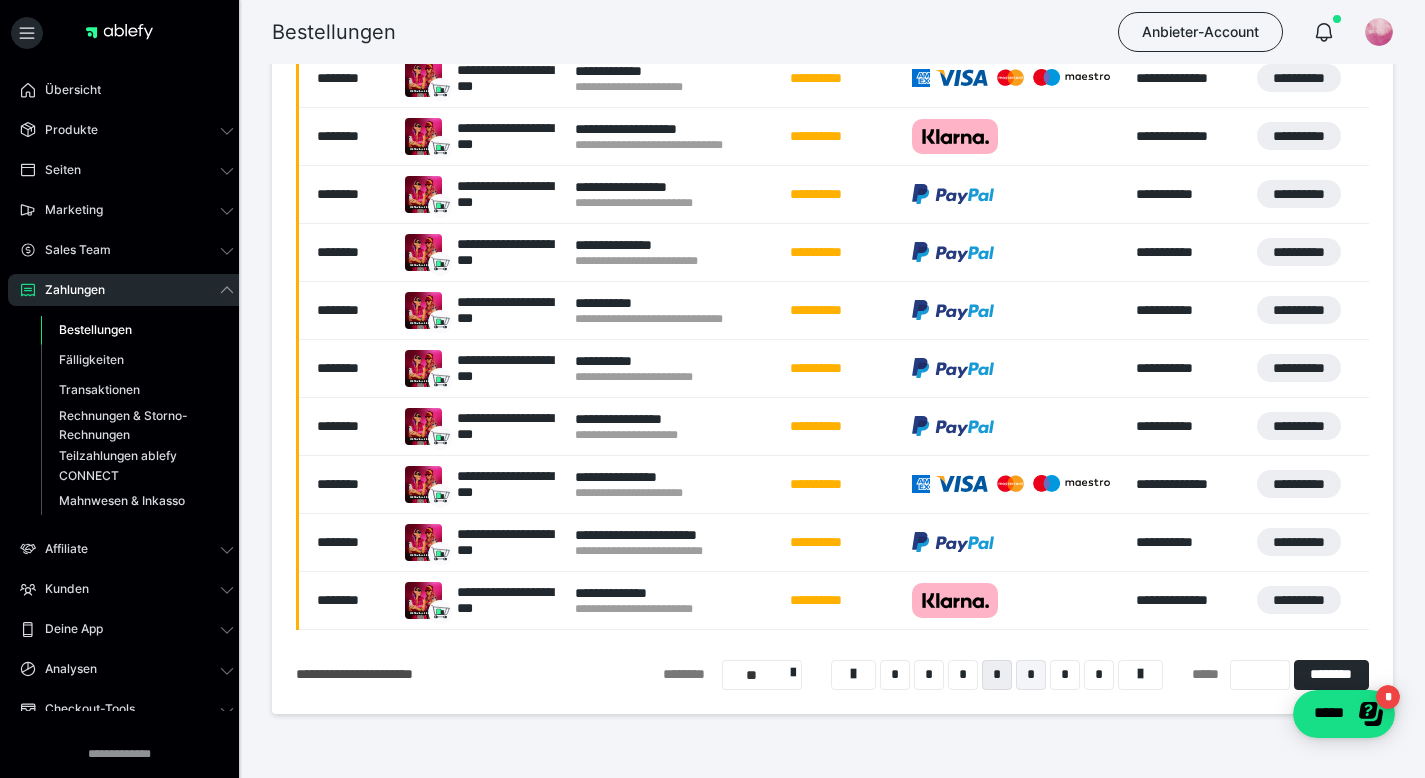 click on "*" at bounding box center [1031, 675] 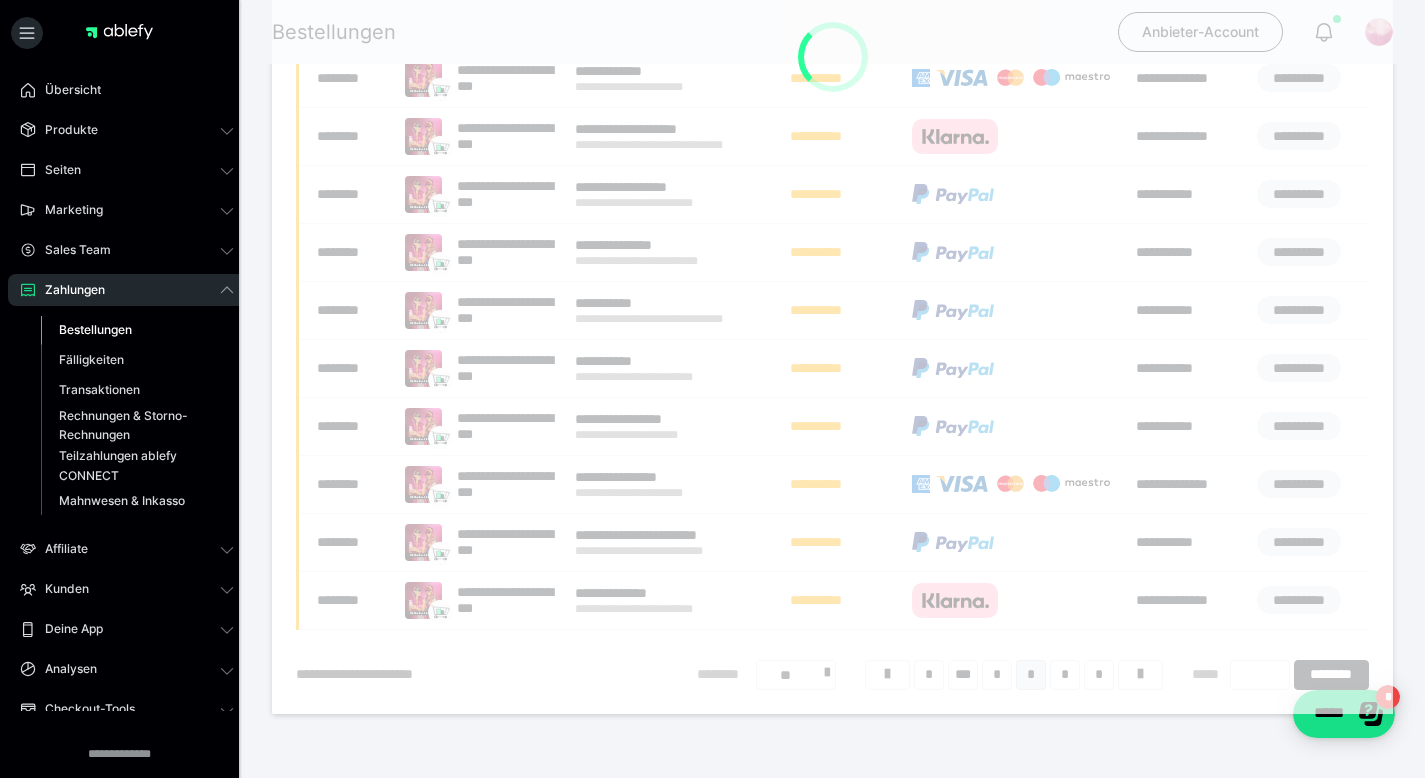 scroll, scrollTop: 375, scrollLeft: 0, axis: vertical 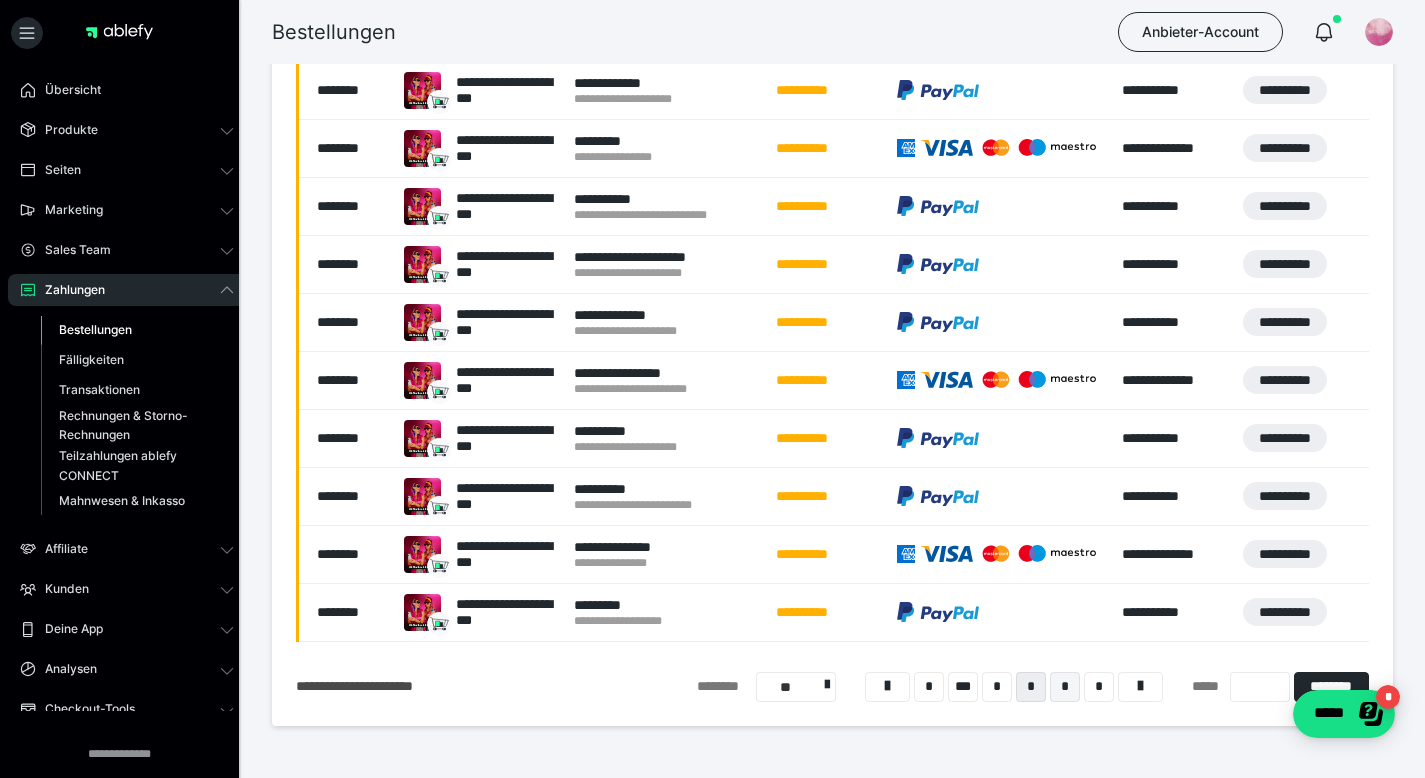 click on "*" at bounding box center (1065, 687) 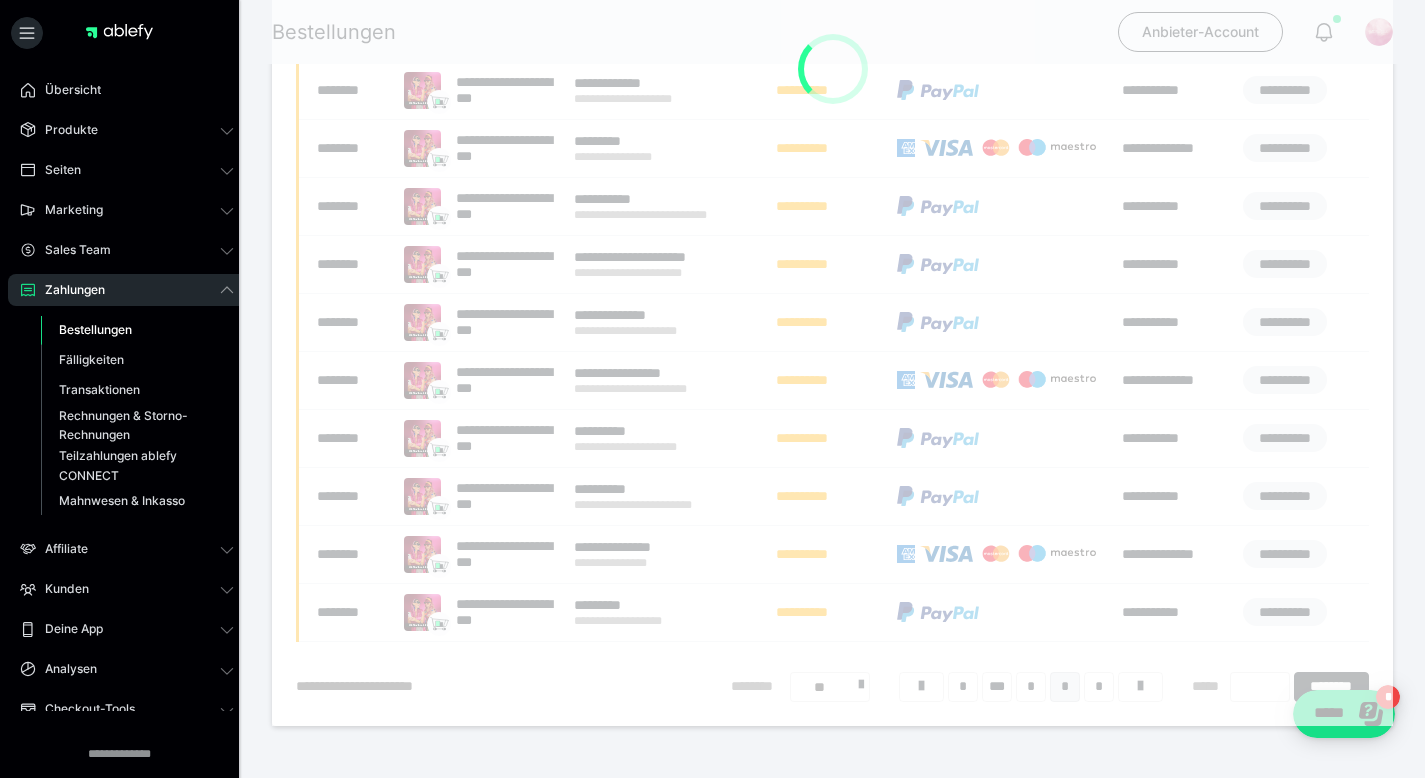 scroll, scrollTop: 375, scrollLeft: 0, axis: vertical 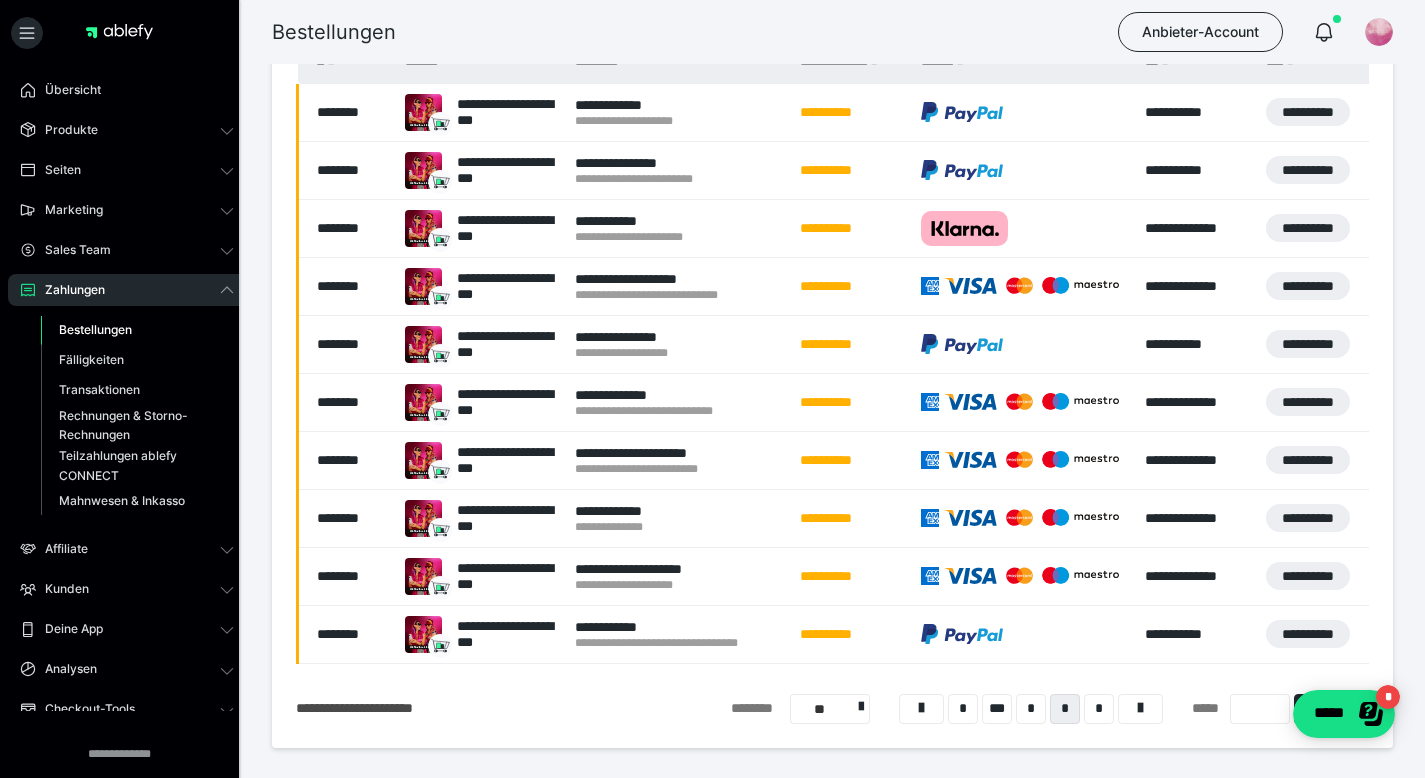 drag, startPoint x: 1439, startPoint y: 390, endPoint x: 1439, endPoint y: 442, distance: 52 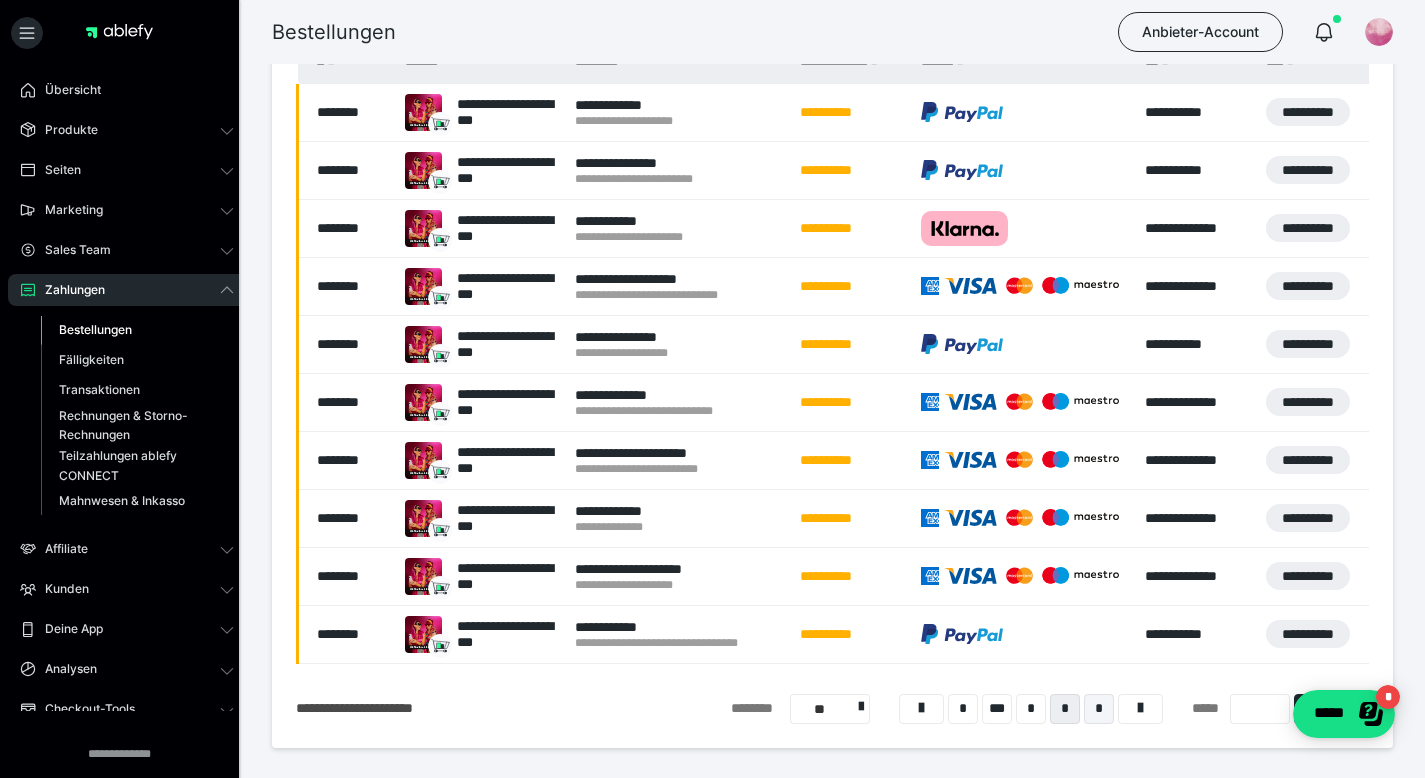 click on "*" at bounding box center (1099, 709) 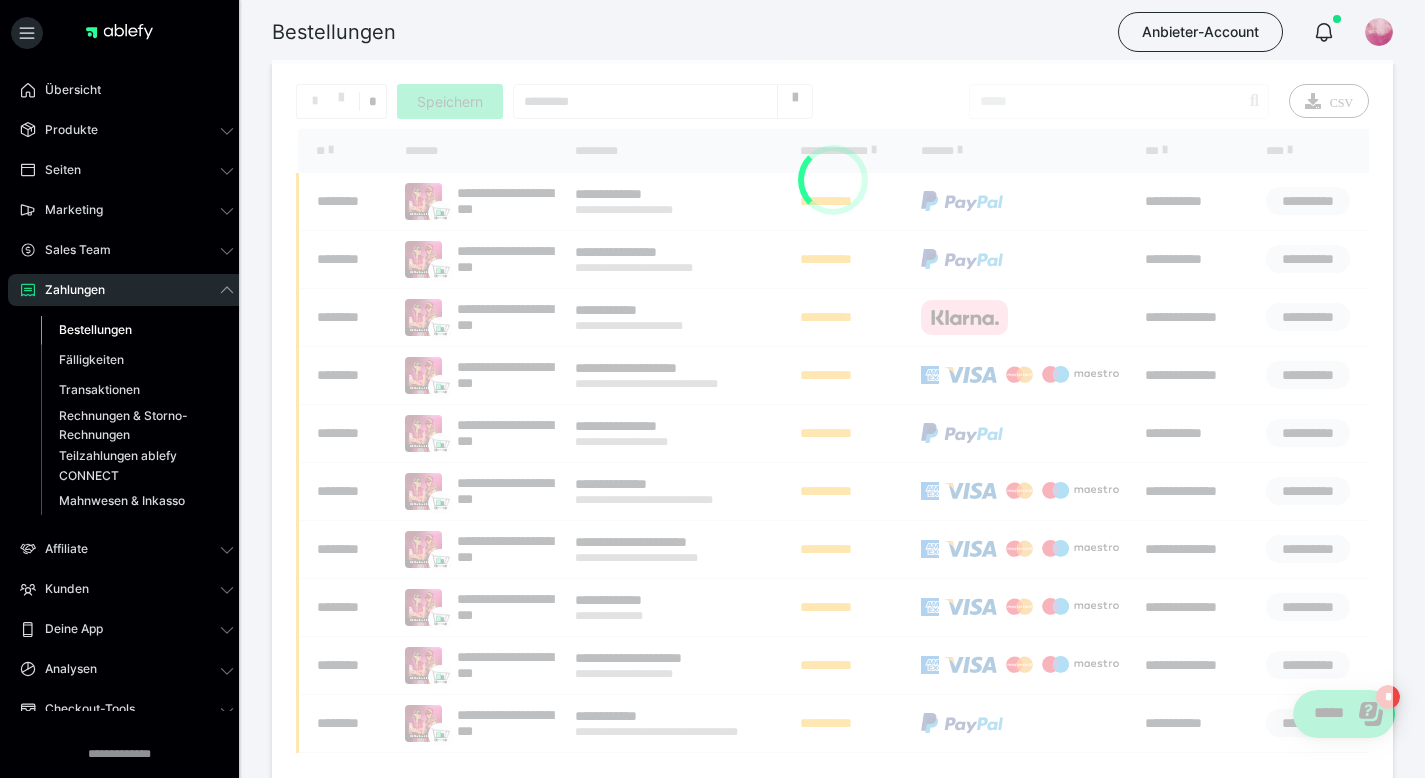 scroll, scrollTop: 275, scrollLeft: 0, axis: vertical 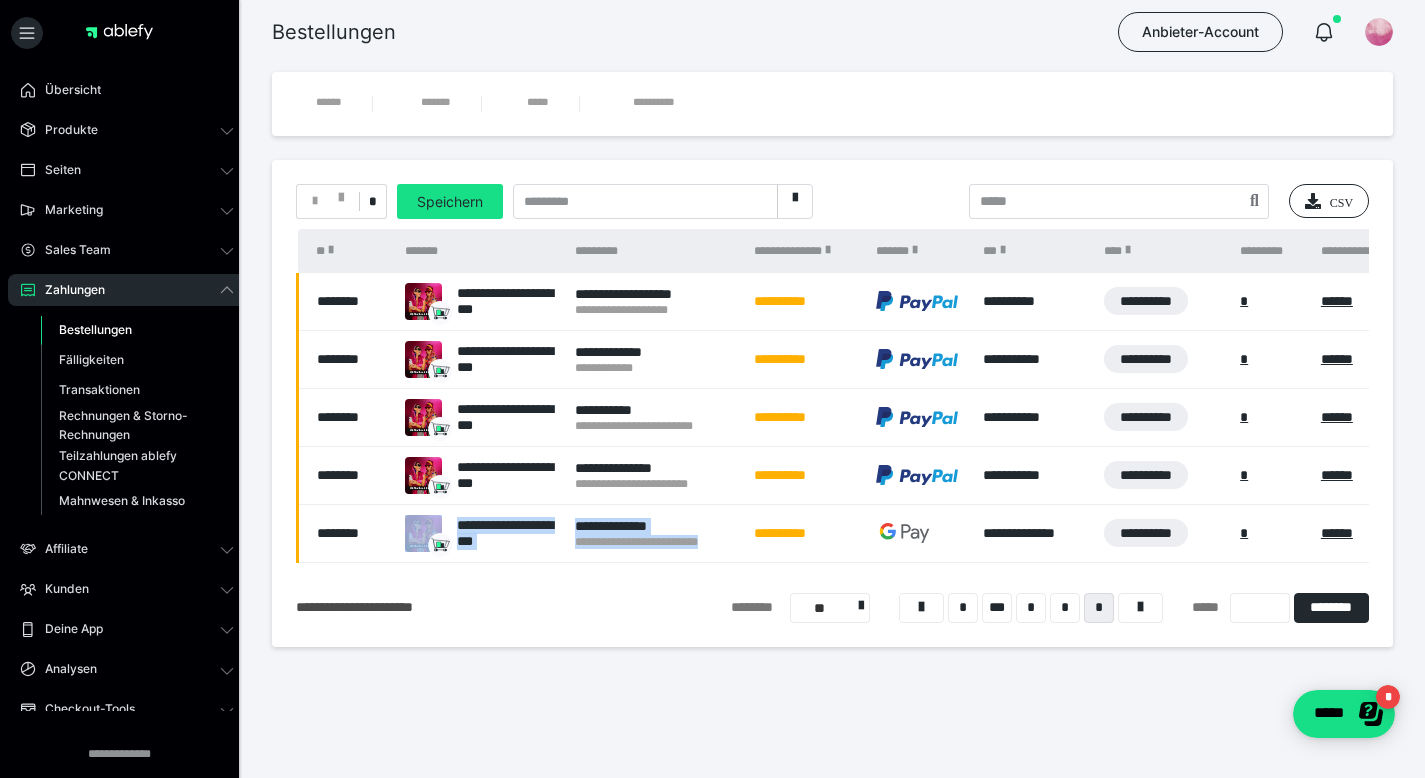click on "**********" at bounding box center (832, 403) 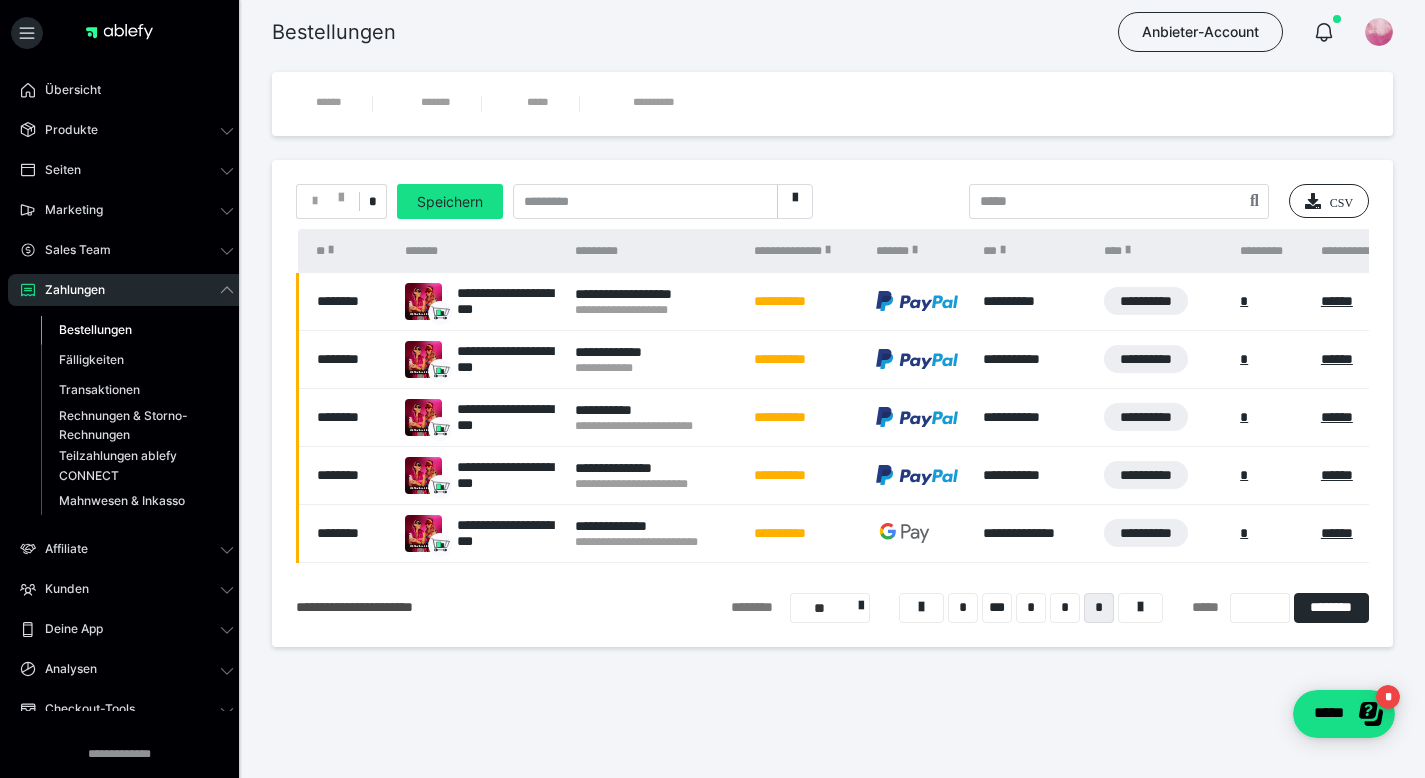 drag, startPoint x: 959, startPoint y: 619, endPoint x: 962, endPoint y: 677, distance: 58.077534 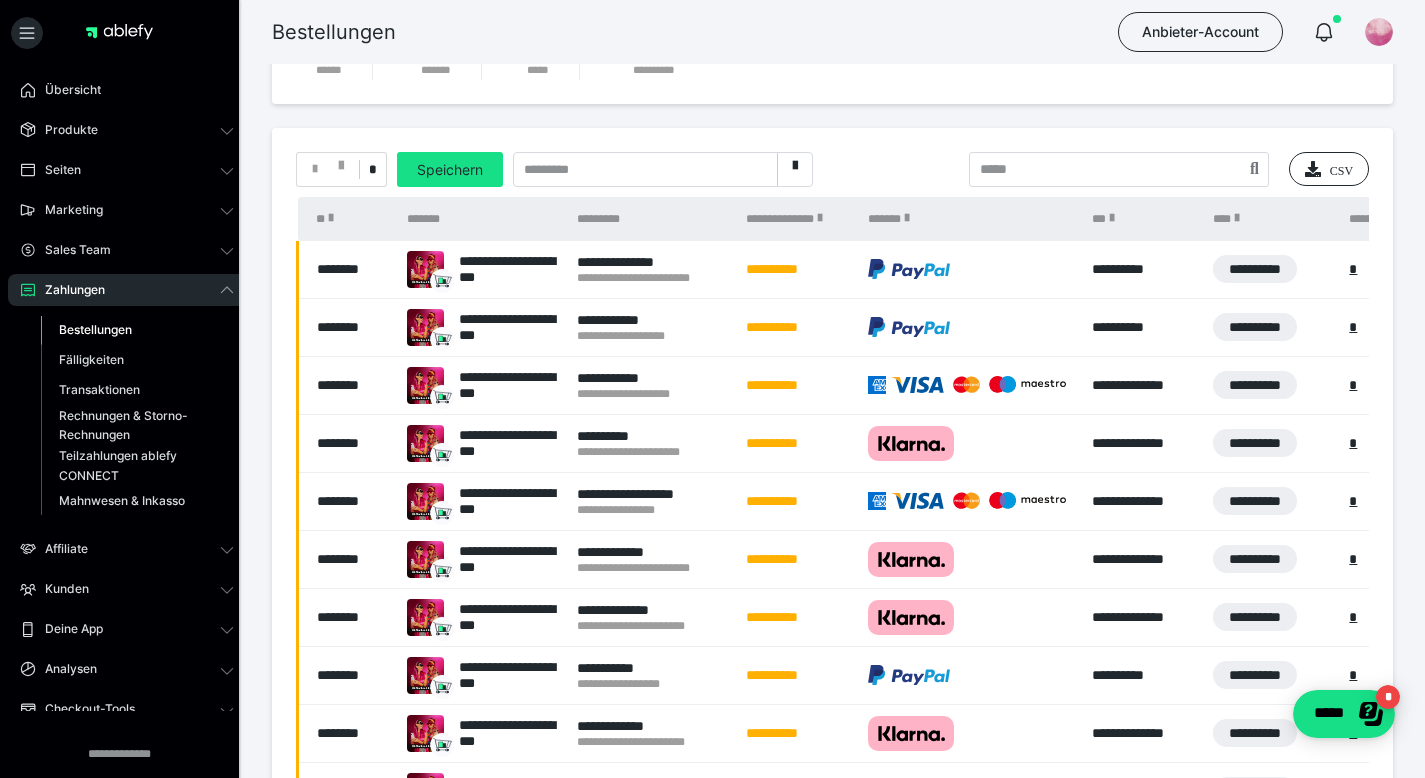 scroll, scrollTop: 268, scrollLeft: 0, axis: vertical 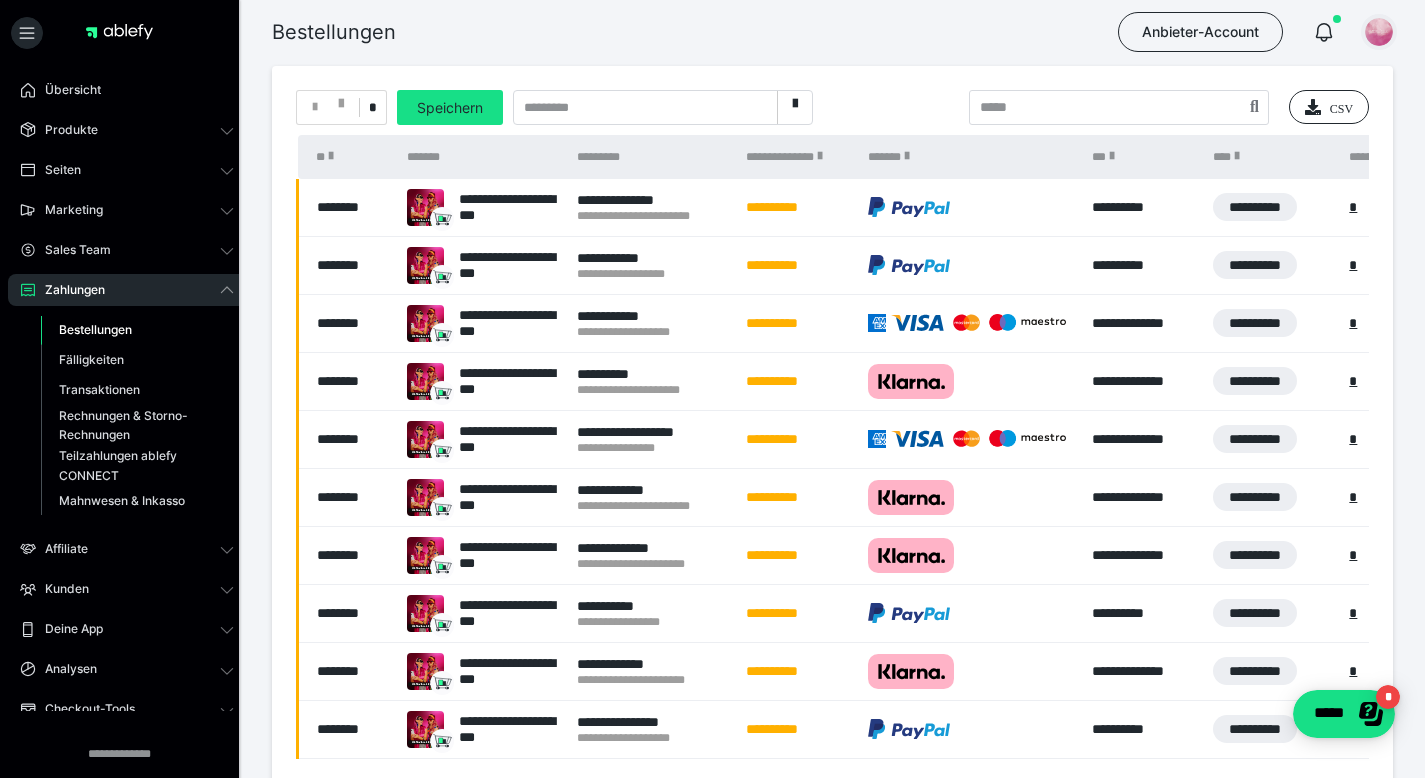 click at bounding box center (1379, 32) 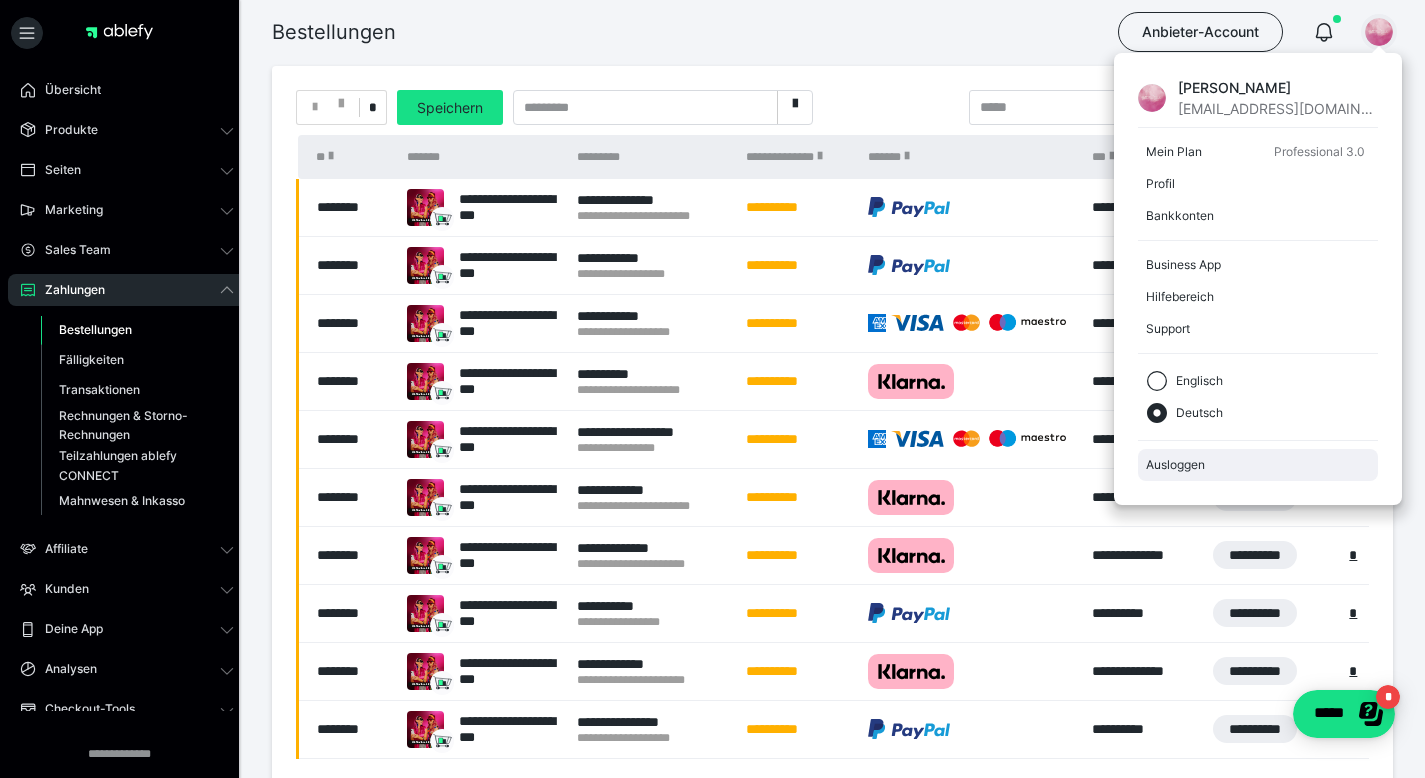click on "Ausloggen" at bounding box center (1258, 465) 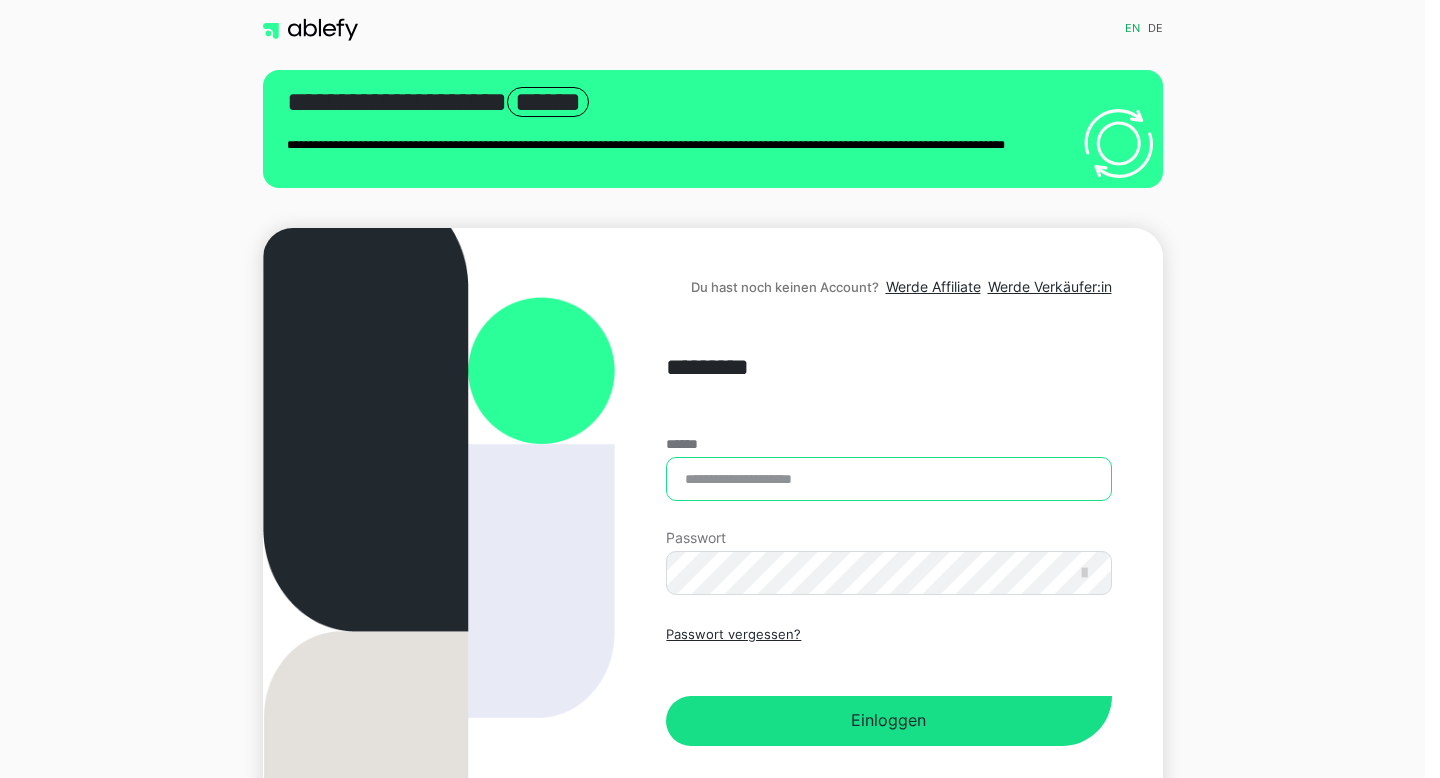 type on "**********" 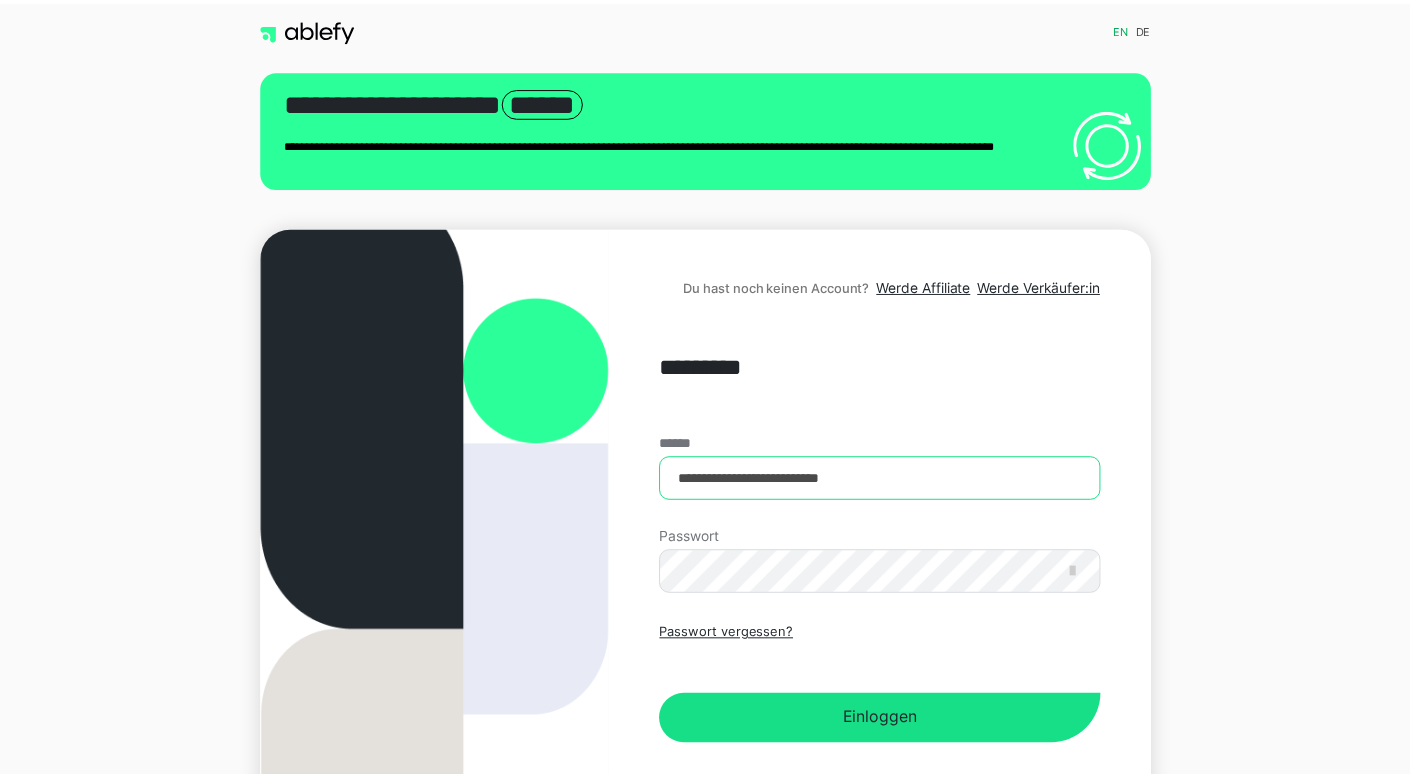 scroll, scrollTop: 0, scrollLeft: 0, axis: both 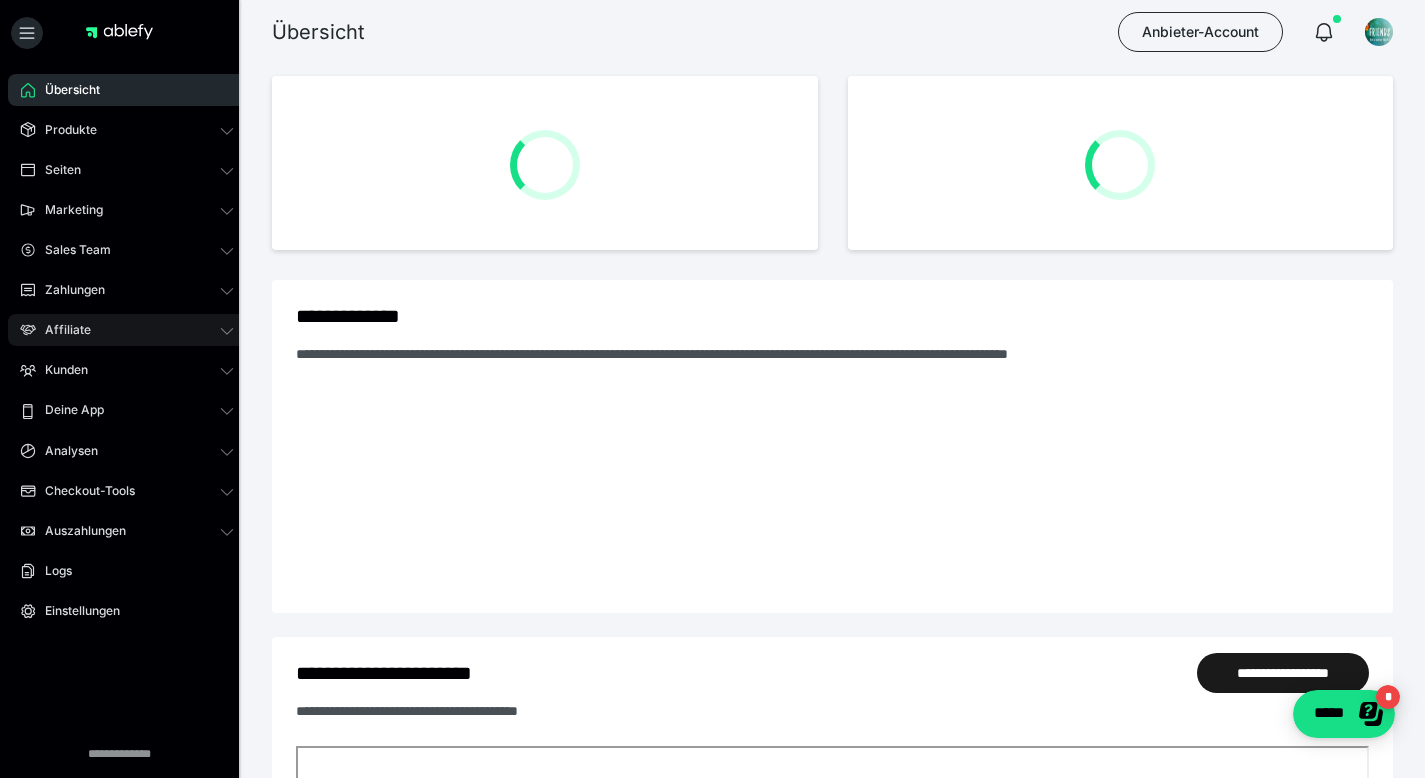 click on "Affiliate" at bounding box center [61, 330] 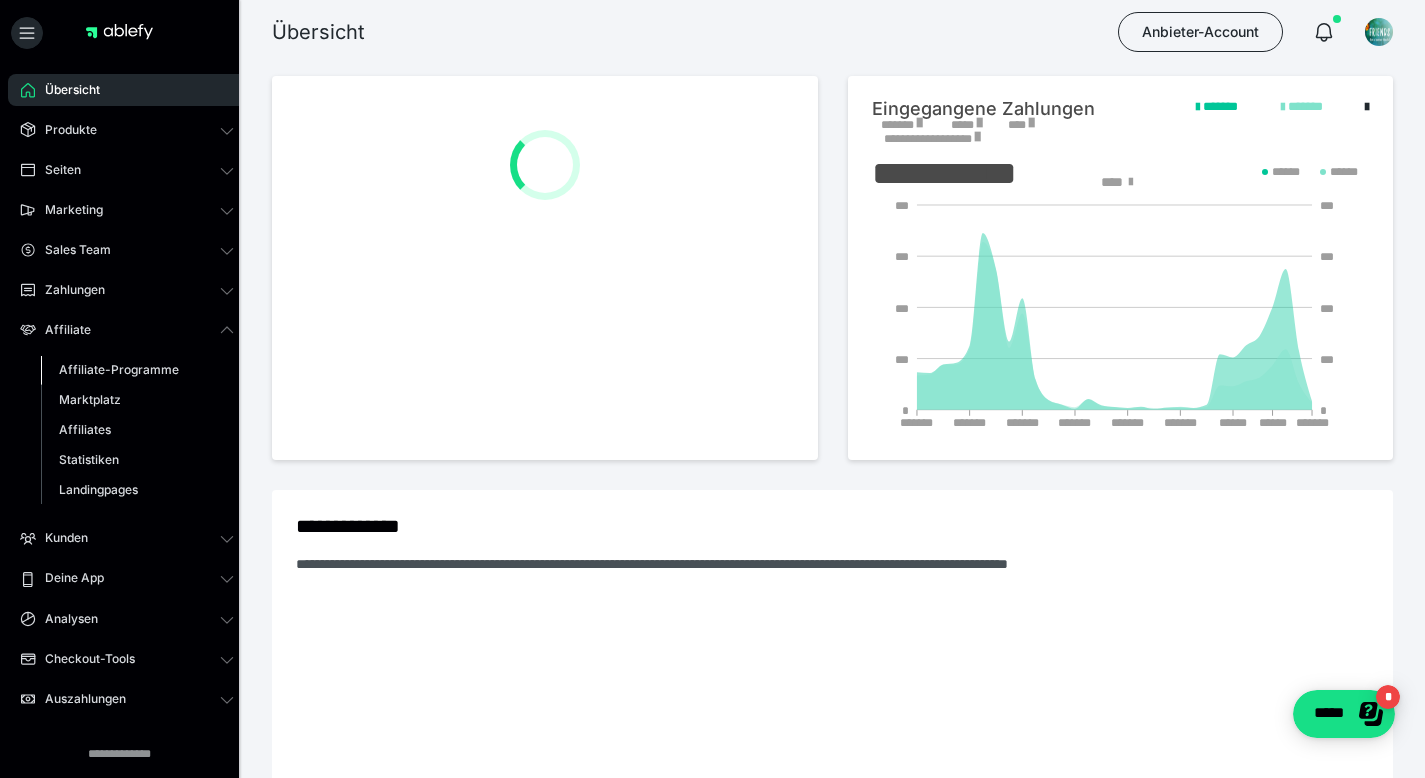 click on "Affiliate-Programme" at bounding box center (119, 369) 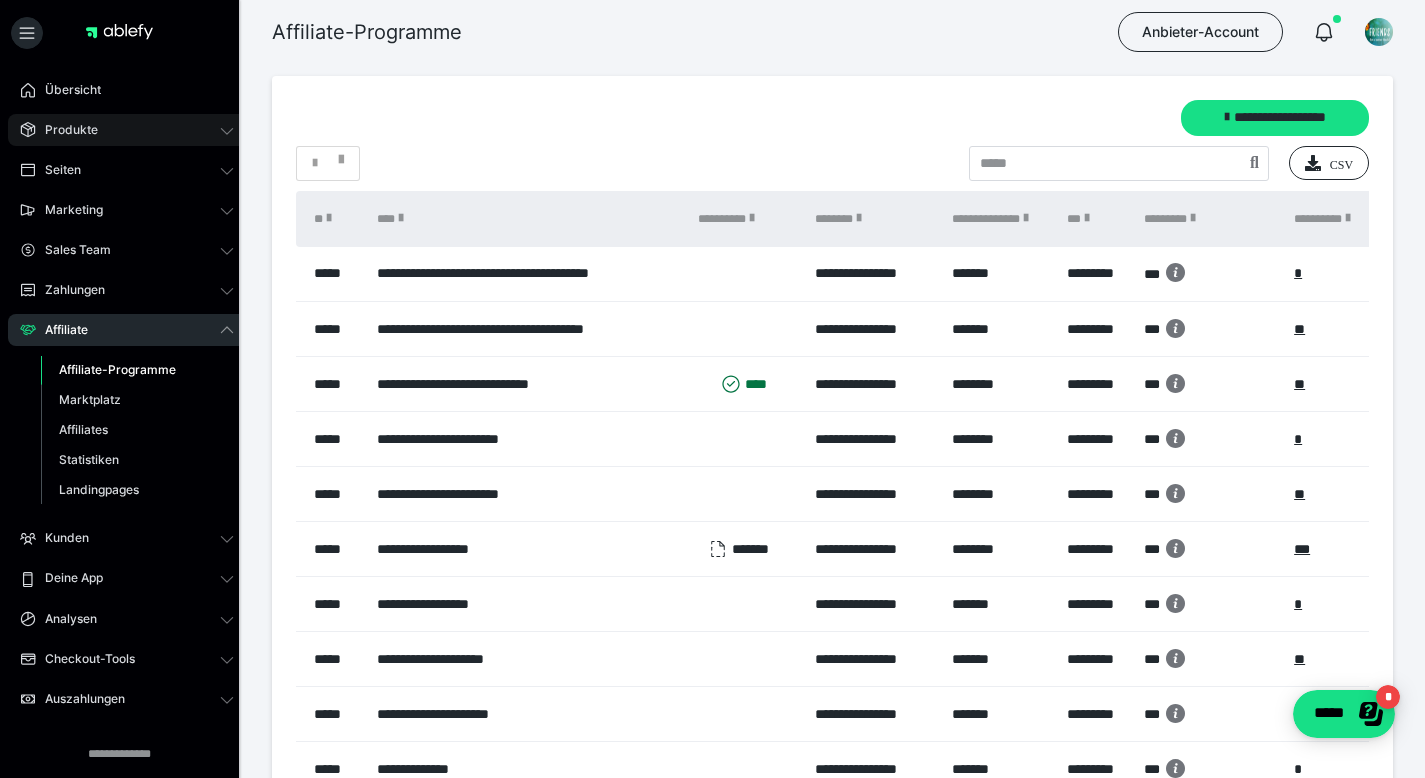click on "Produkte" at bounding box center [127, 130] 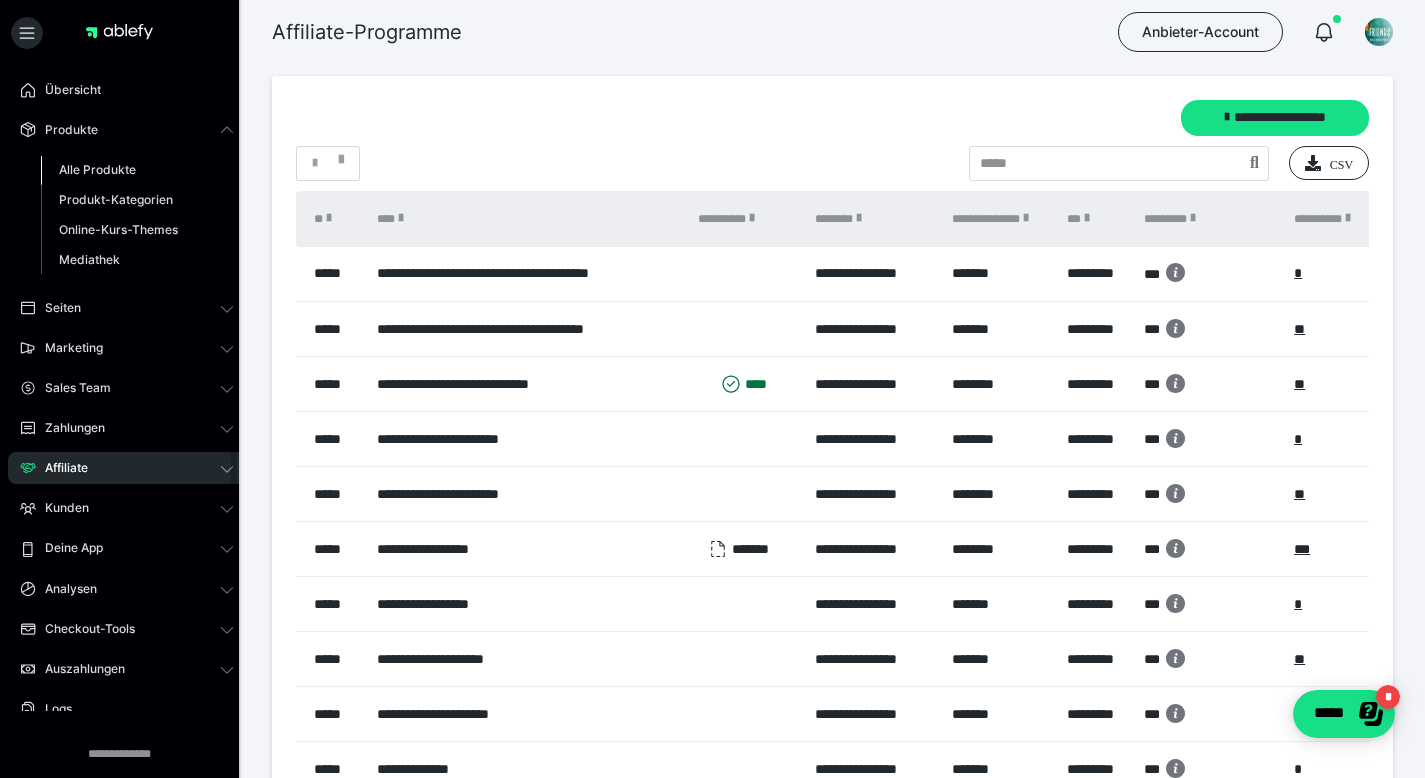 click on "Alle Produkte" at bounding box center (137, 170) 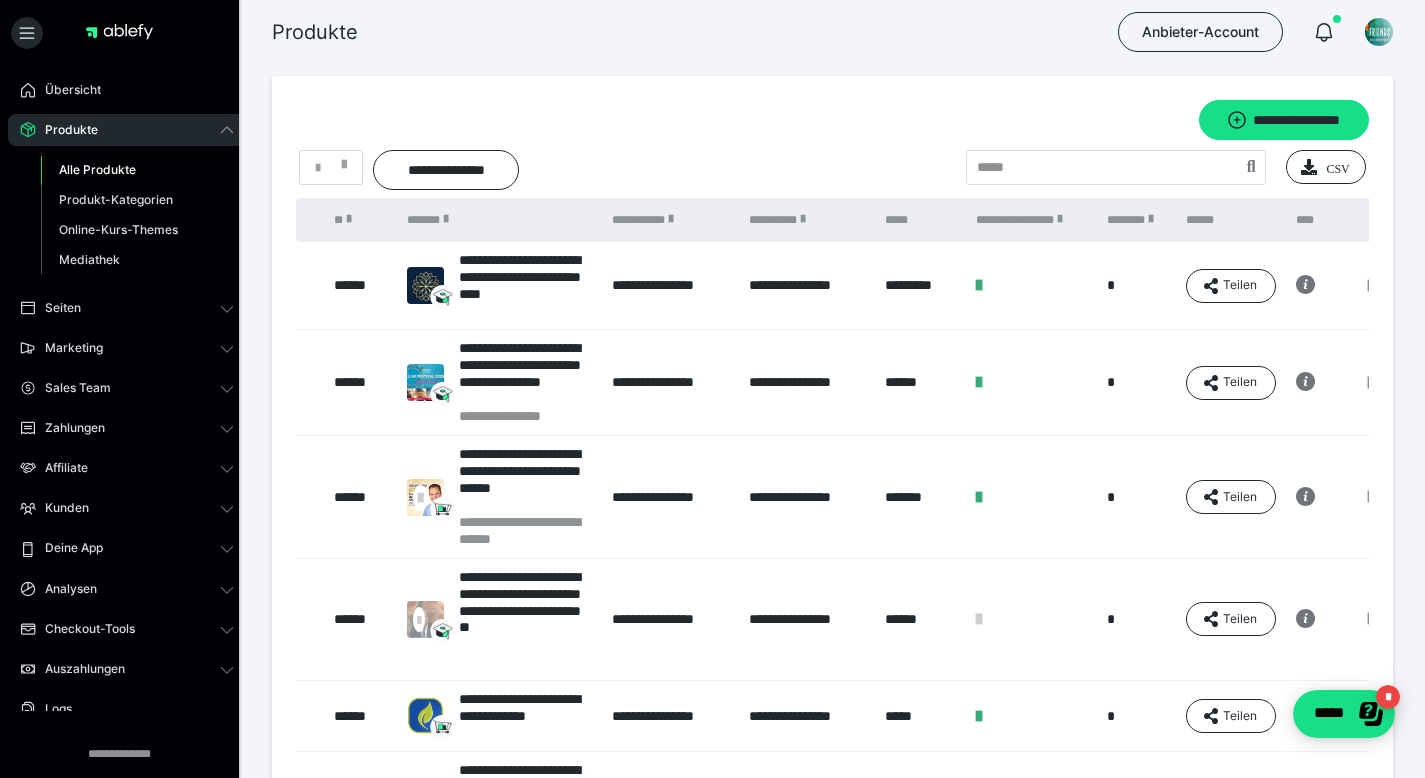 click on "Alle Produkte" at bounding box center [97, 169] 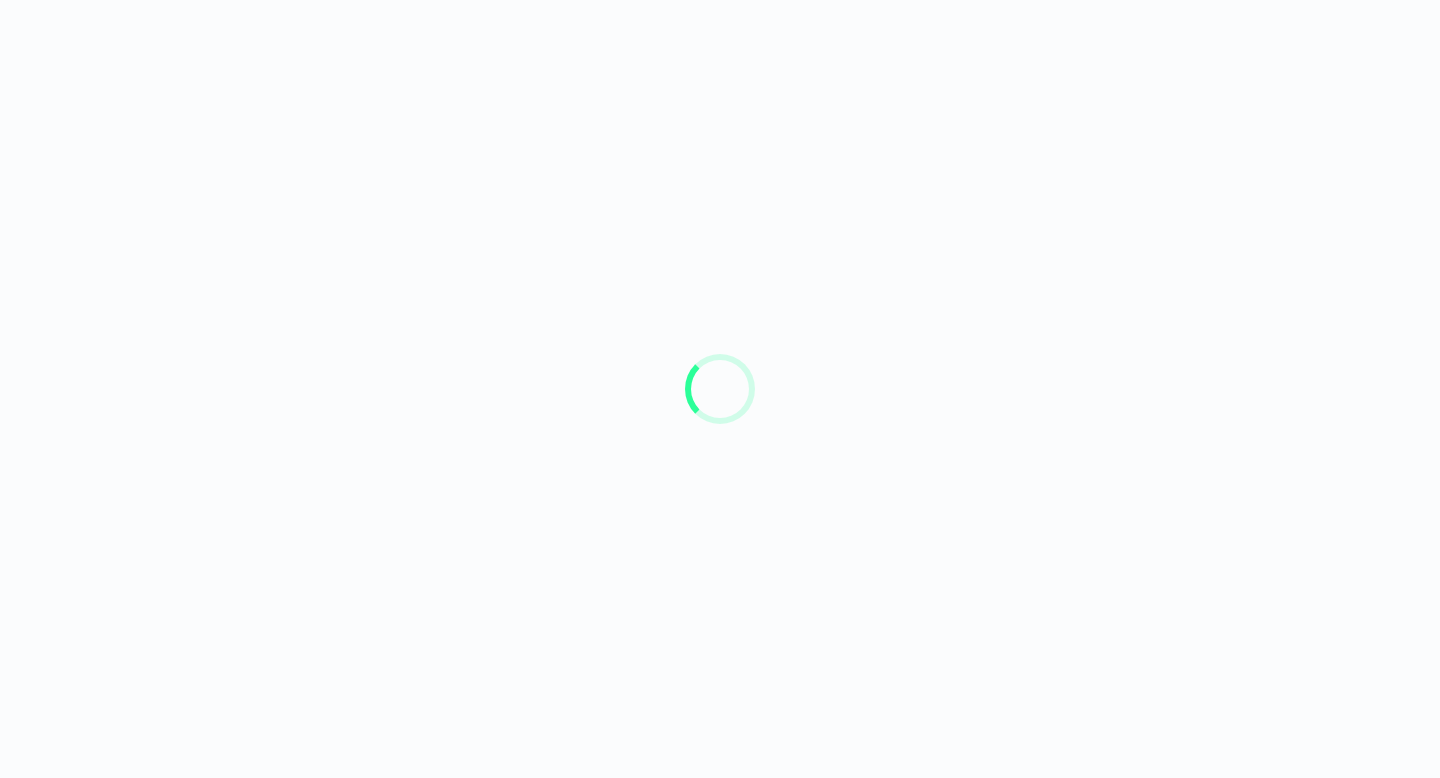 scroll, scrollTop: 0, scrollLeft: 0, axis: both 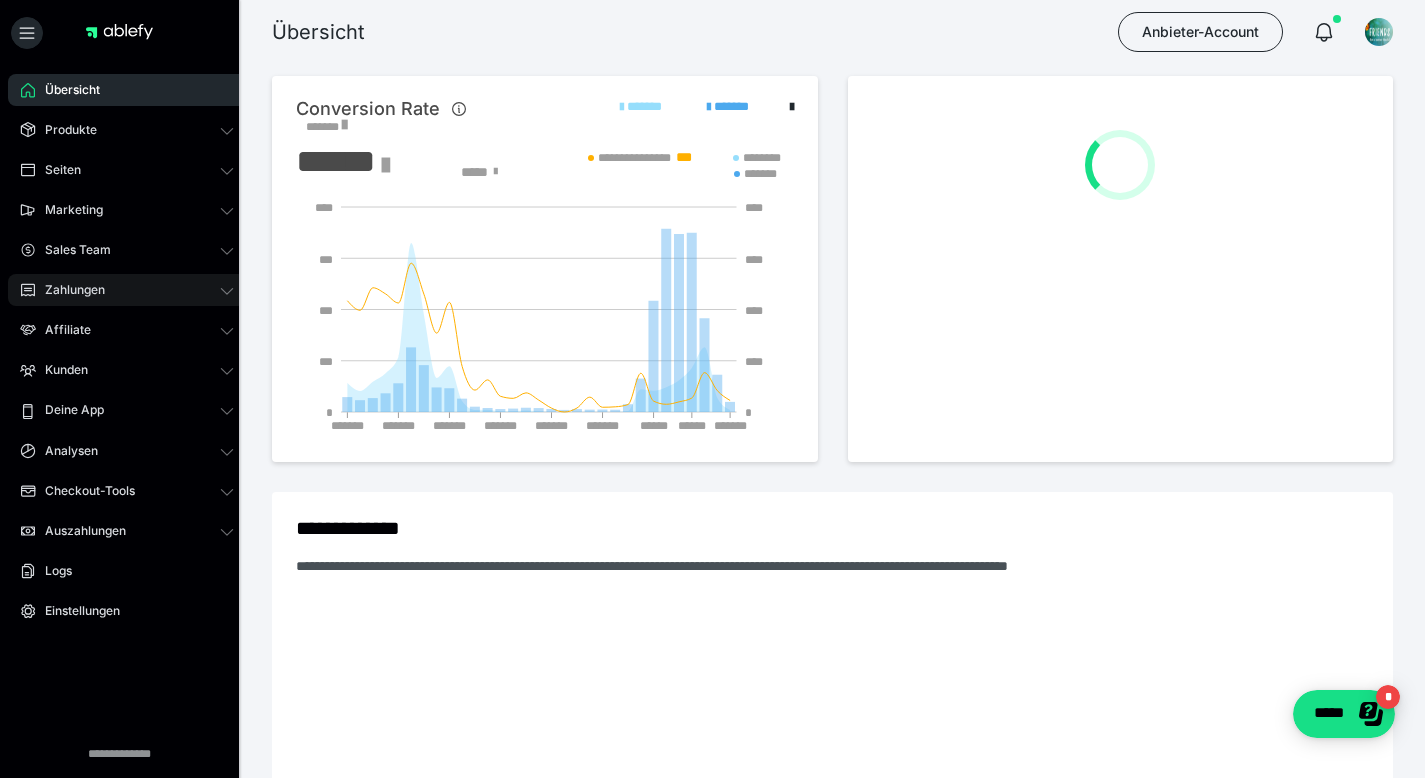 click on "Zahlungen" at bounding box center (127, 290) 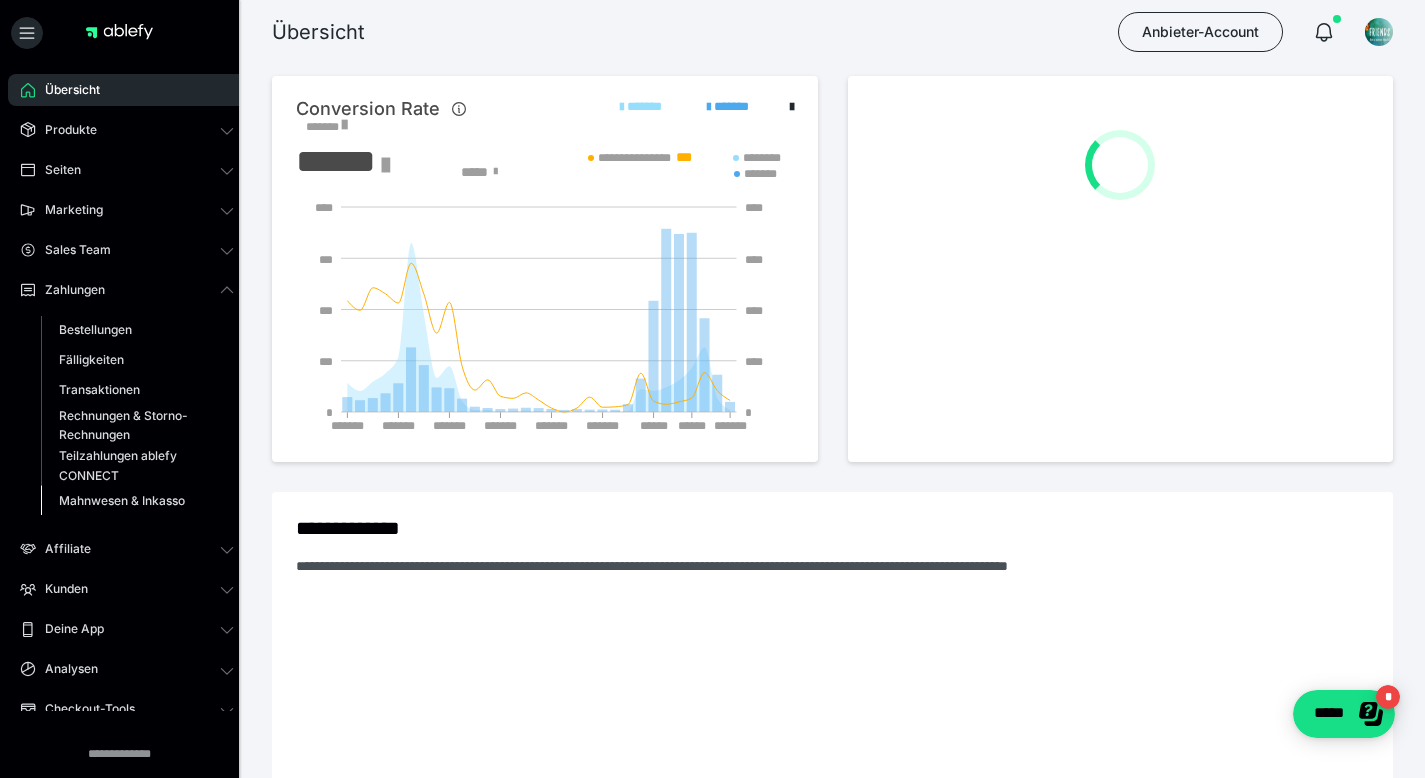click on "Mahnwesen & Inkasso" at bounding box center [122, 500] 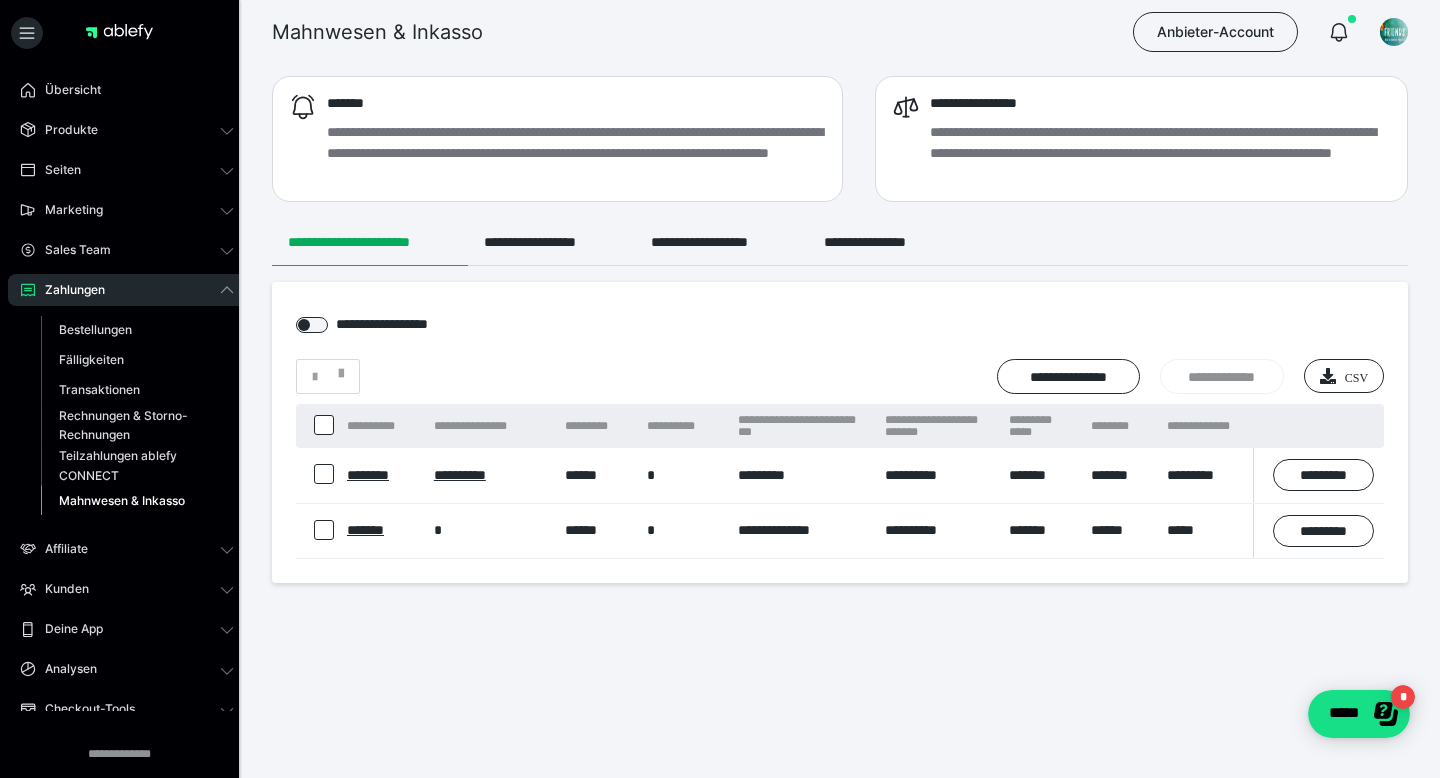 click at bounding box center [324, 474] 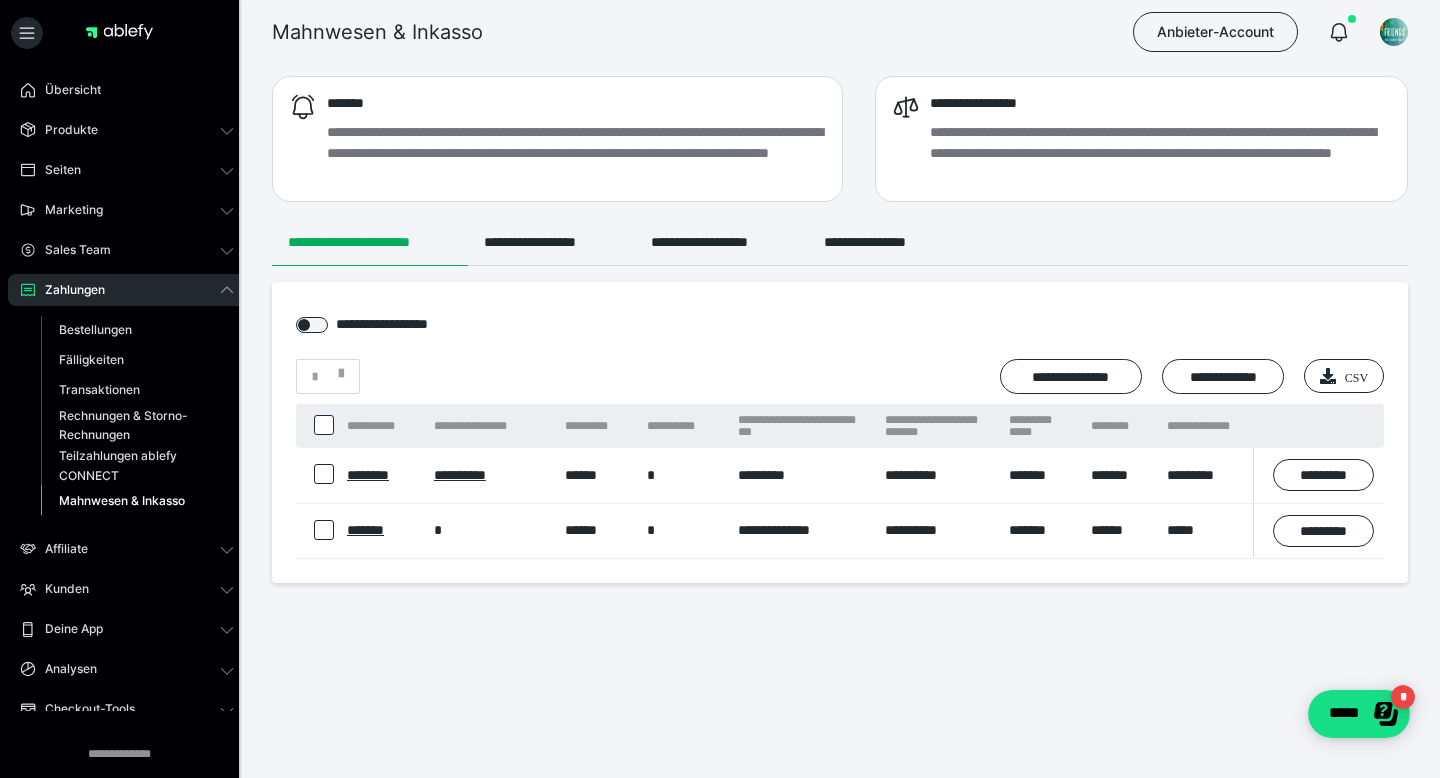 click at bounding box center (316, 475) 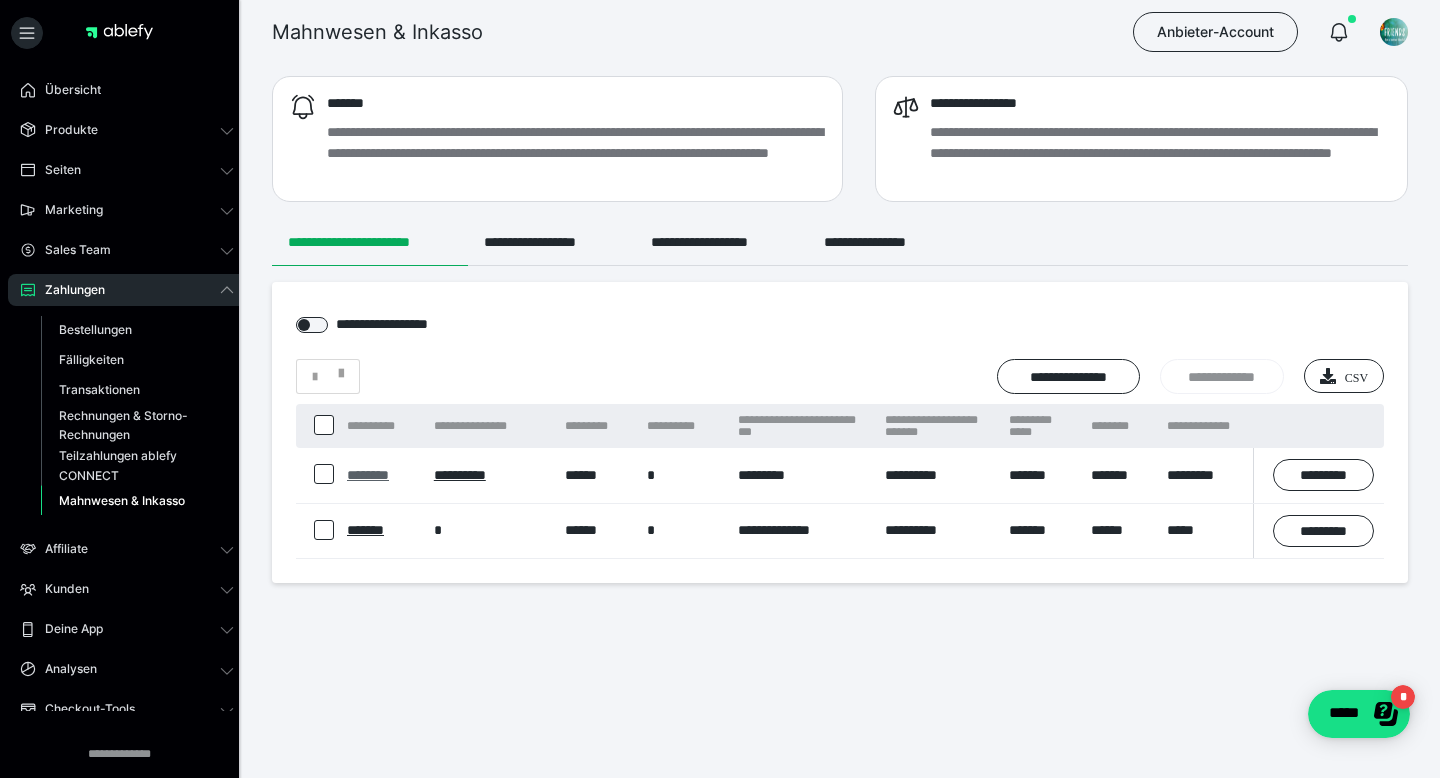 click on "********" at bounding box center [368, 475] 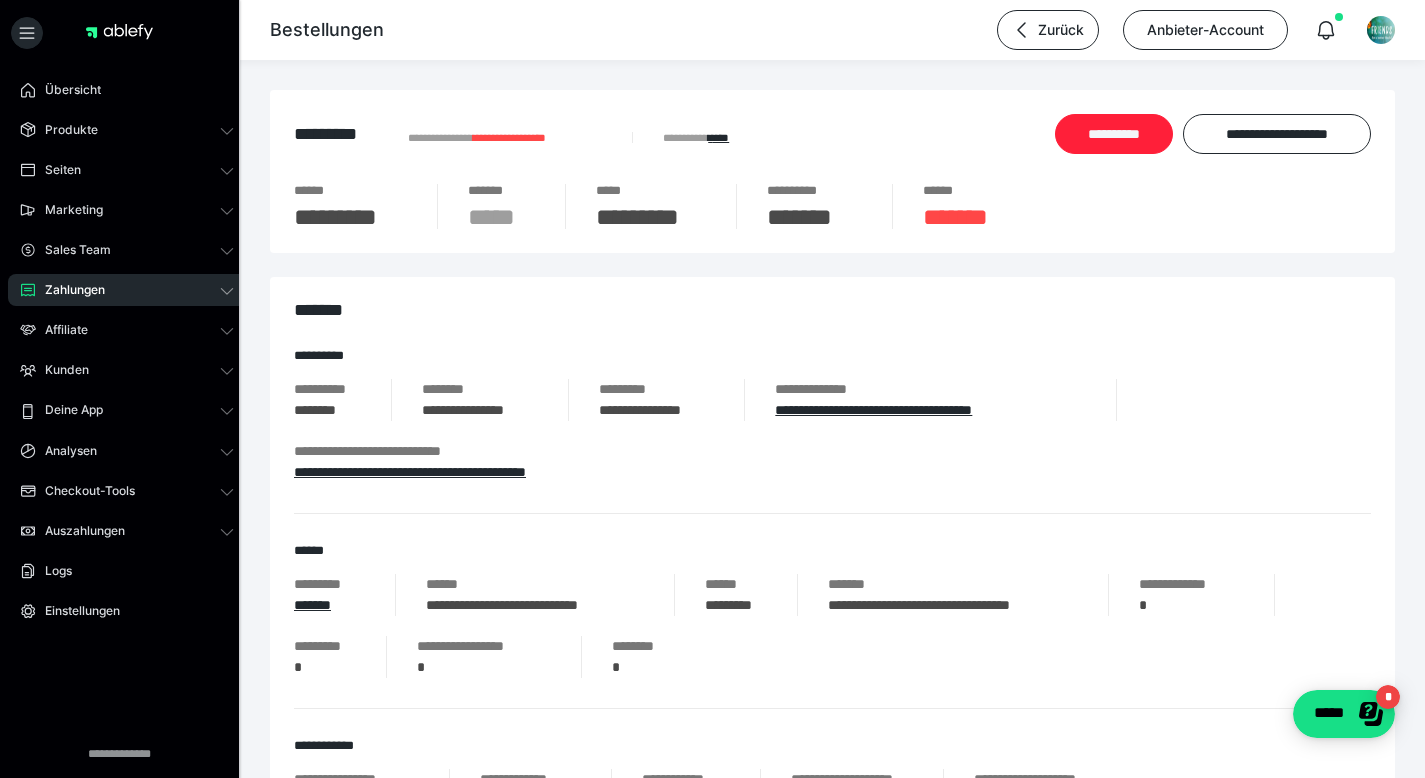 click on "**********" at bounding box center [1114, 134] 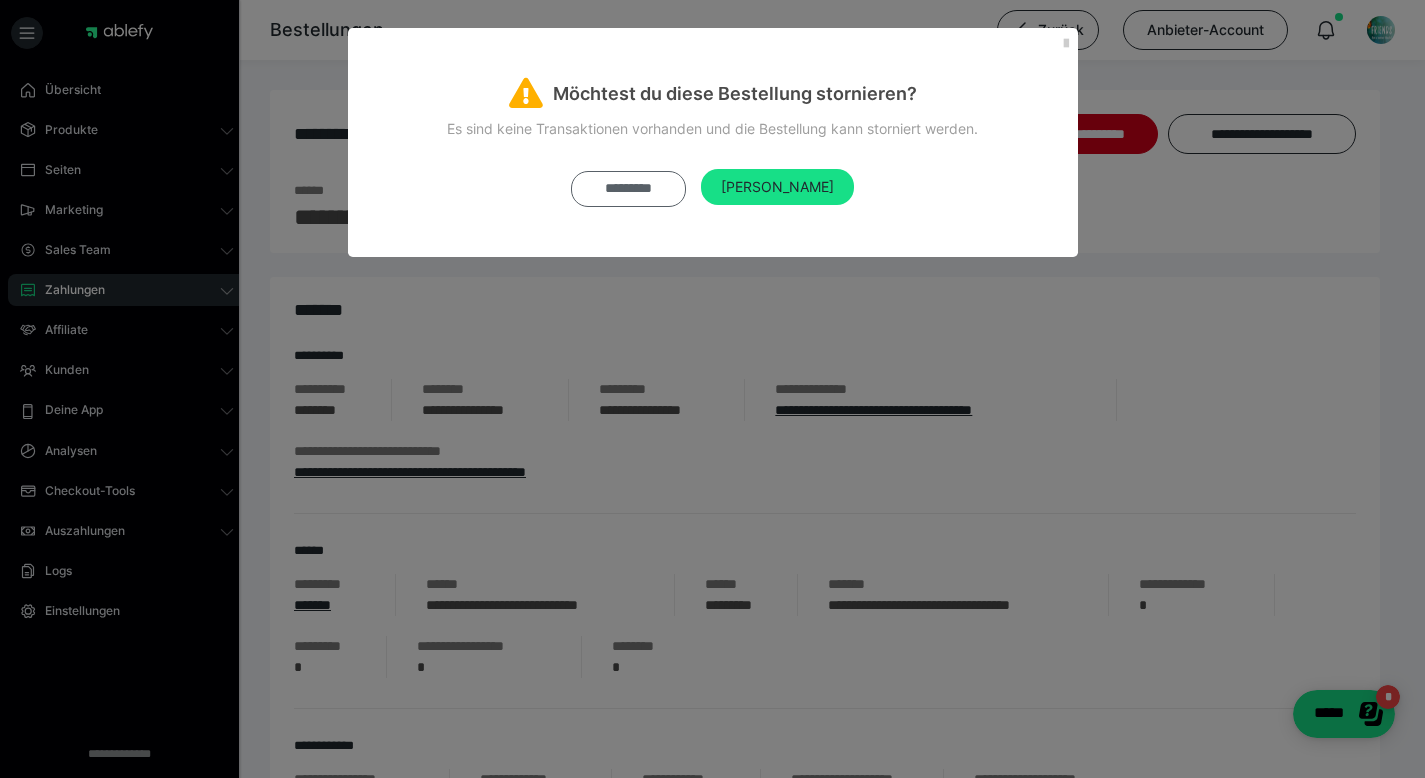 click on "*********" at bounding box center [628, 189] 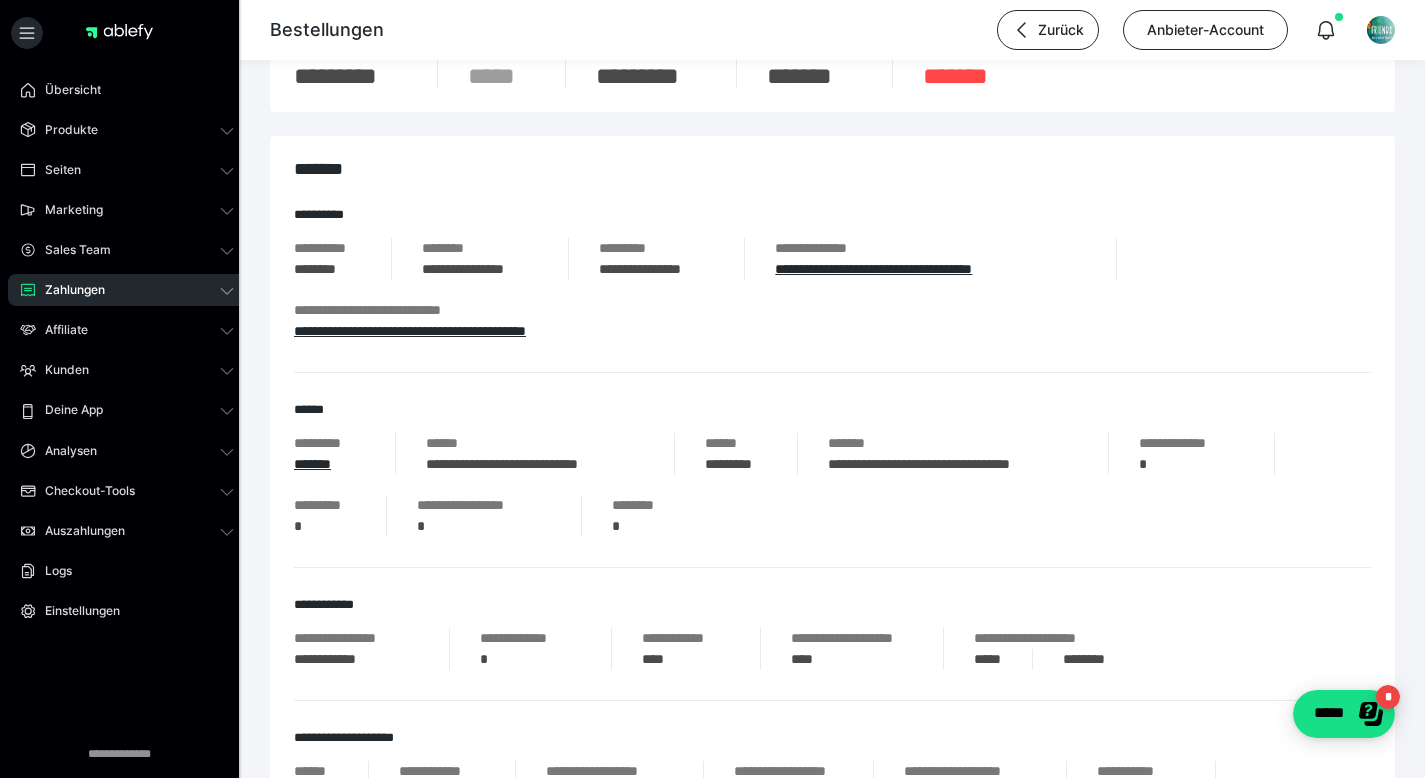 scroll, scrollTop: 0, scrollLeft: 0, axis: both 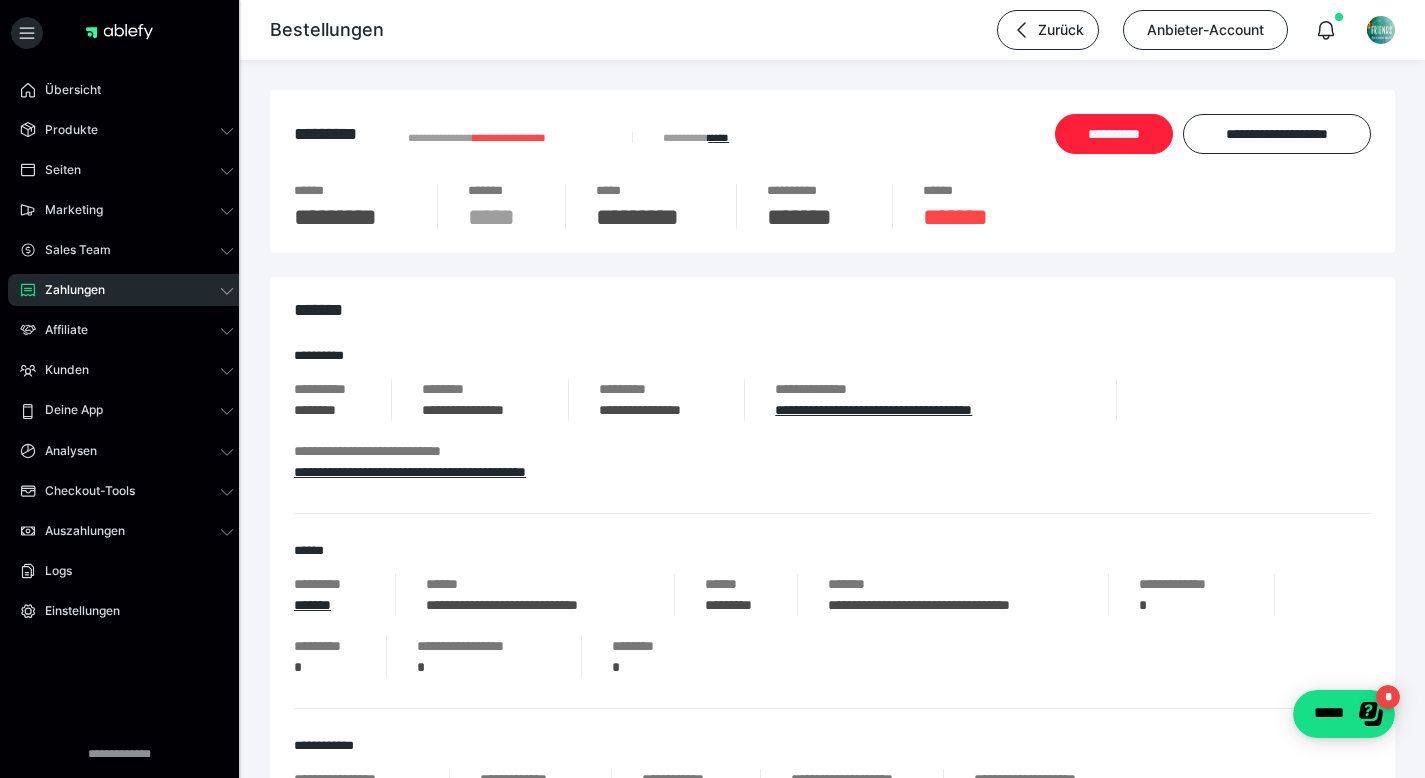 click on "**********" at bounding box center [1114, 134] 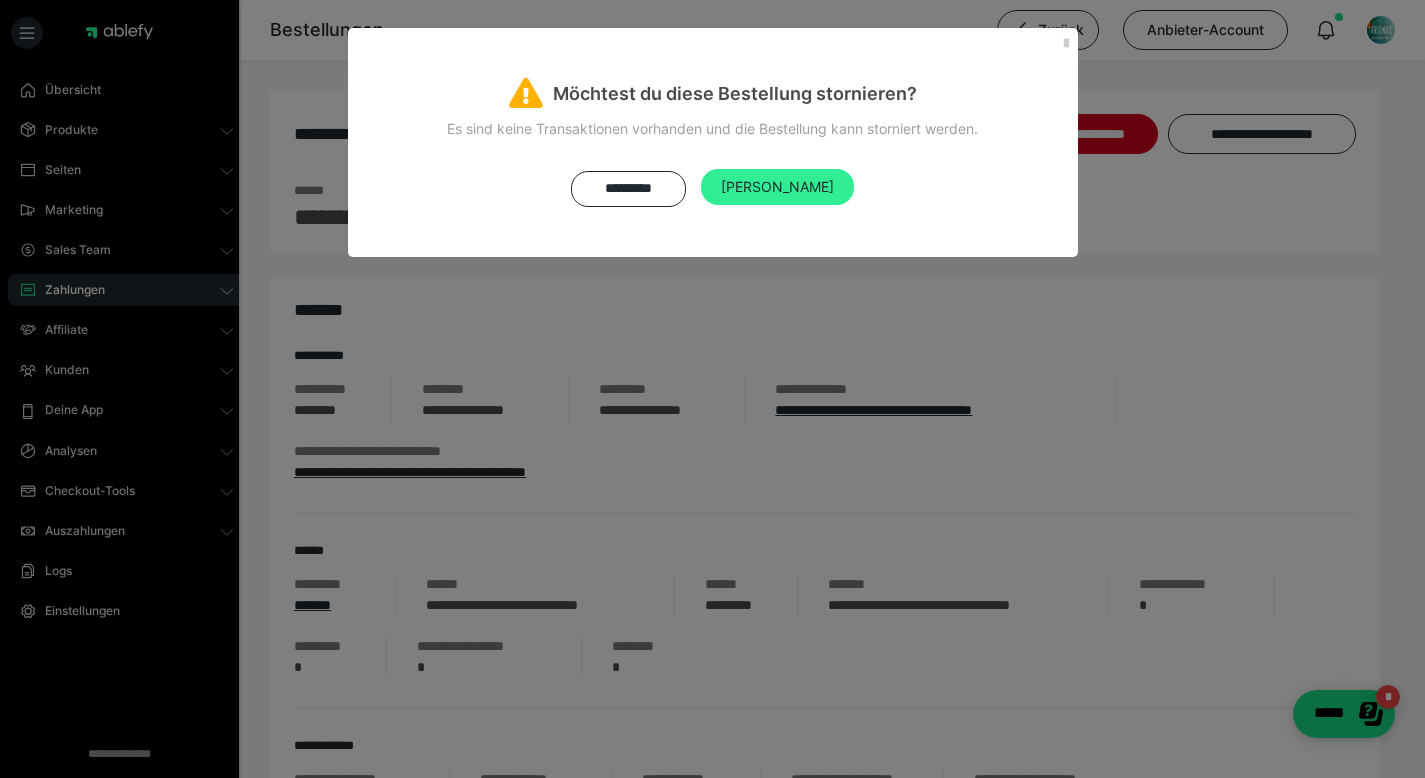 click on "Ja" at bounding box center (777, 187) 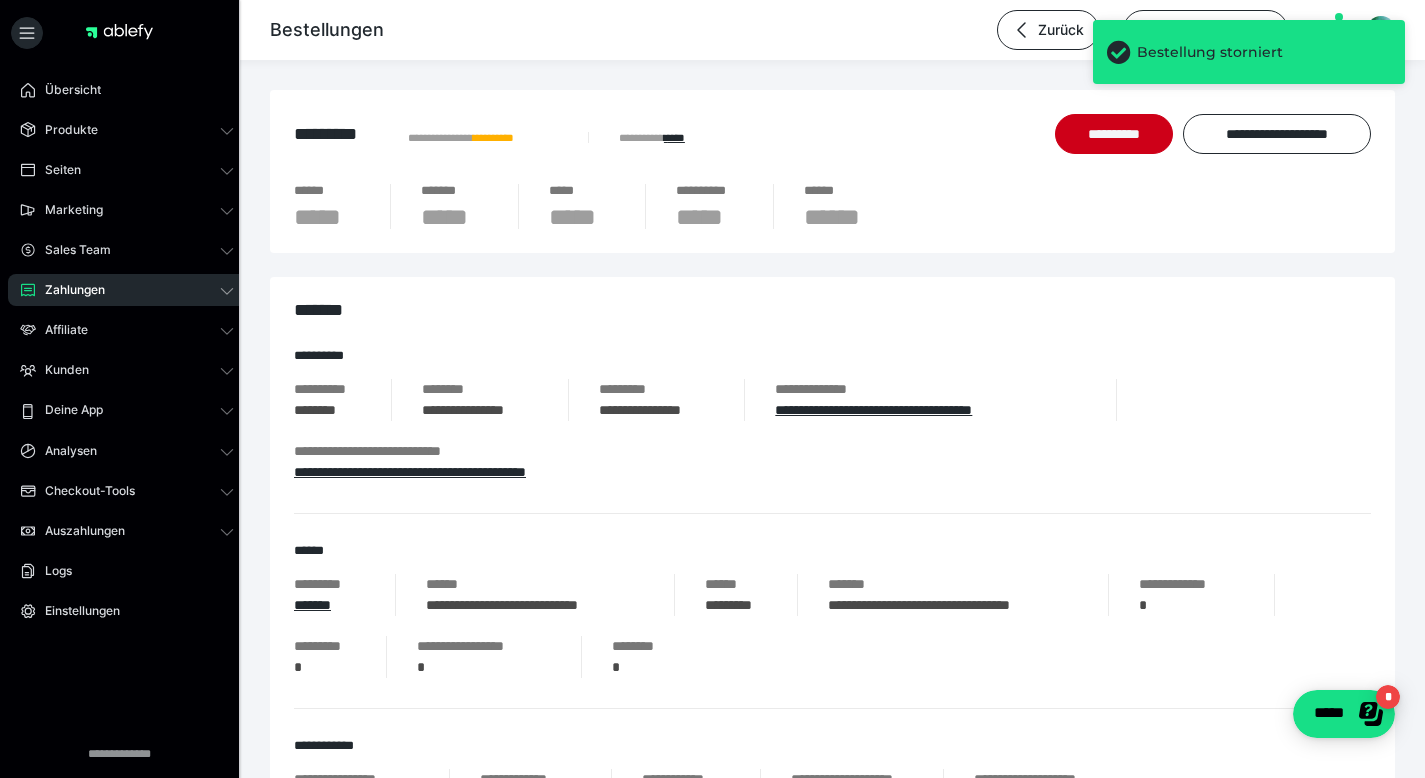click on "Zahlungen" at bounding box center (68, 290) 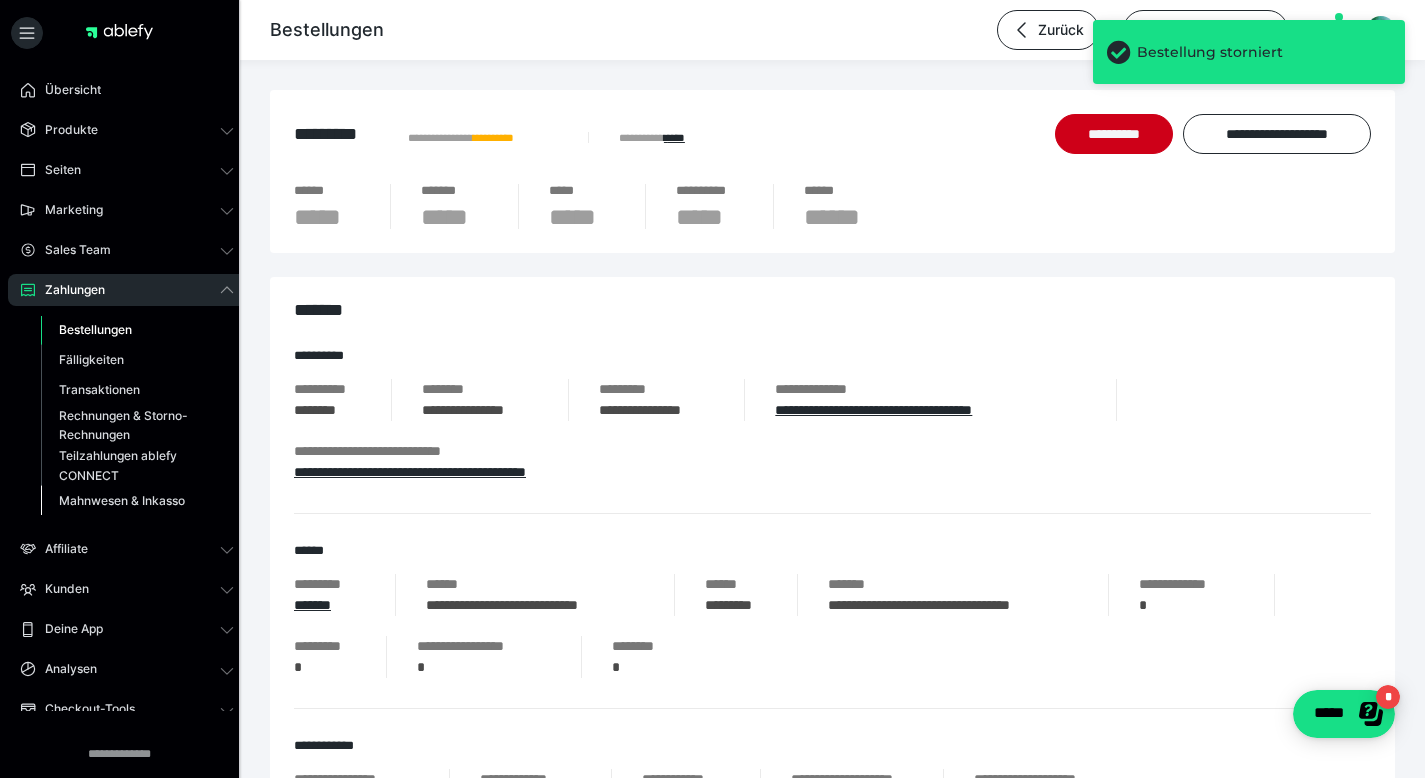 click on "Mahnwesen & Inkasso" at bounding box center [122, 500] 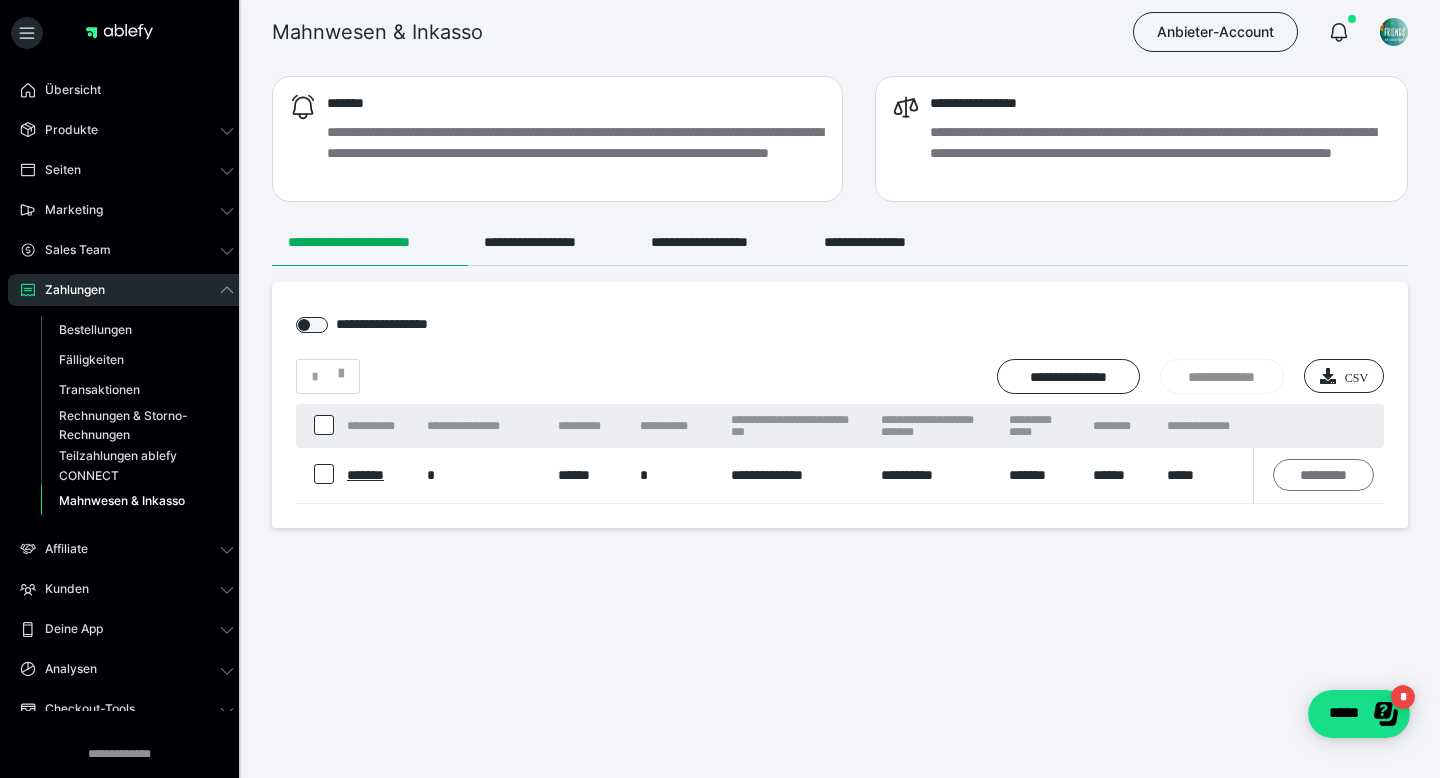 click on "*********" at bounding box center (1323, 475) 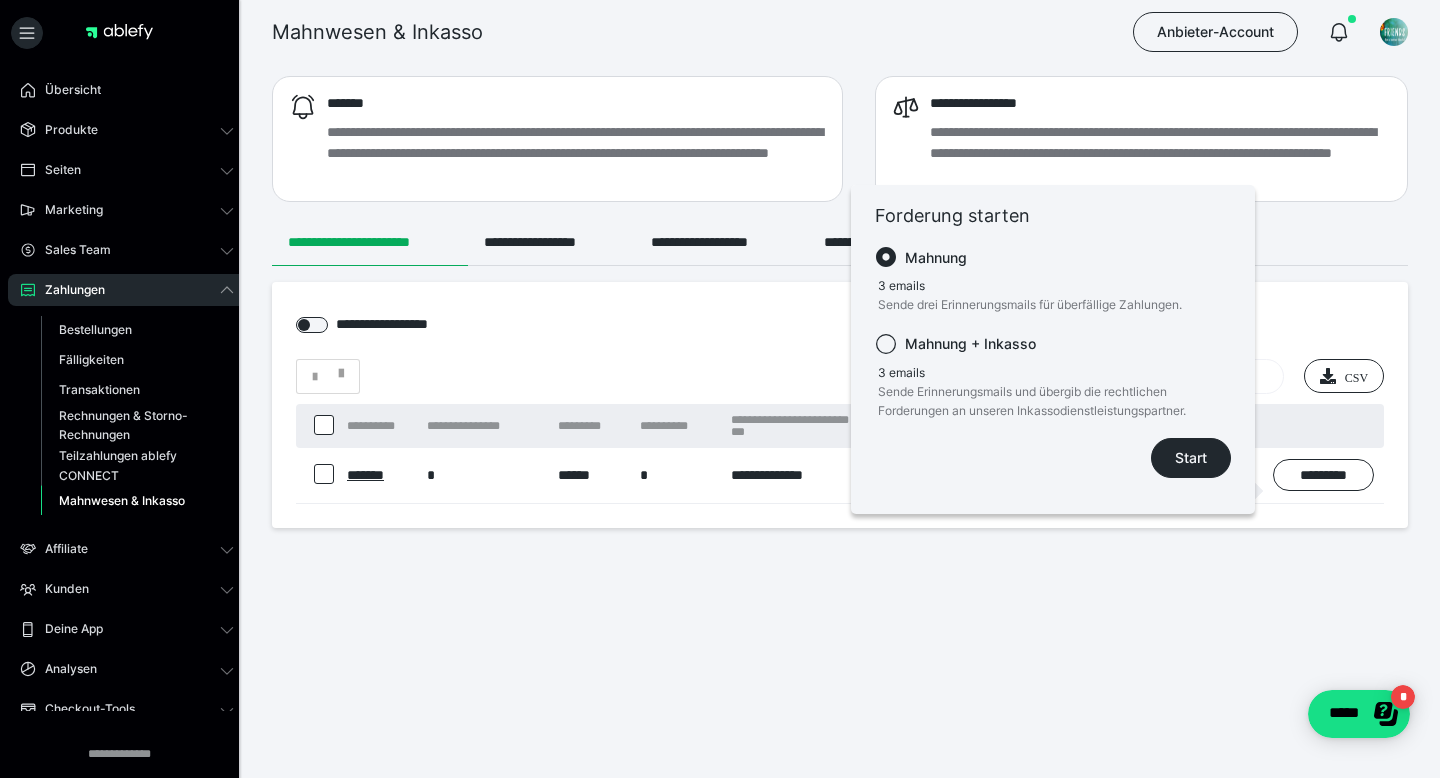 click at bounding box center [720, 389] 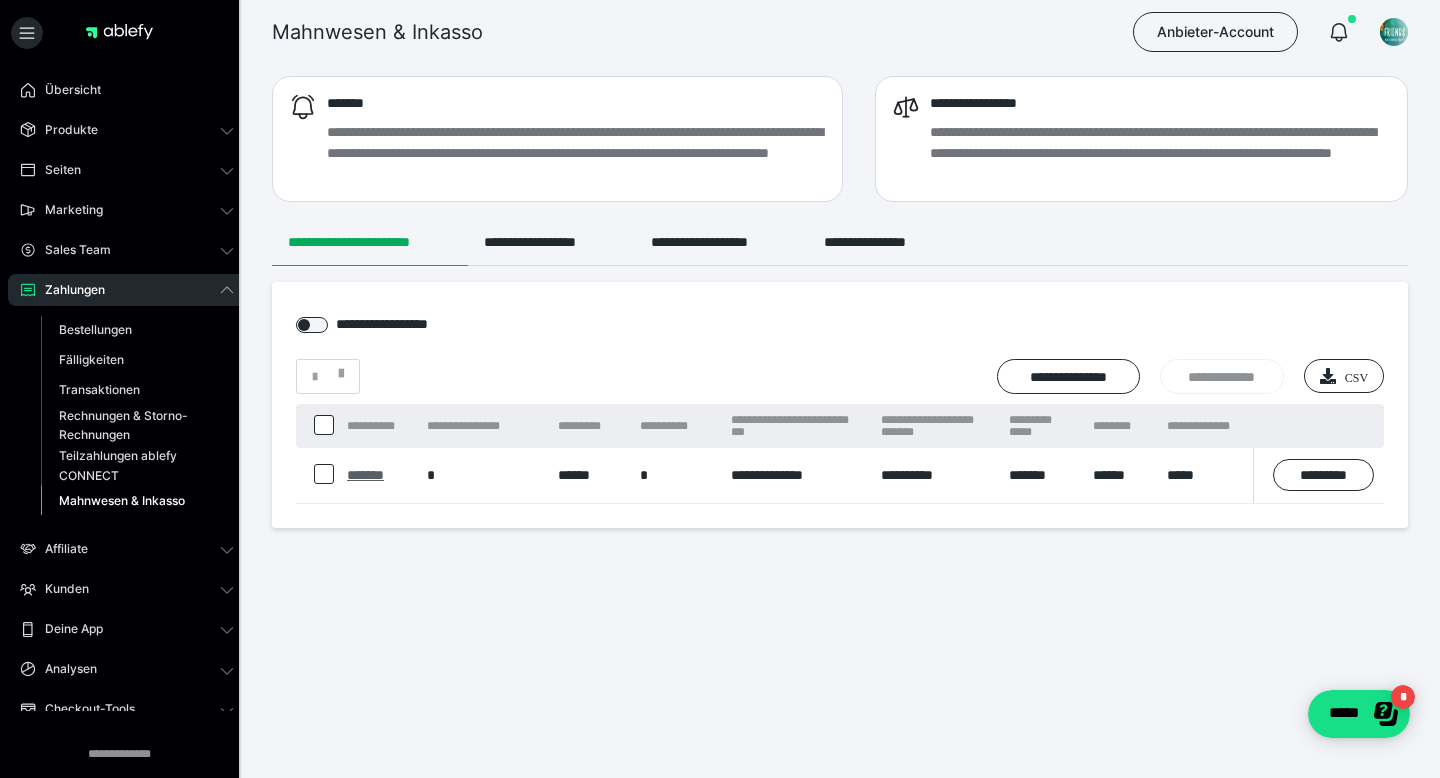 click on "*******" at bounding box center (365, 475) 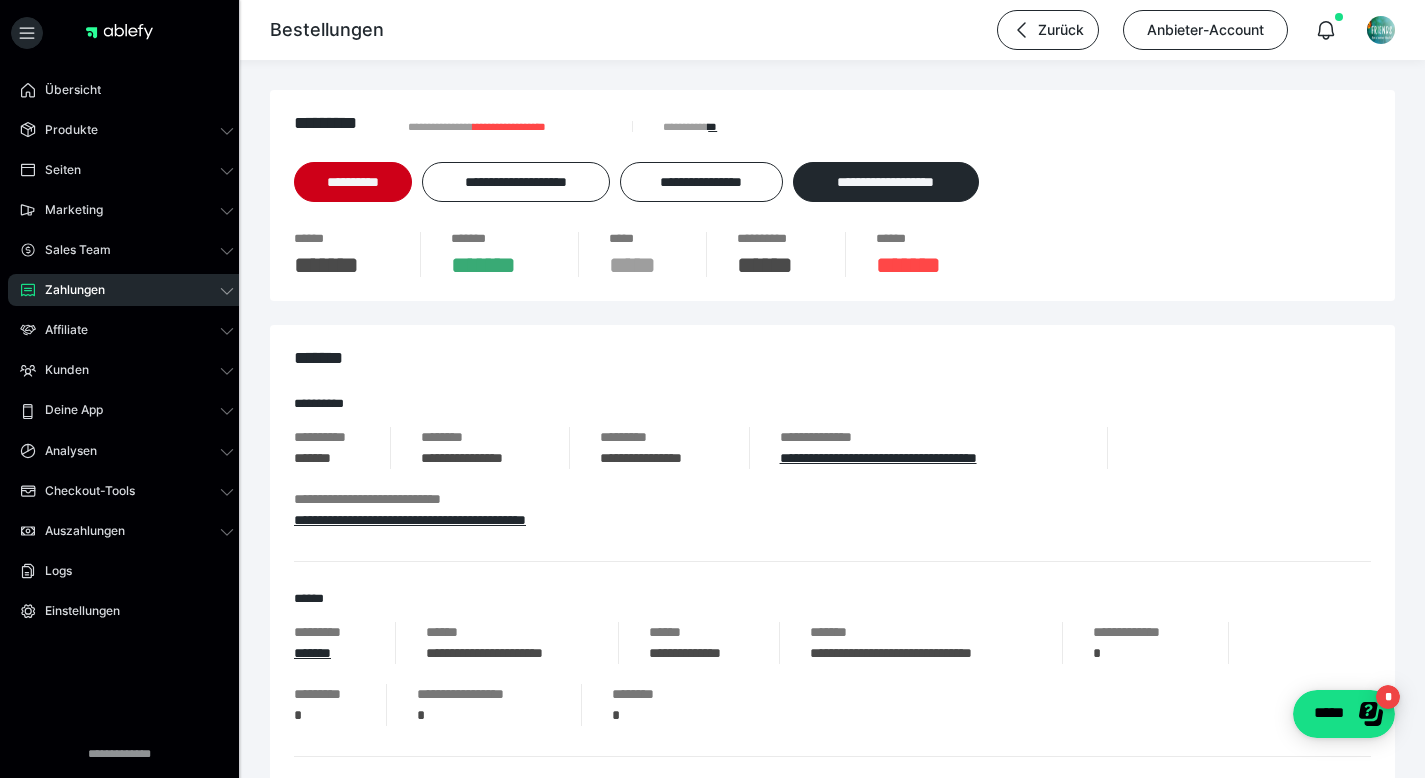 scroll, scrollTop: 115, scrollLeft: 0, axis: vertical 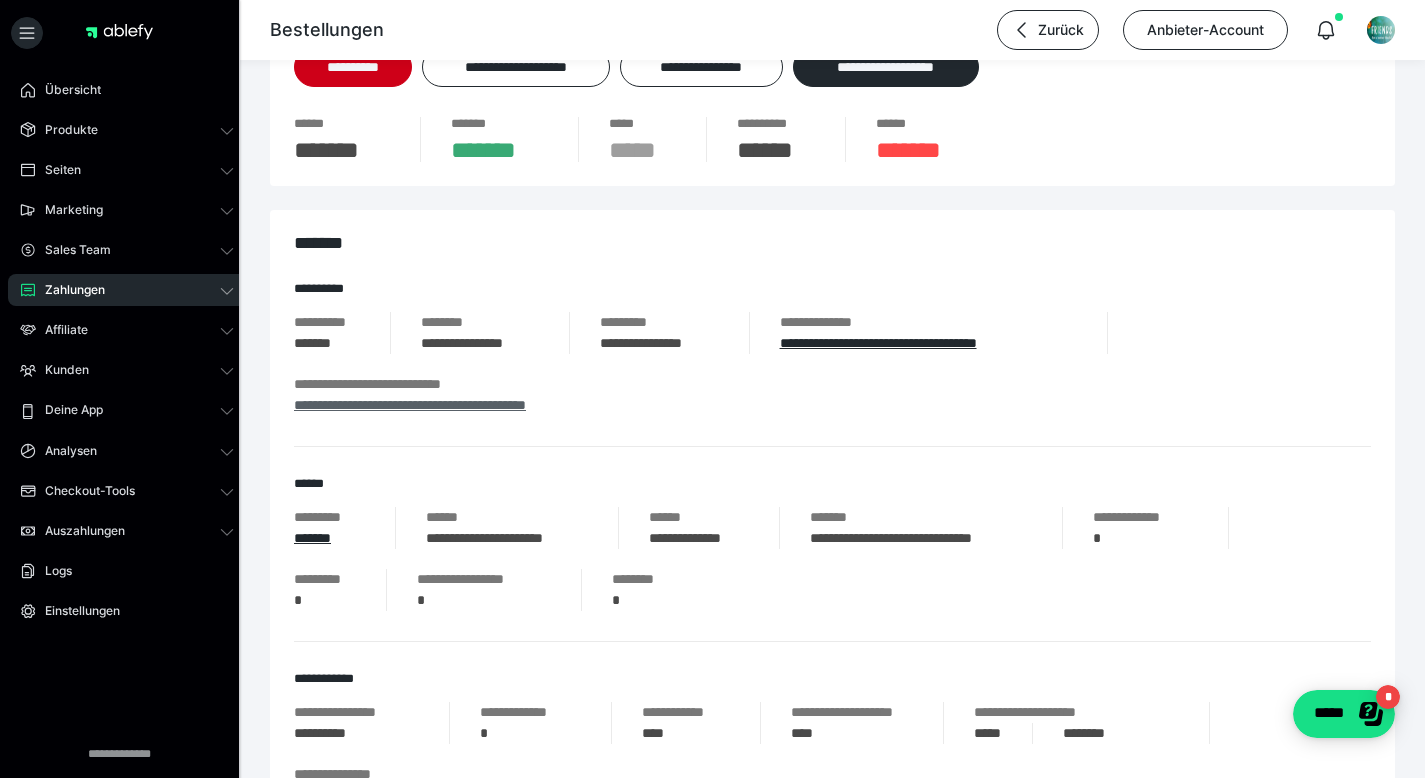 click on "**********" at bounding box center (410, 405) 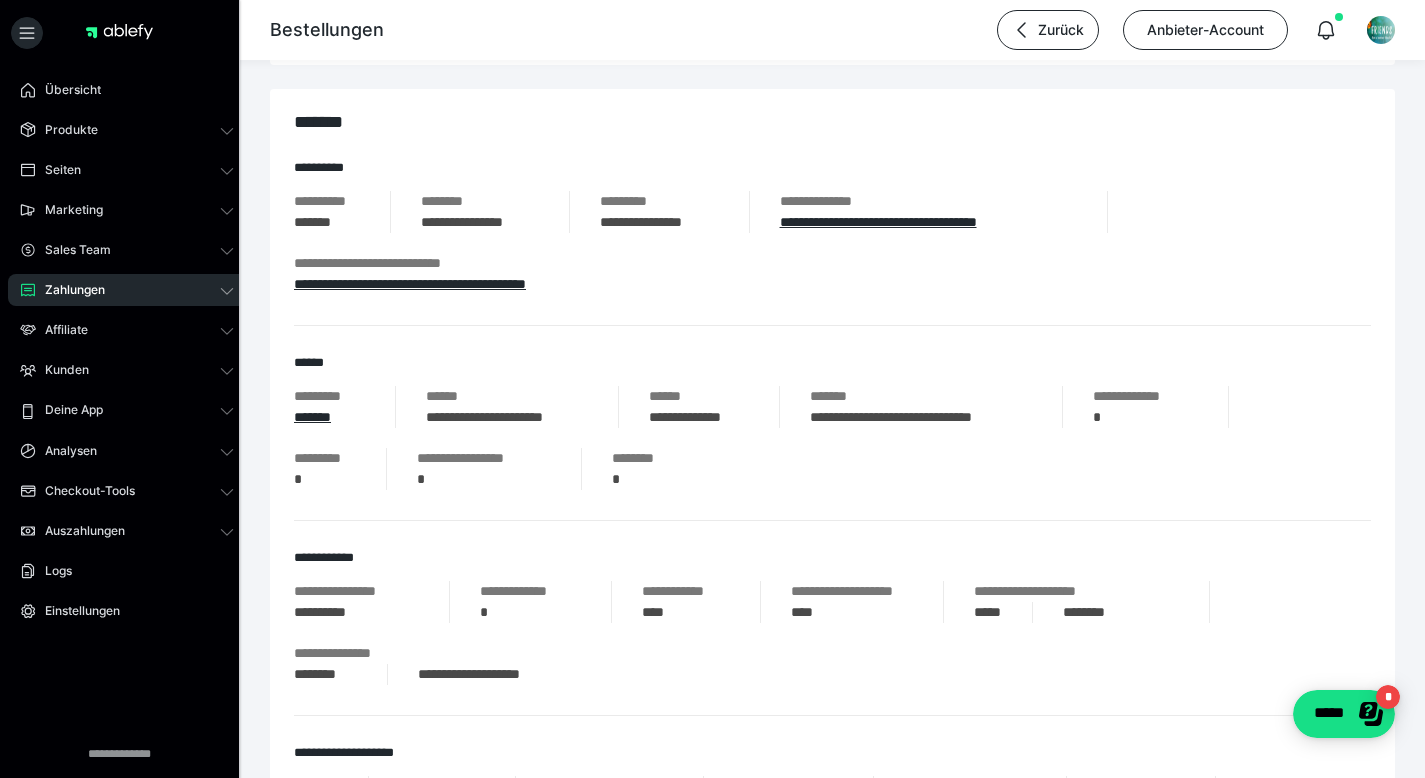 scroll, scrollTop: 0, scrollLeft: 0, axis: both 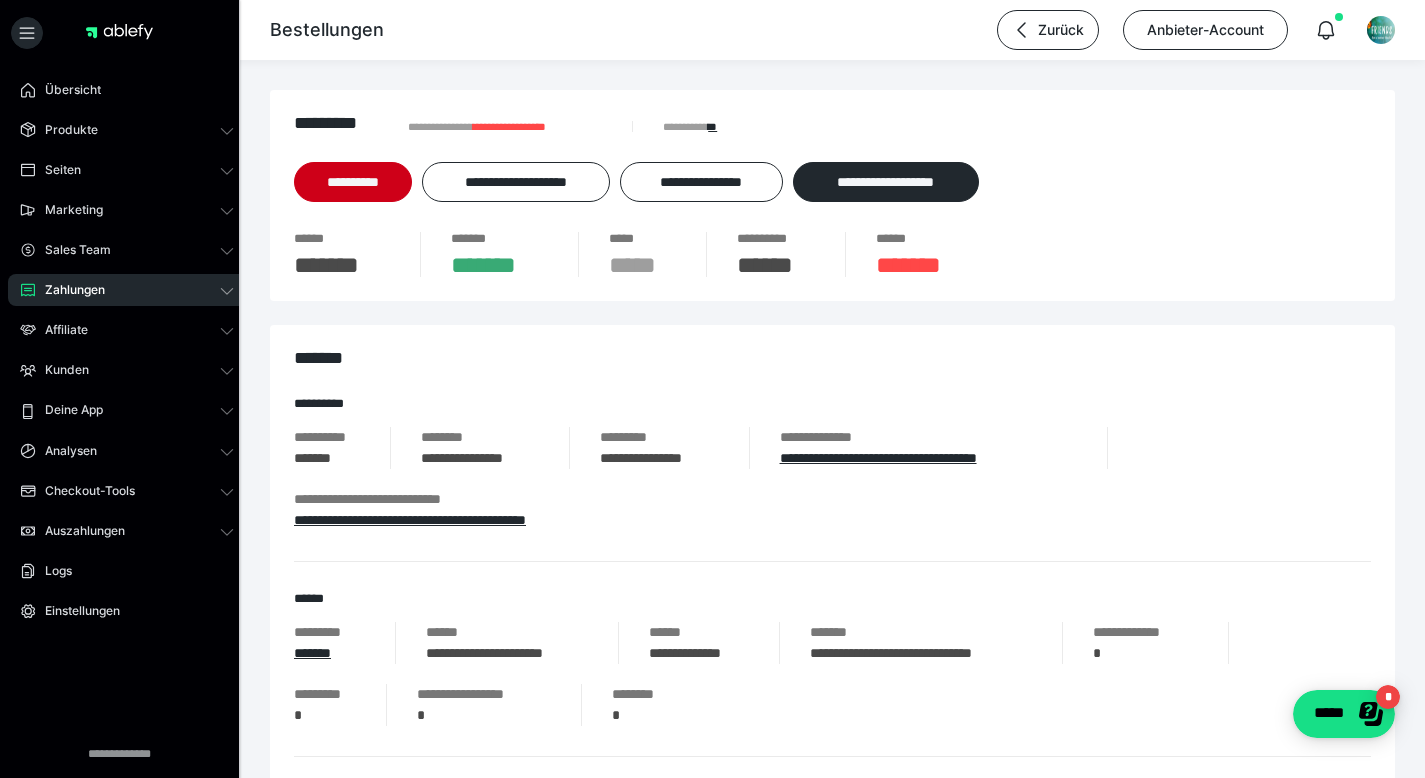click on "Zahlungen" at bounding box center [68, 290] 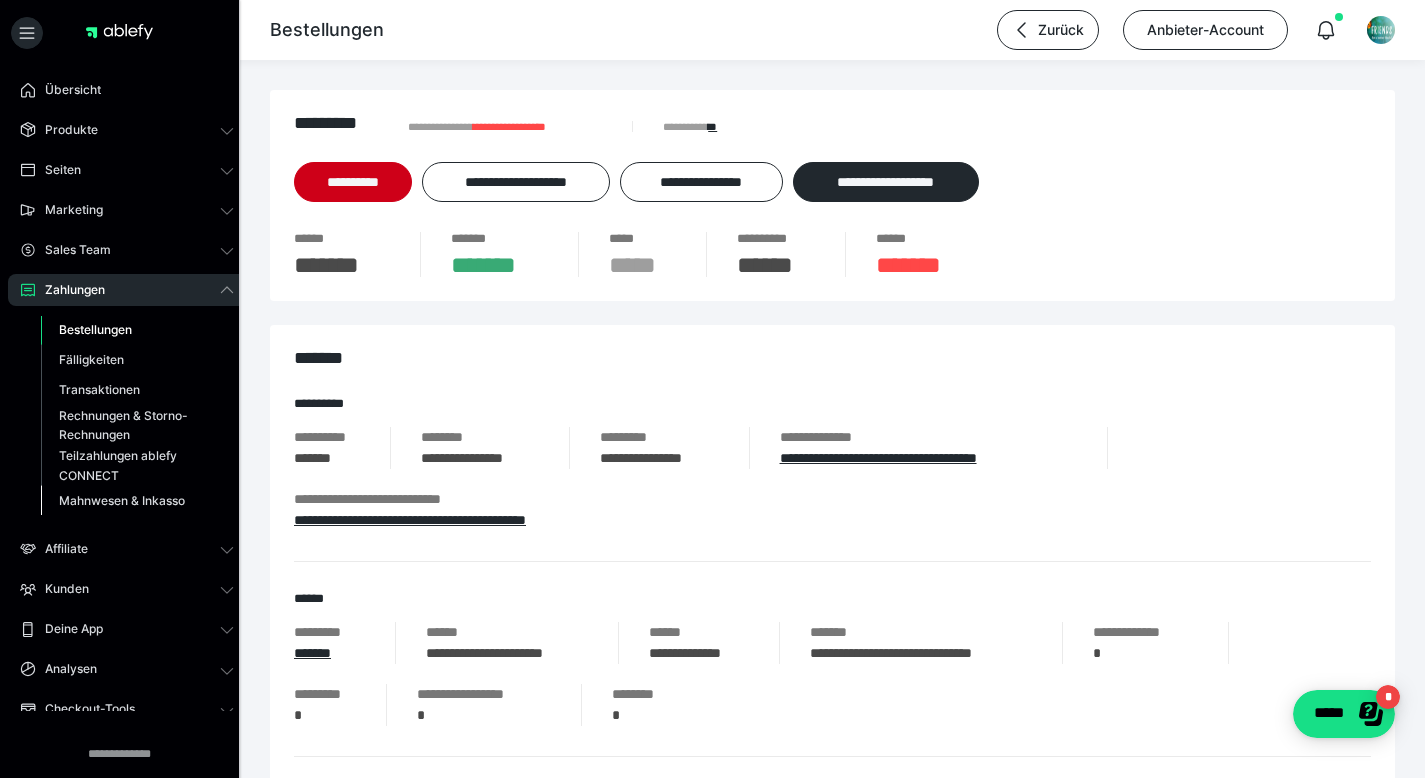 click on "Mahnwesen & Inkasso" at bounding box center [122, 500] 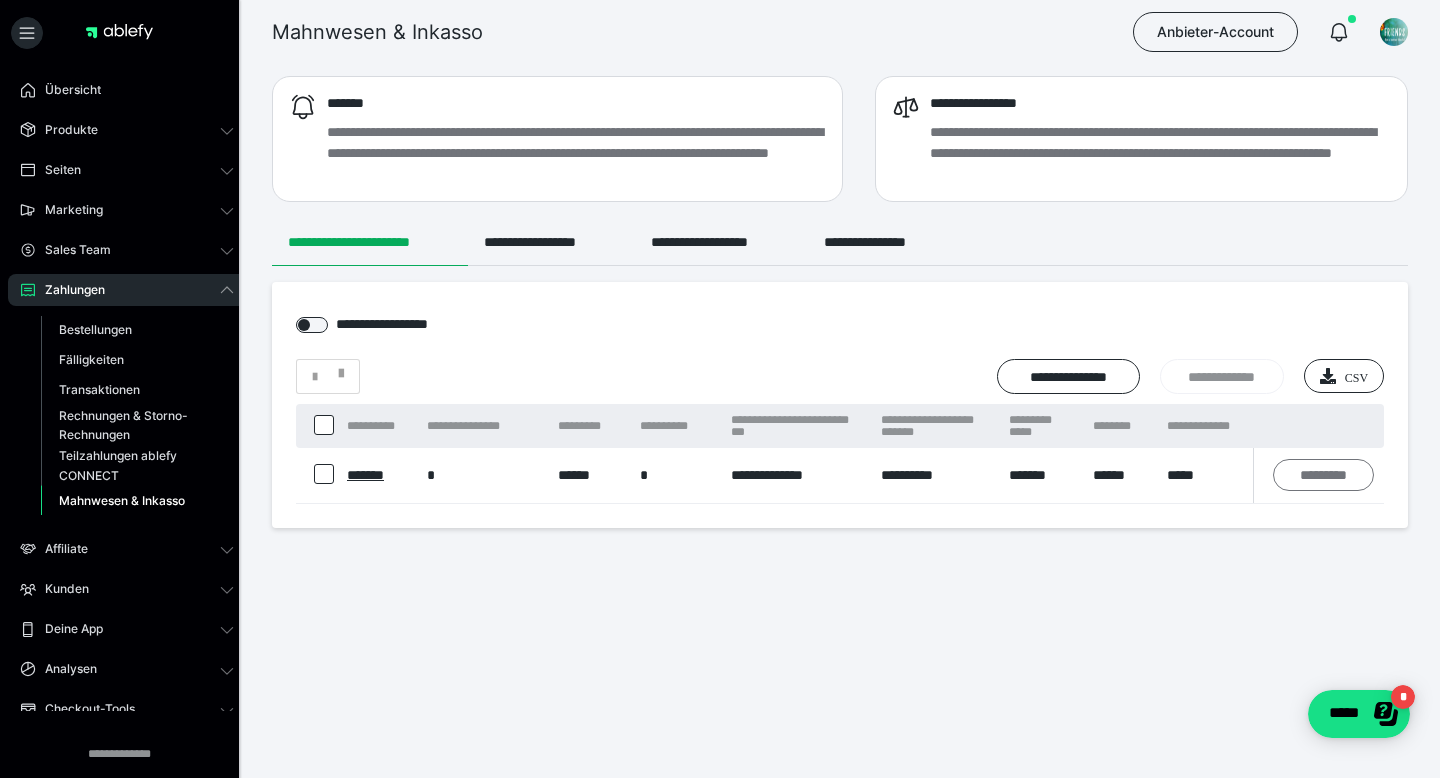 click on "*********" at bounding box center (1323, 475) 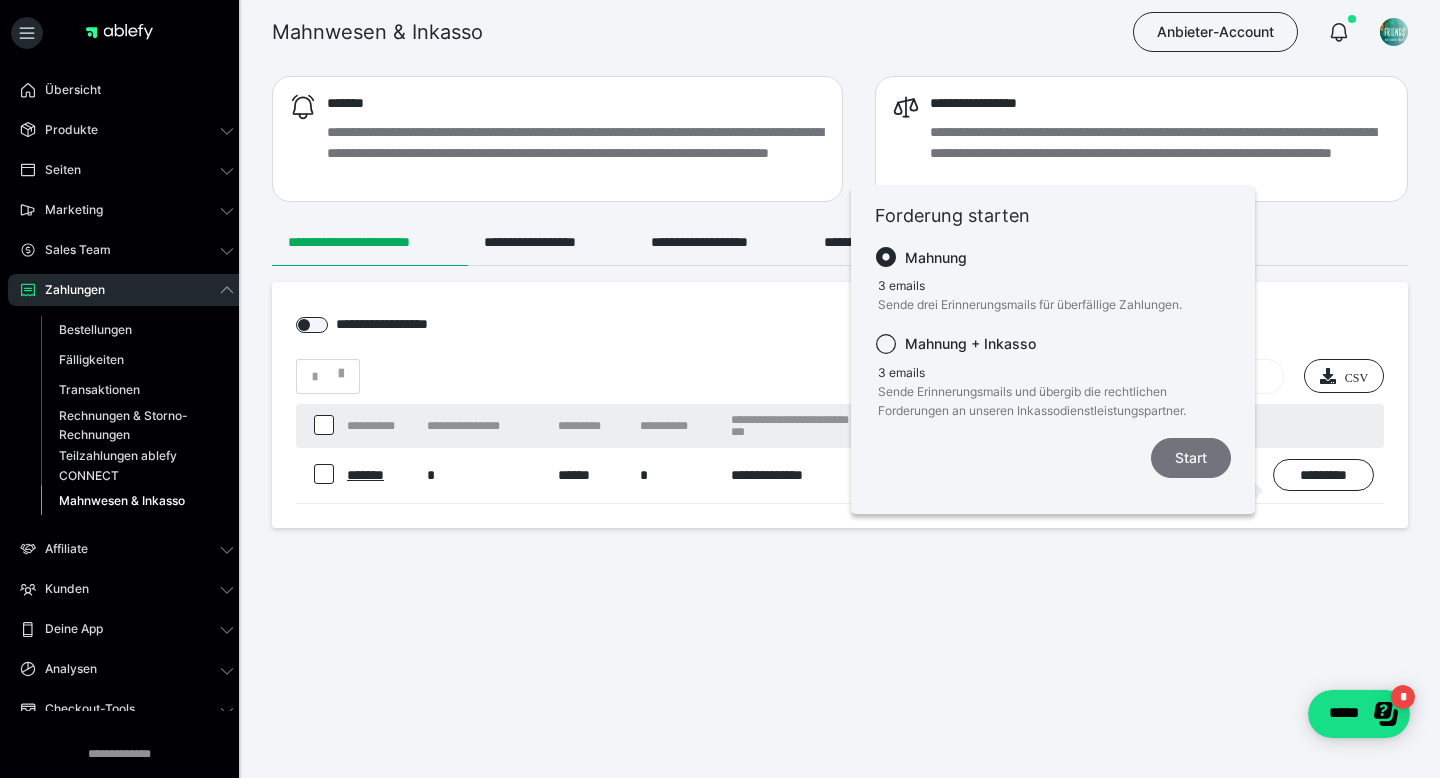 click on "Start" at bounding box center (1191, 458) 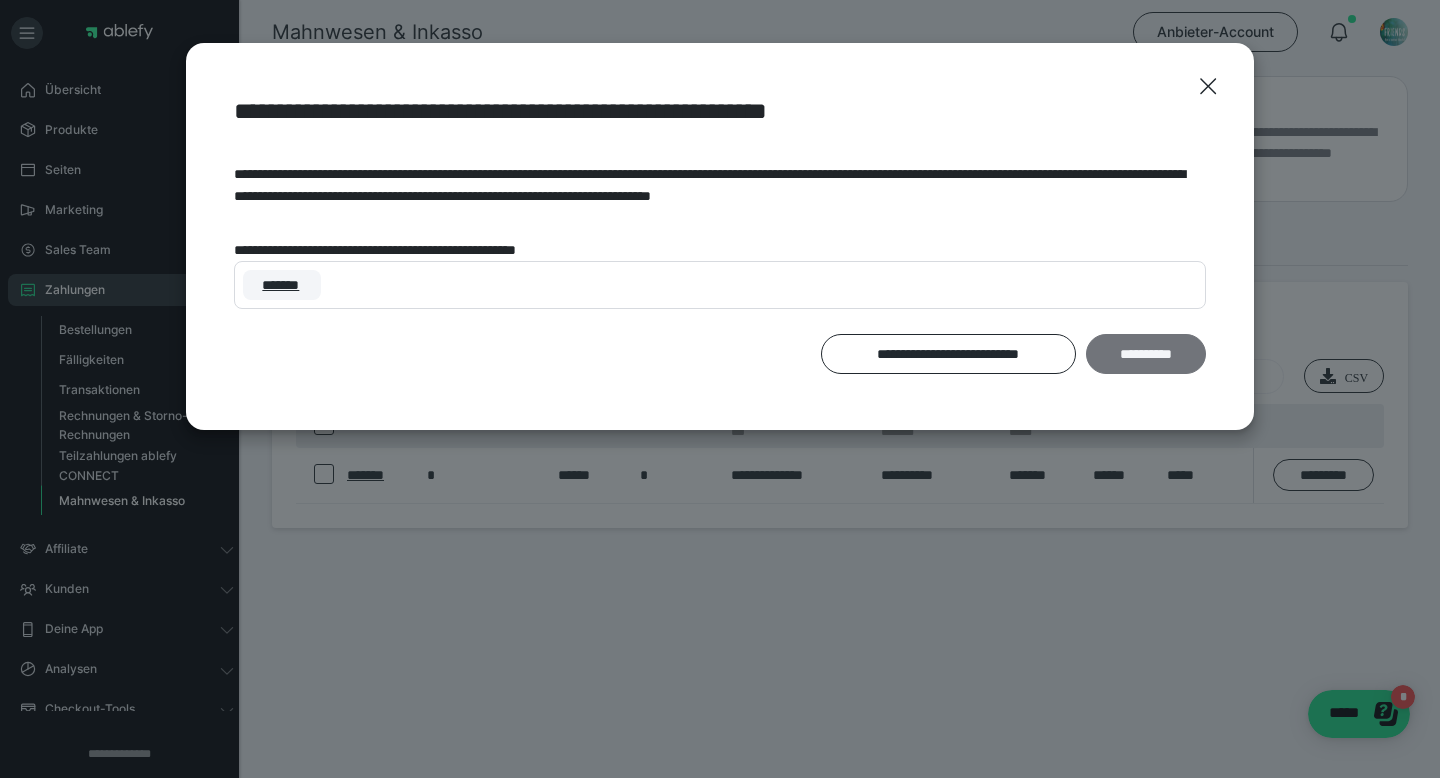 click on "**********" at bounding box center [1146, 354] 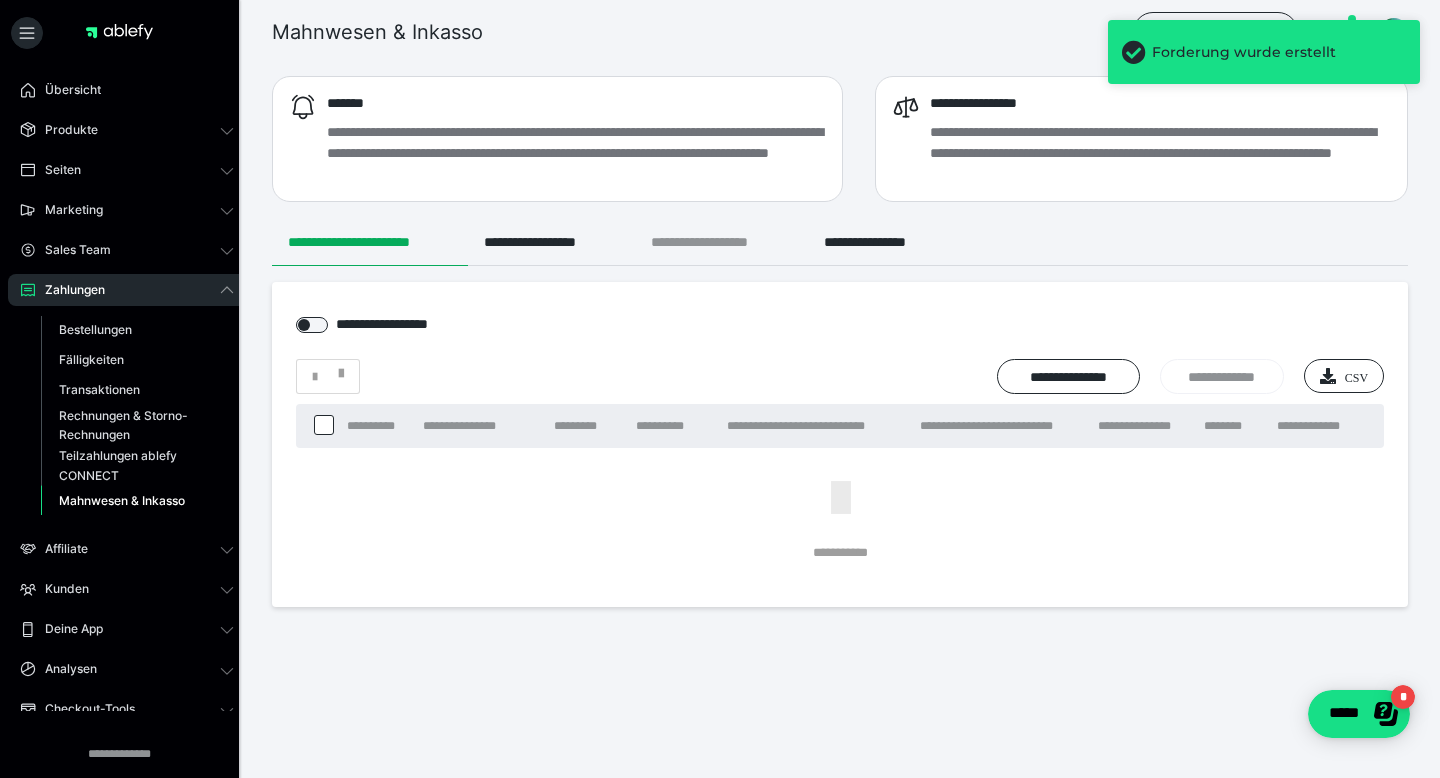 drag, startPoint x: 550, startPoint y: 241, endPoint x: 648, endPoint y: 241, distance: 98 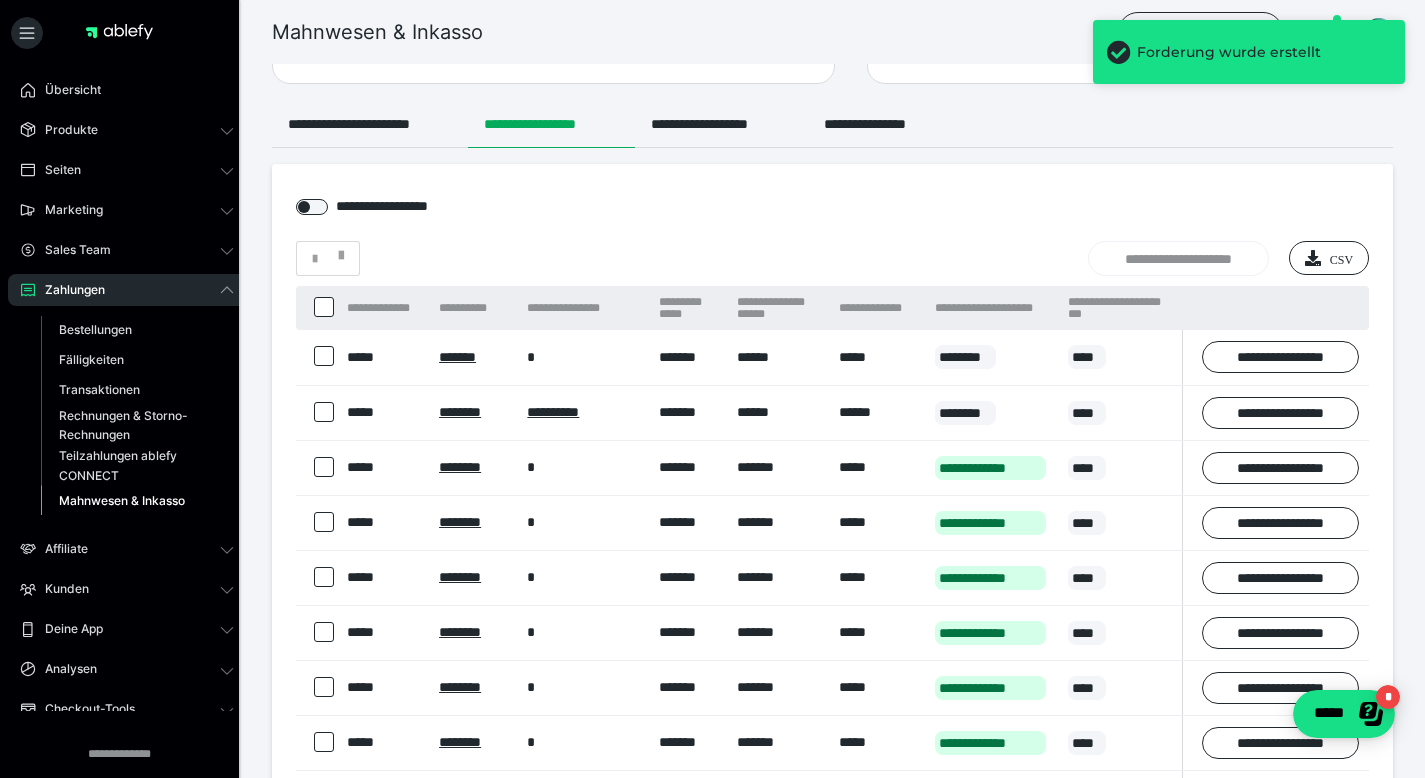 scroll, scrollTop: 132, scrollLeft: 0, axis: vertical 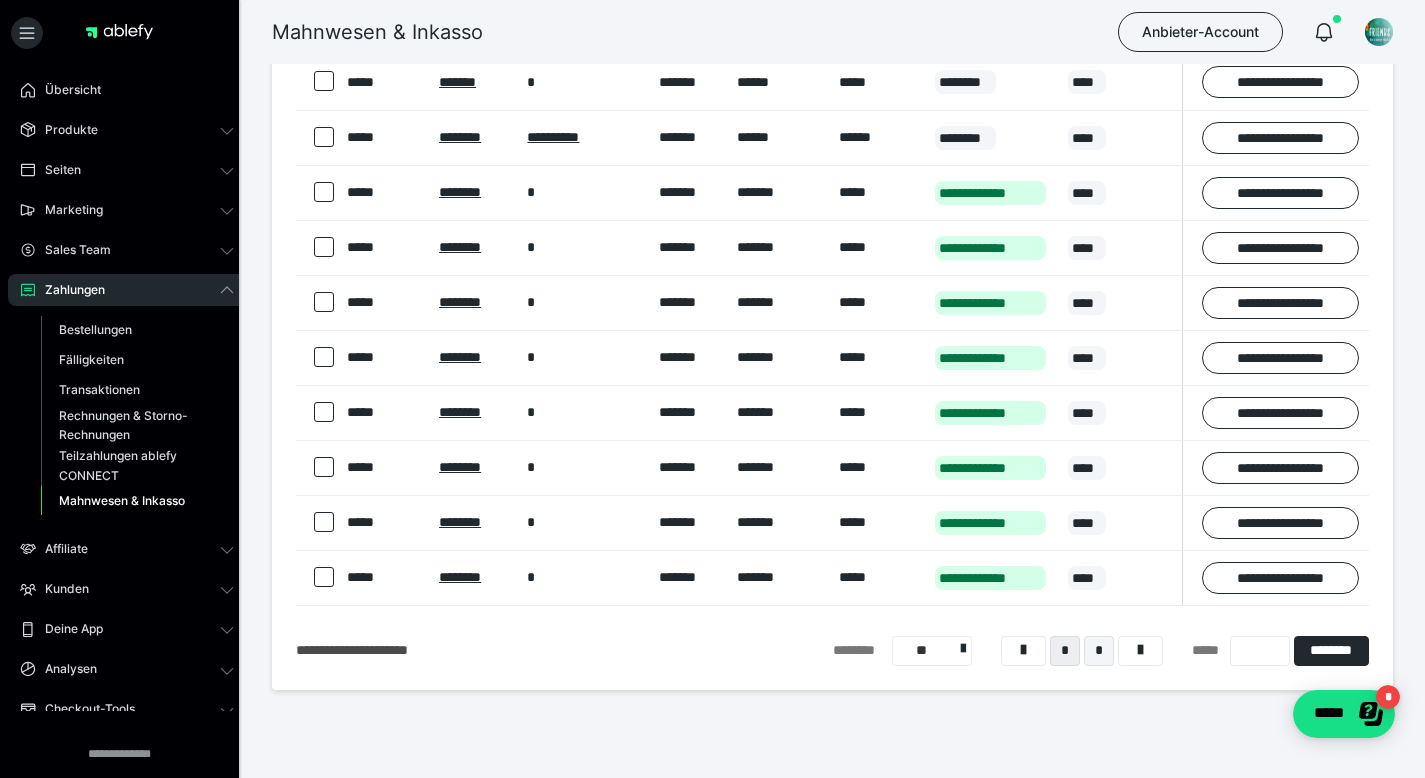 click on "*" at bounding box center [1099, 651] 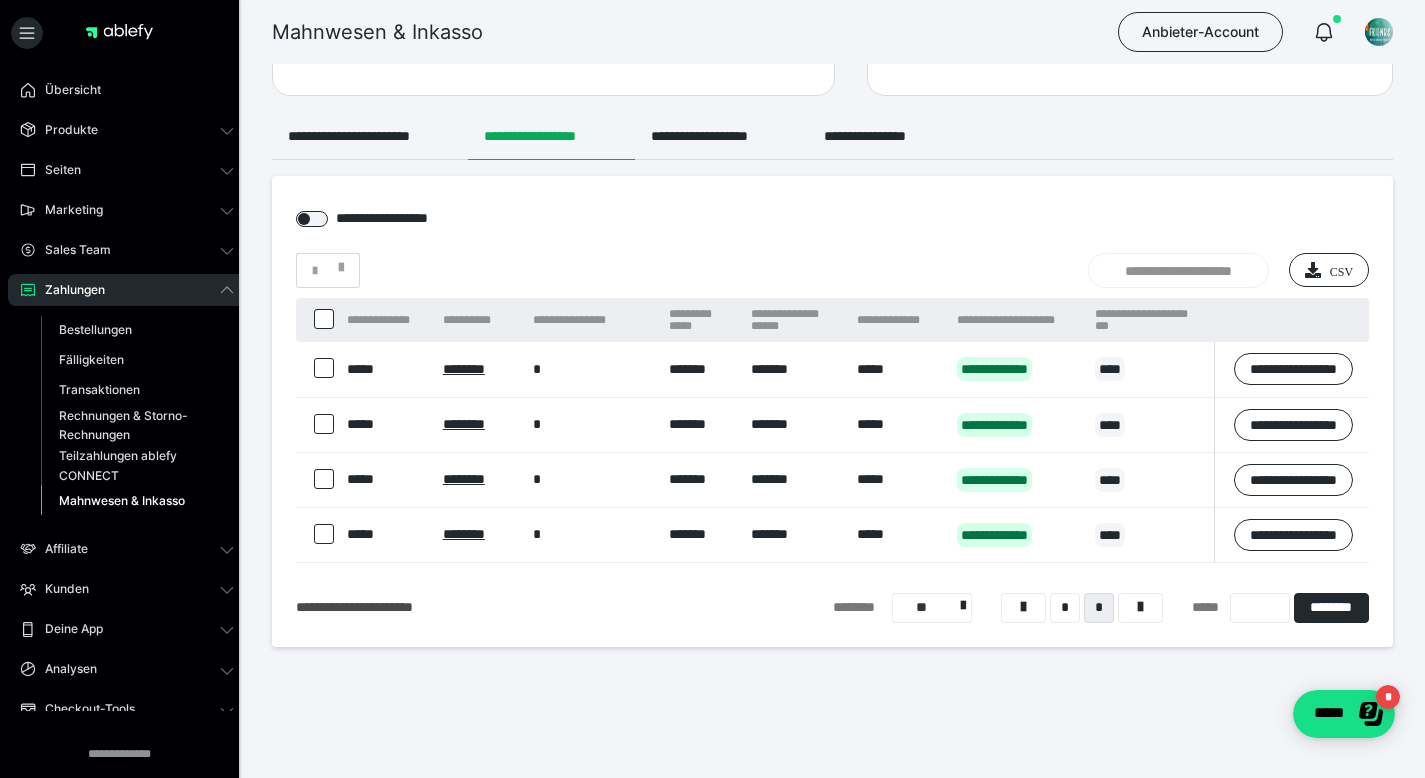 scroll, scrollTop: 105, scrollLeft: 0, axis: vertical 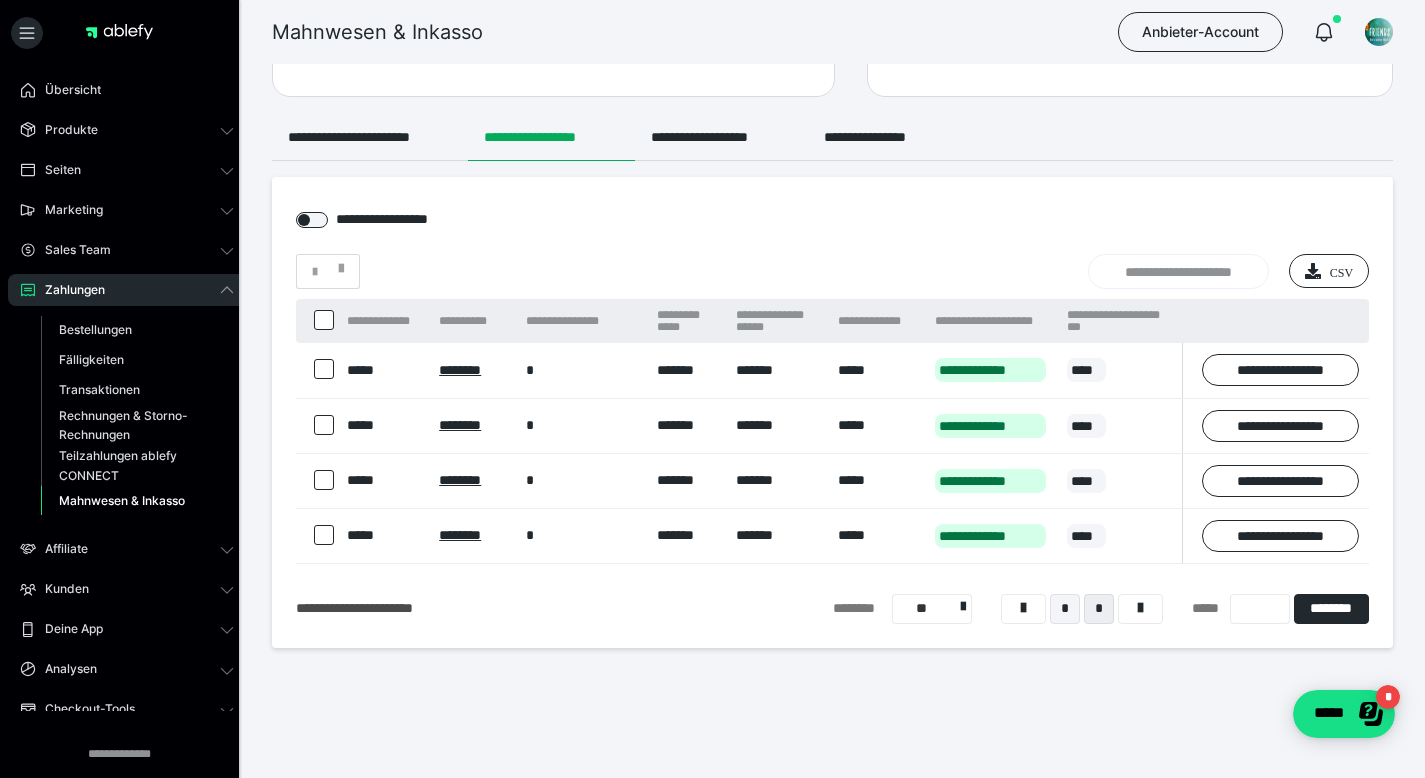 click on "*" at bounding box center (1065, 609) 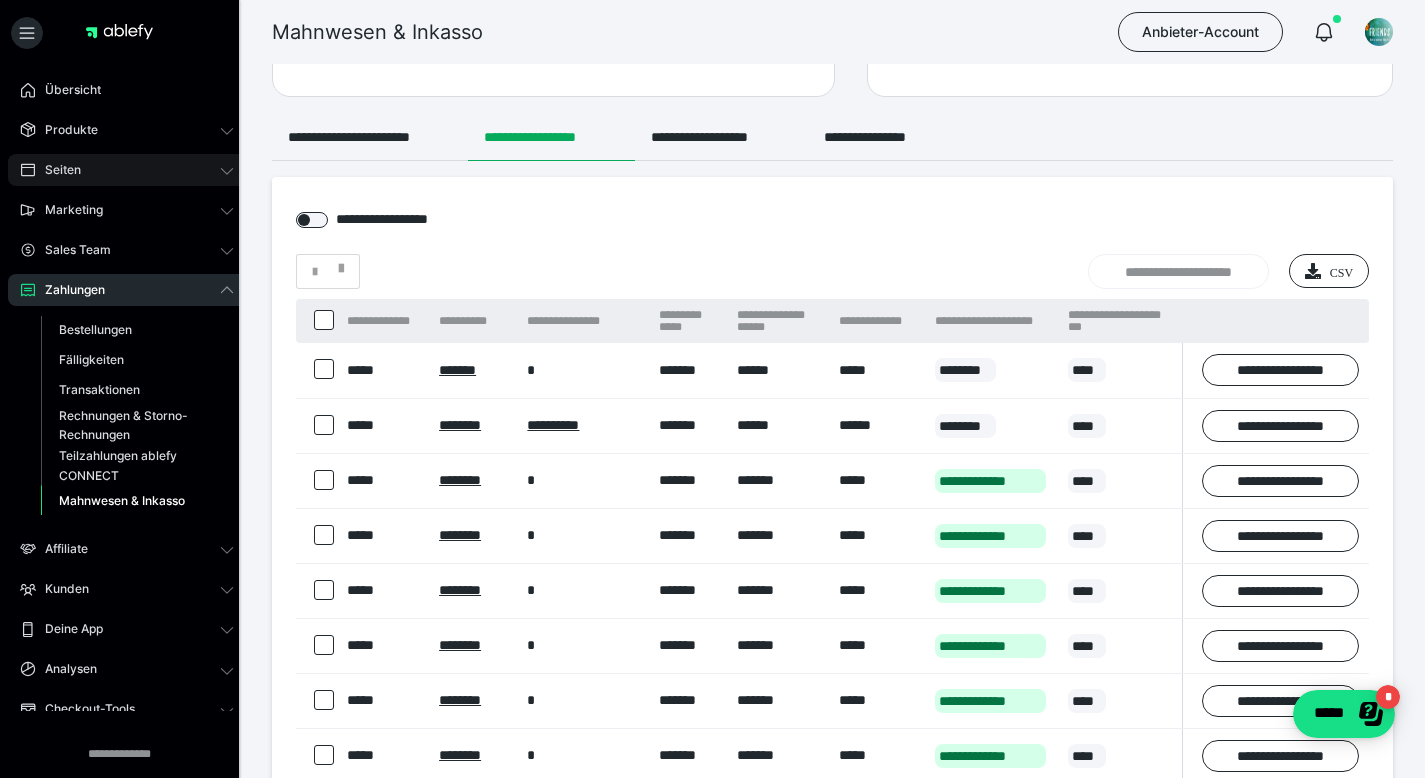 drag, startPoint x: 340, startPoint y: 140, endPoint x: 28, endPoint y: 171, distance: 313.5363 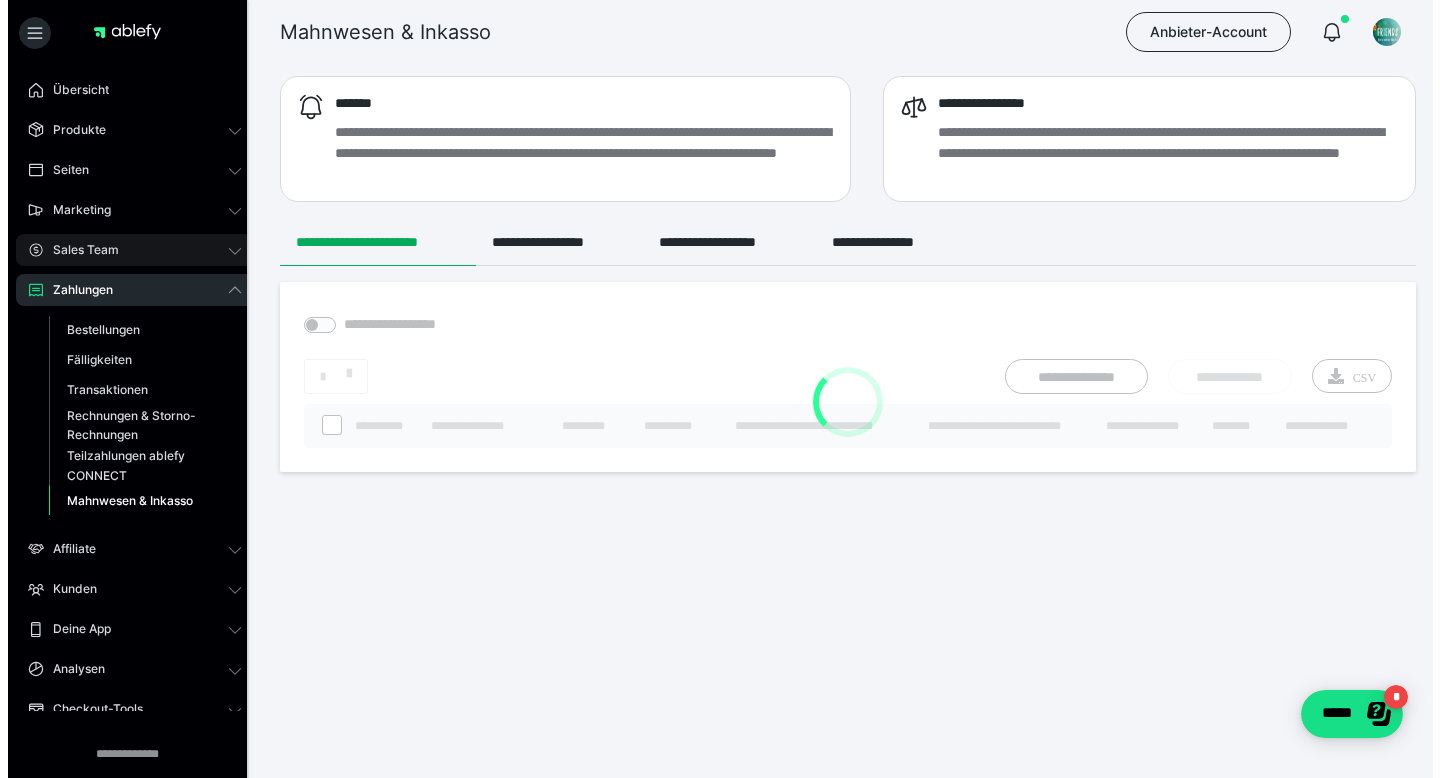 scroll, scrollTop: 0, scrollLeft: 0, axis: both 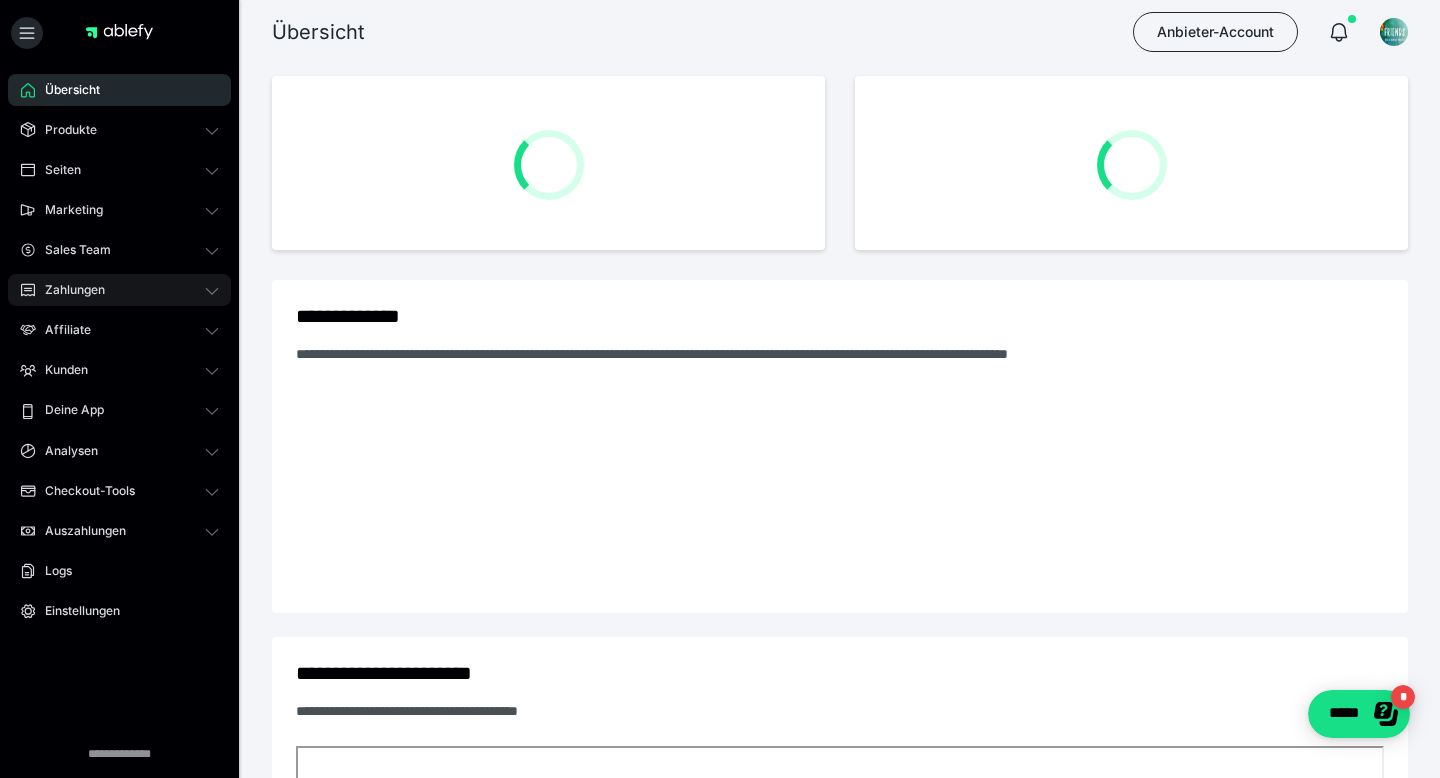 click on "Zahlungen" at bounding box center (119, 290) 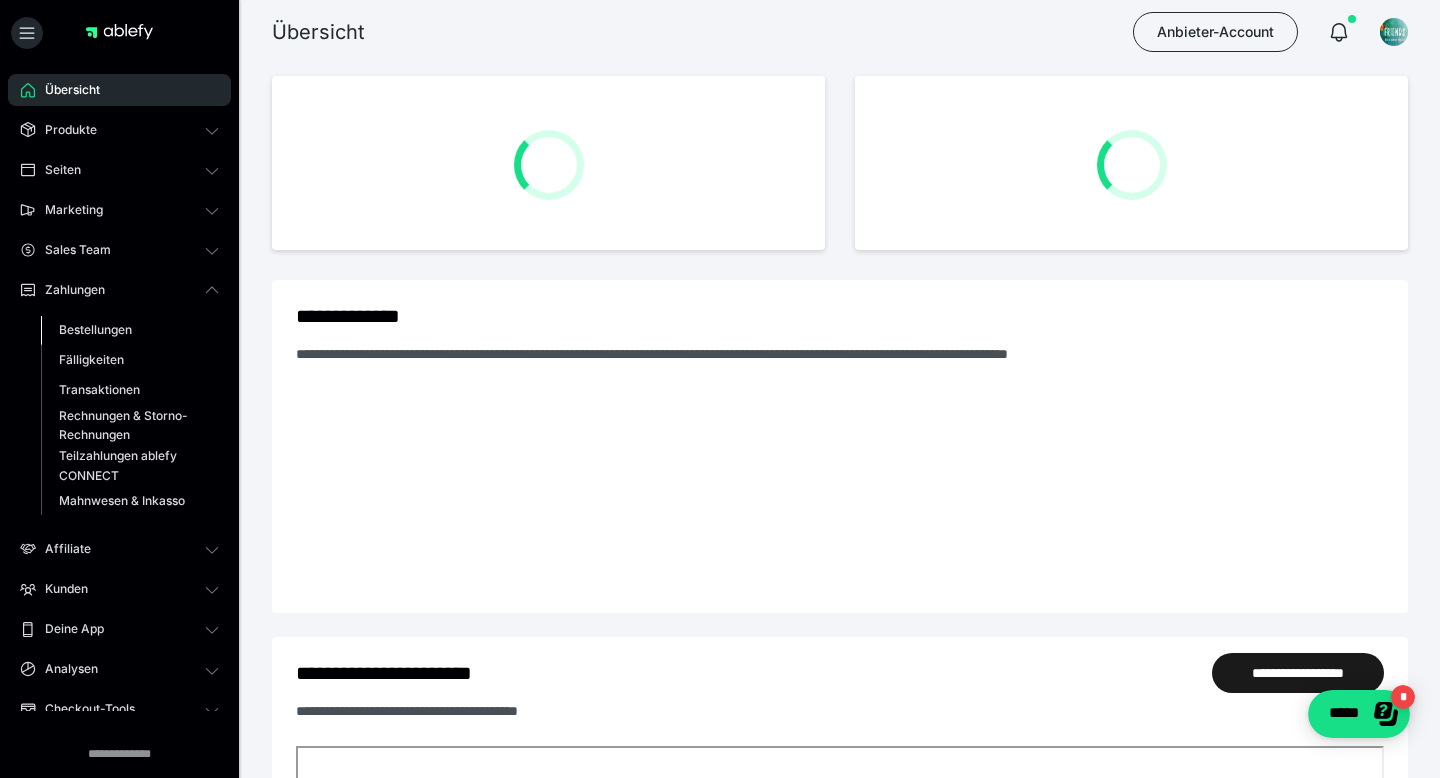 click on "Bestellungen" at bounding box center (130, 330) 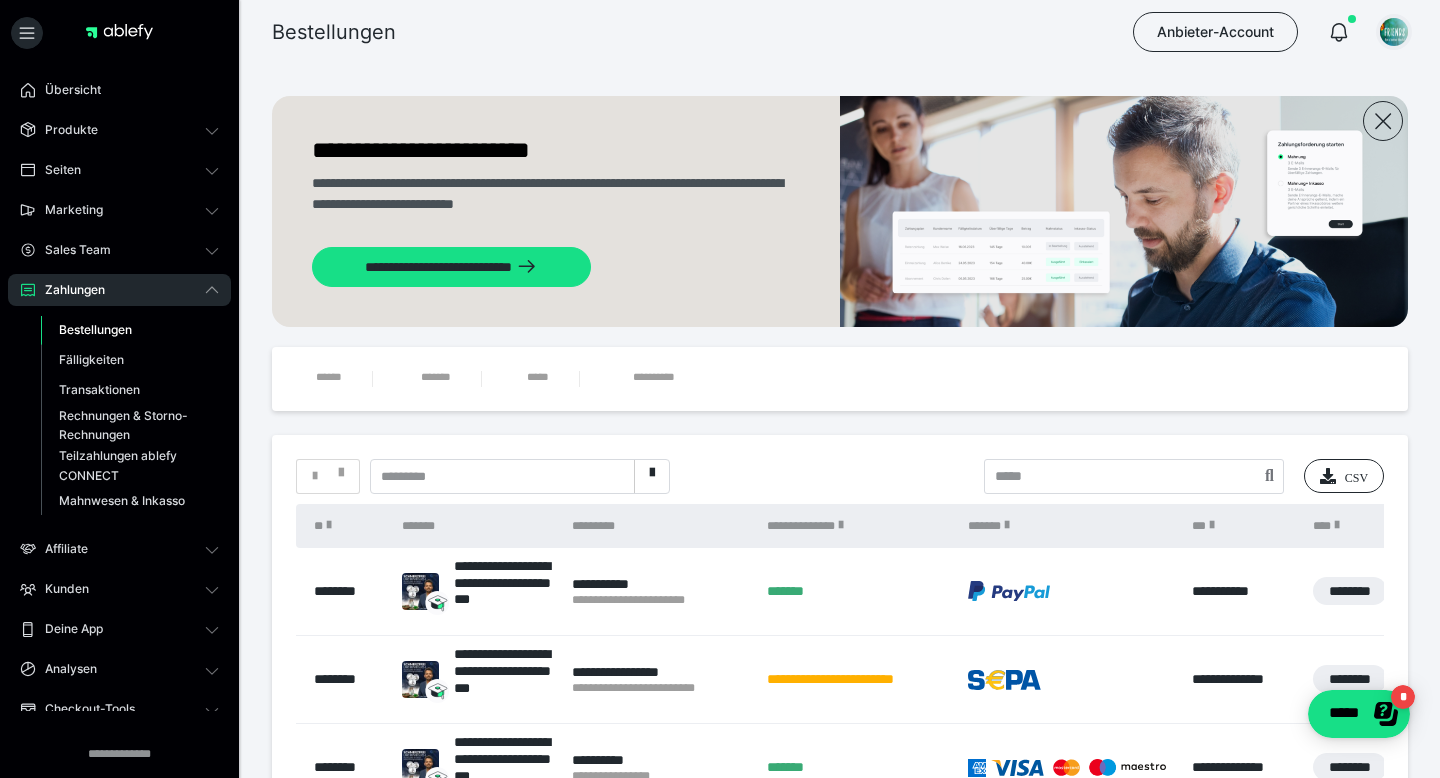click at bounding box center [1394, 32] 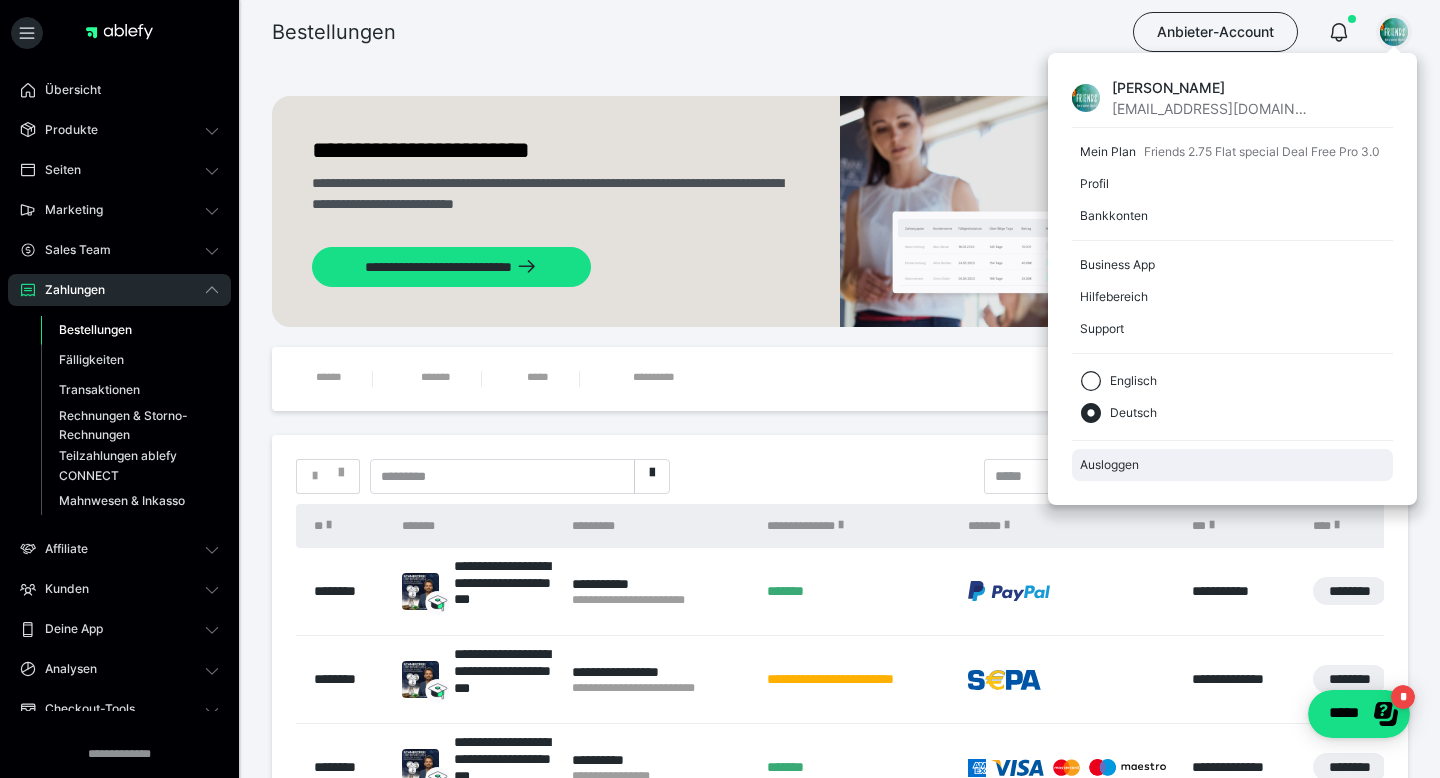 click on "Ausloggen" at bounding box center (1232, 465) 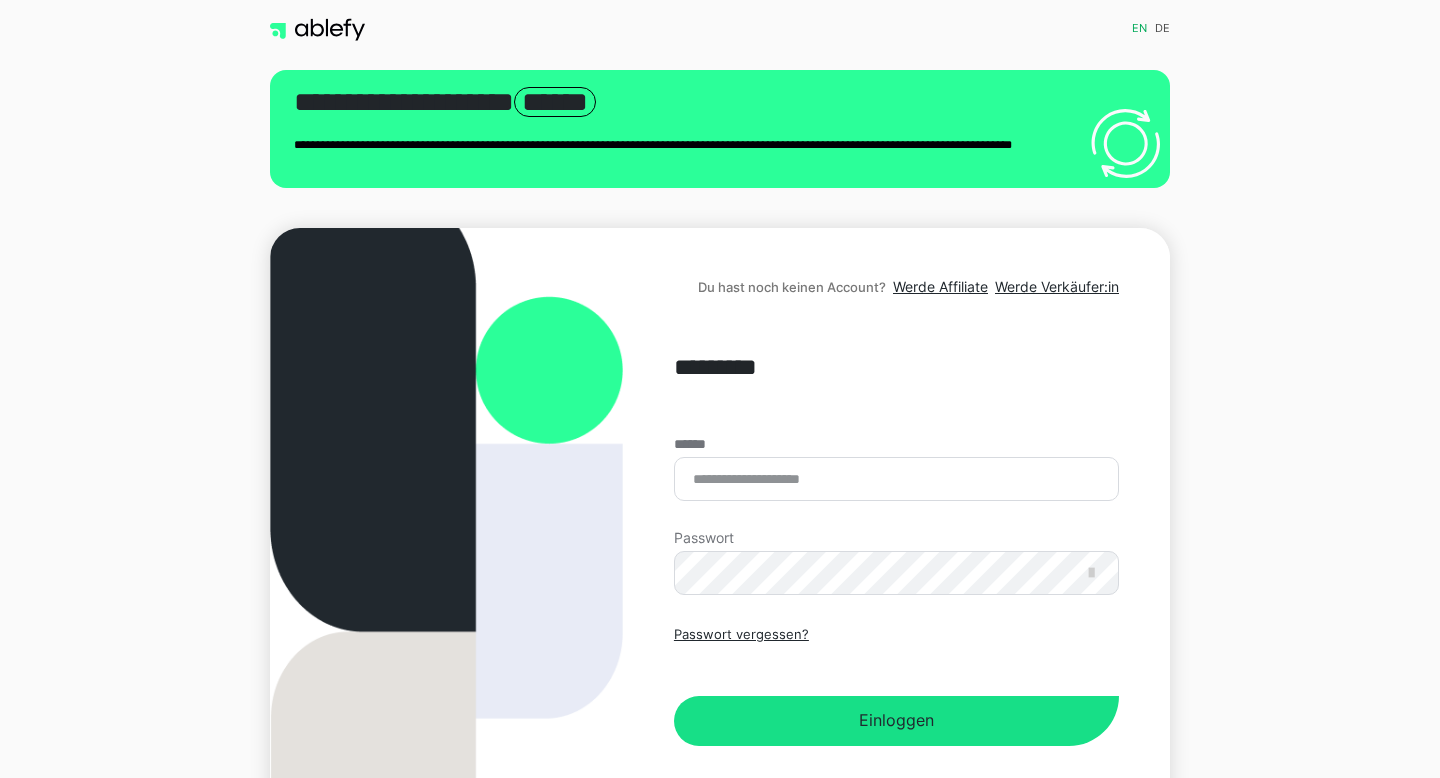 scroll, scrollTop: 0, scrollLeft: 0, axis: both 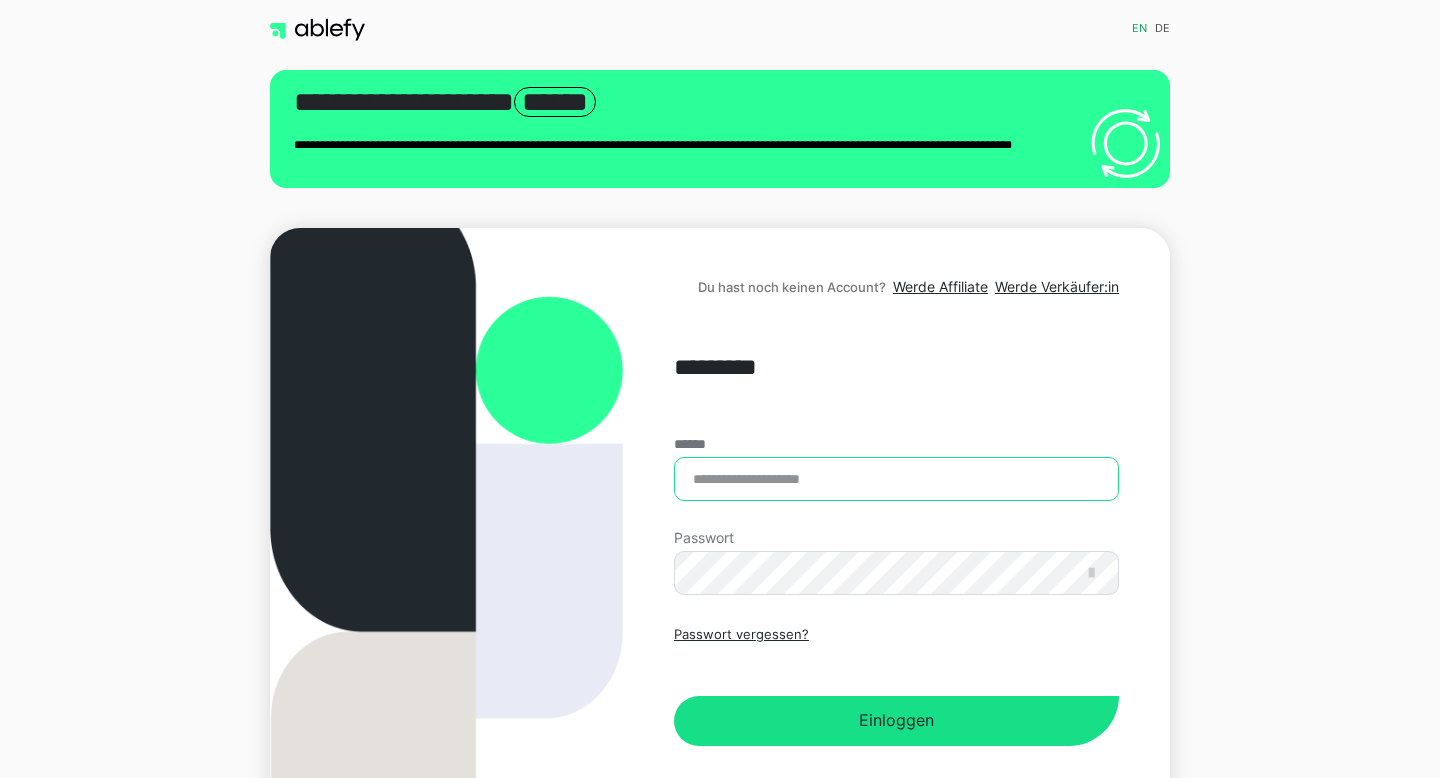 type on "**********" 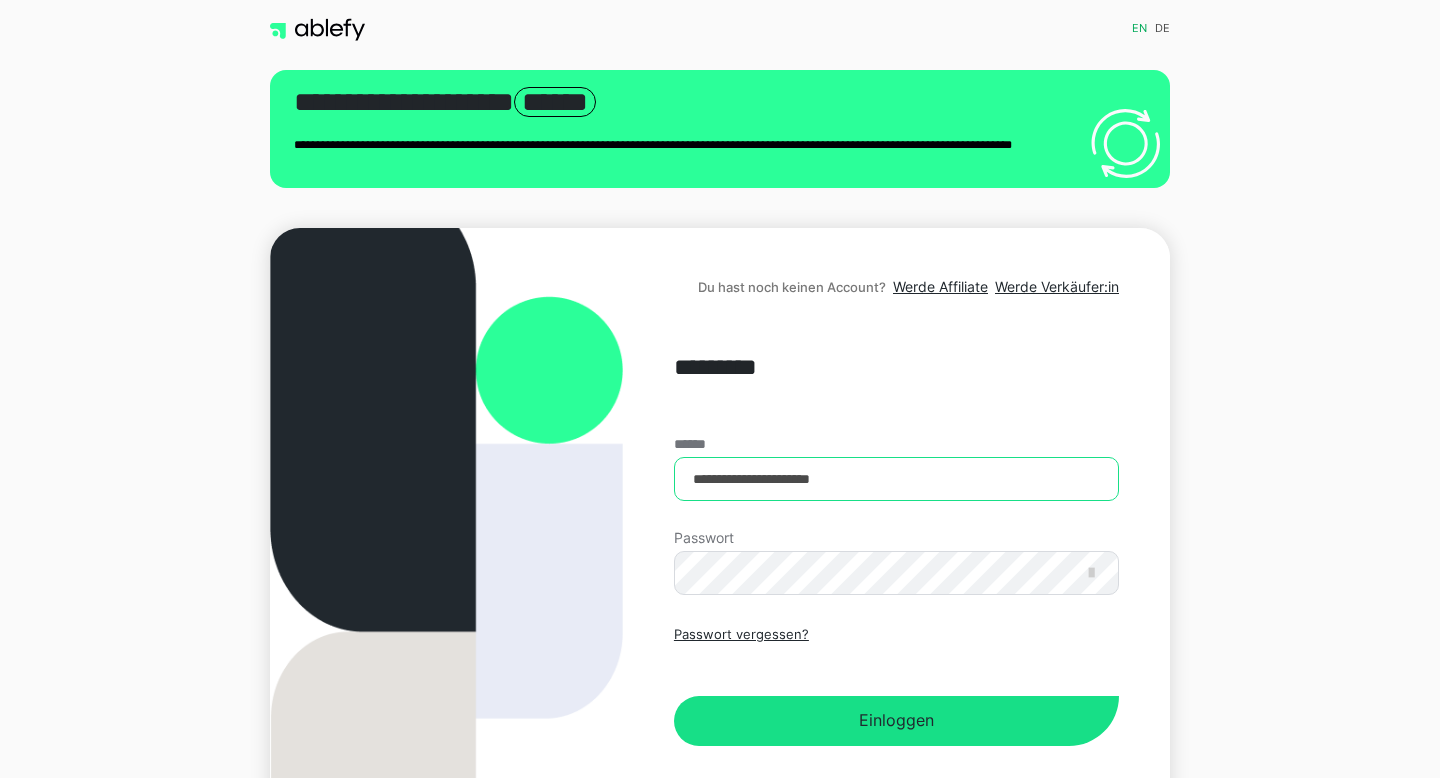 scroll, scrollTop: 0, scrollLeft: 0, axis: both 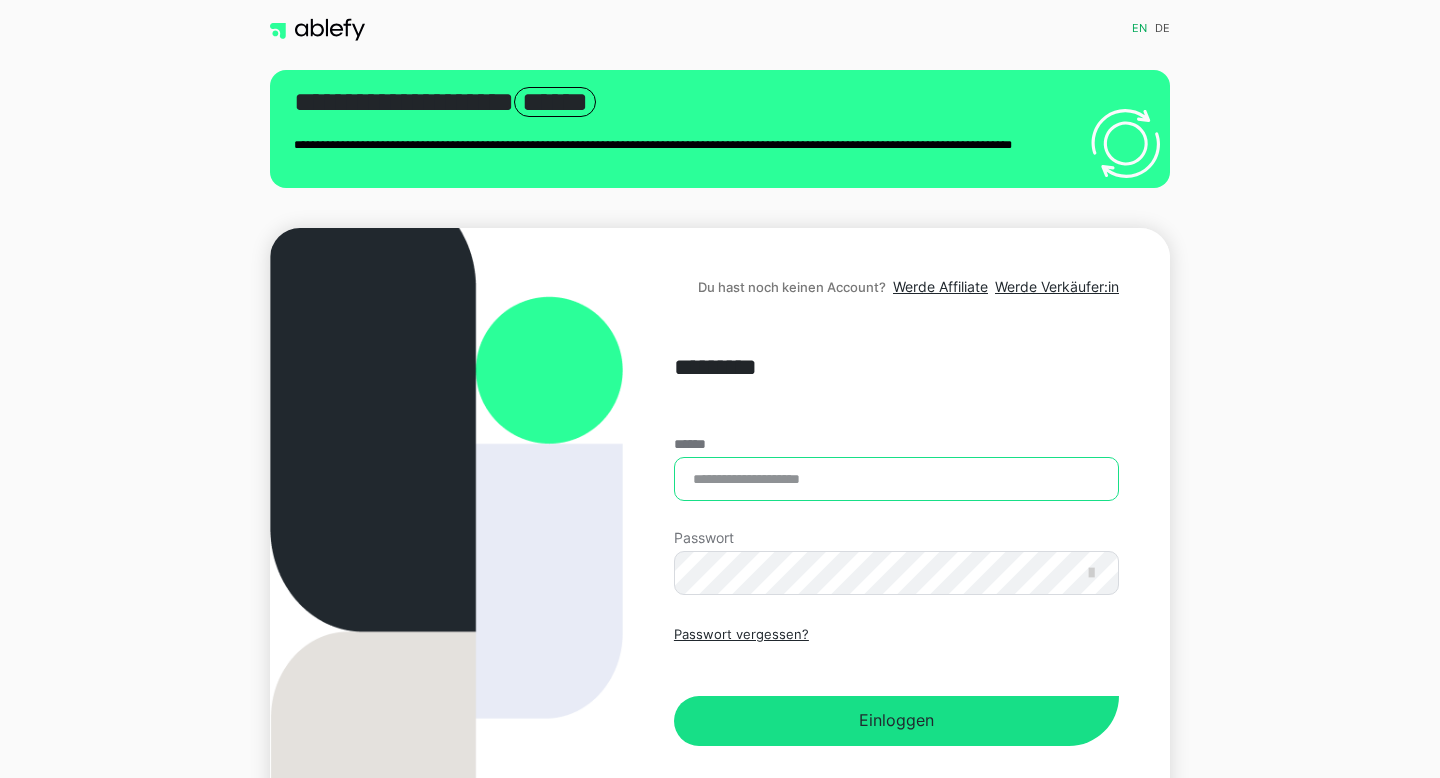 type on "**********" 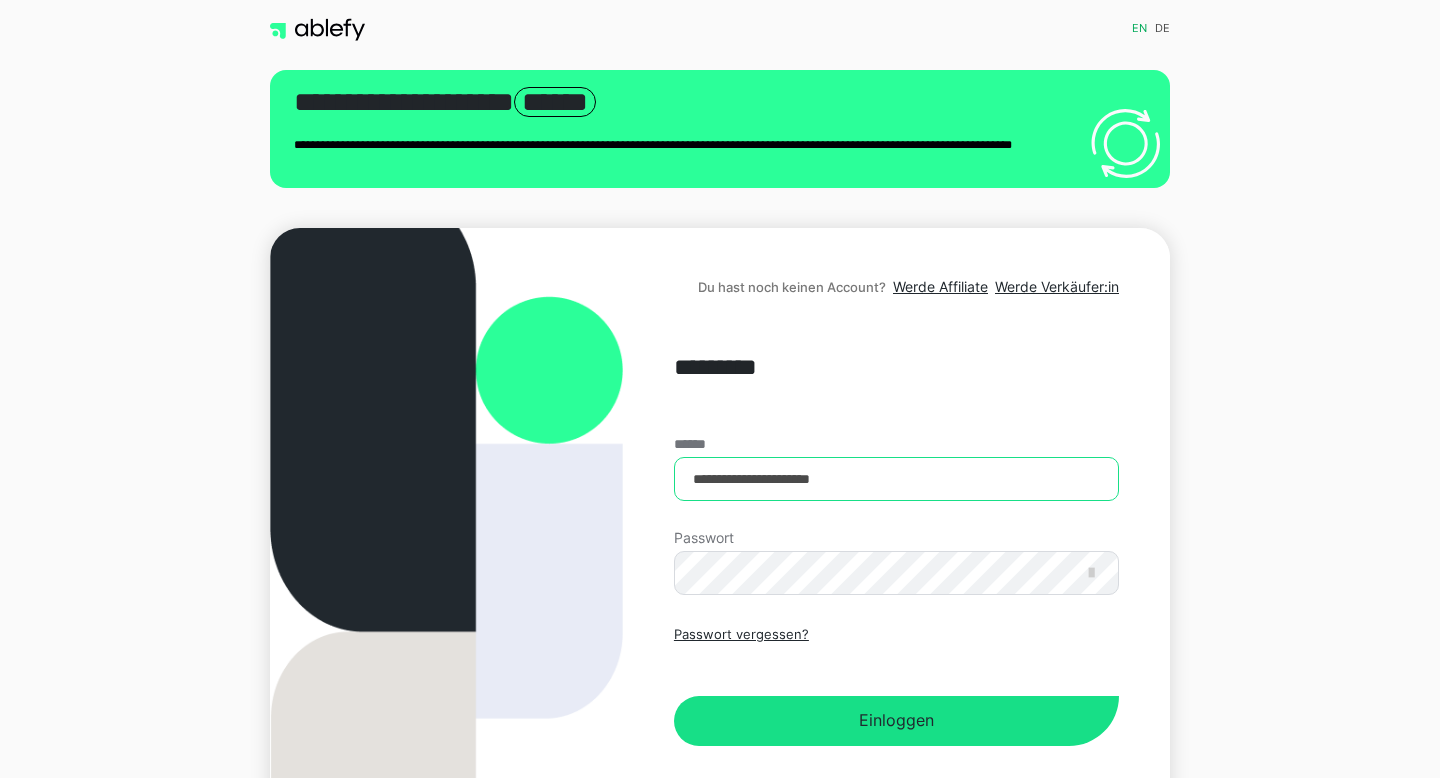 scroll, scrollTop: 0, scrollLeft: 0, axis: both 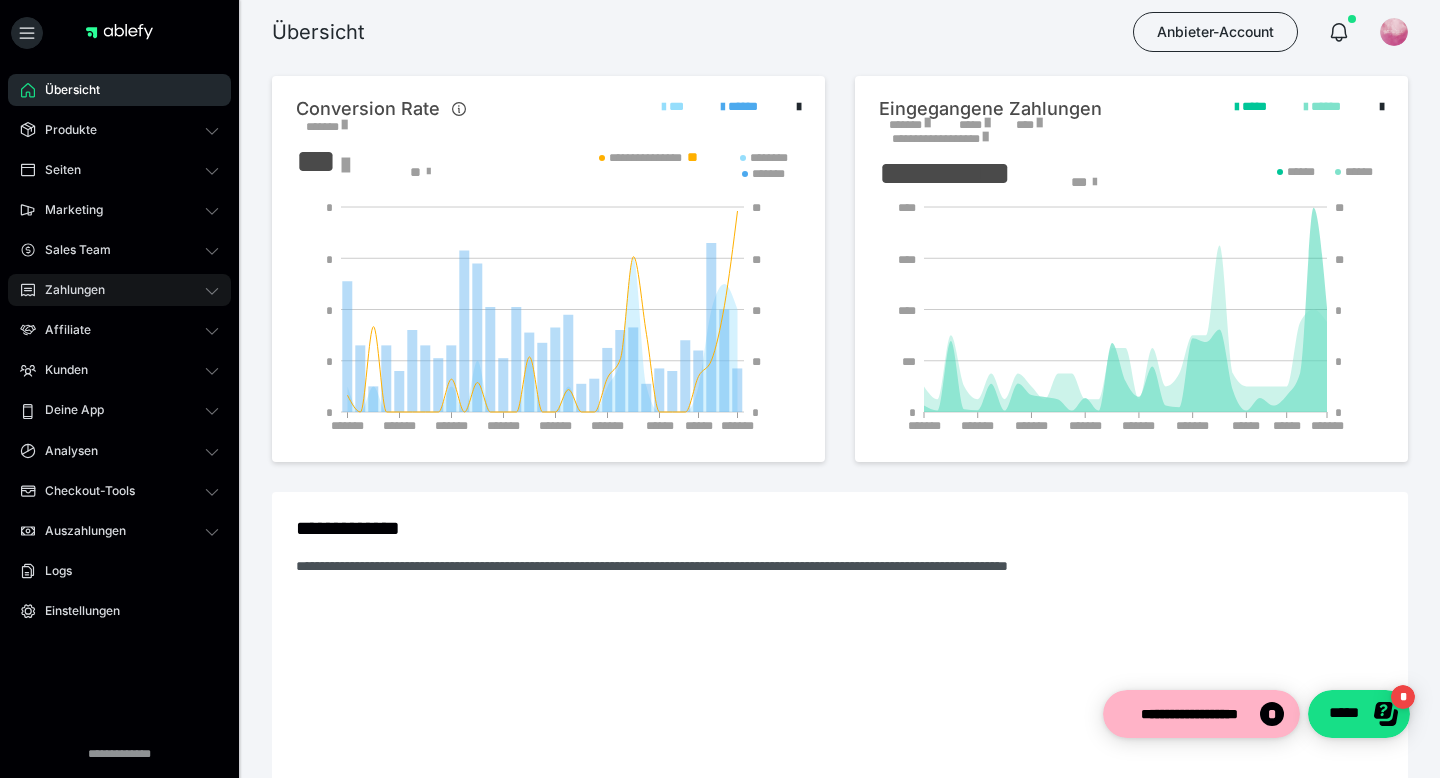 click on "Zahlungen" at bounding box center [68, 290] 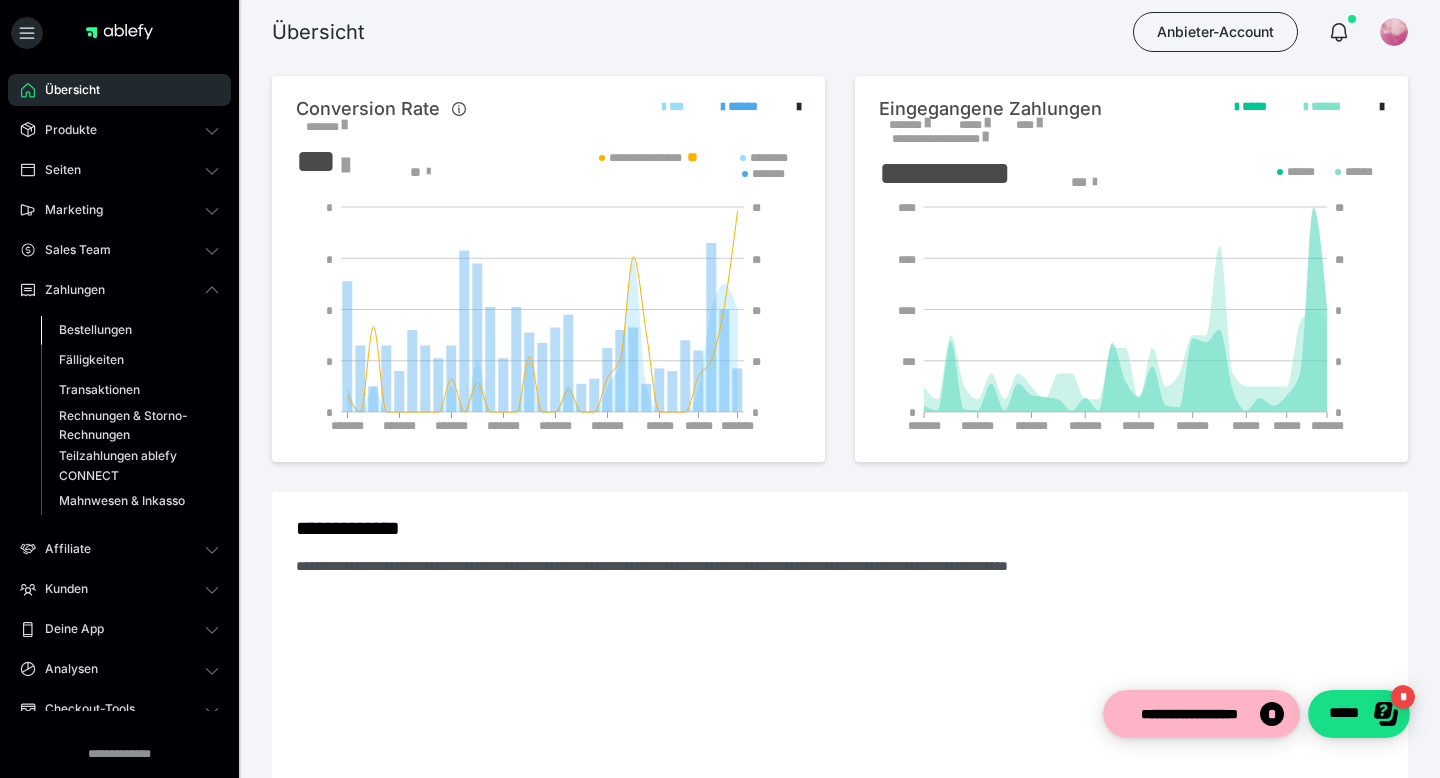 click on "Bestellungen" at bounding box center [95, 329] 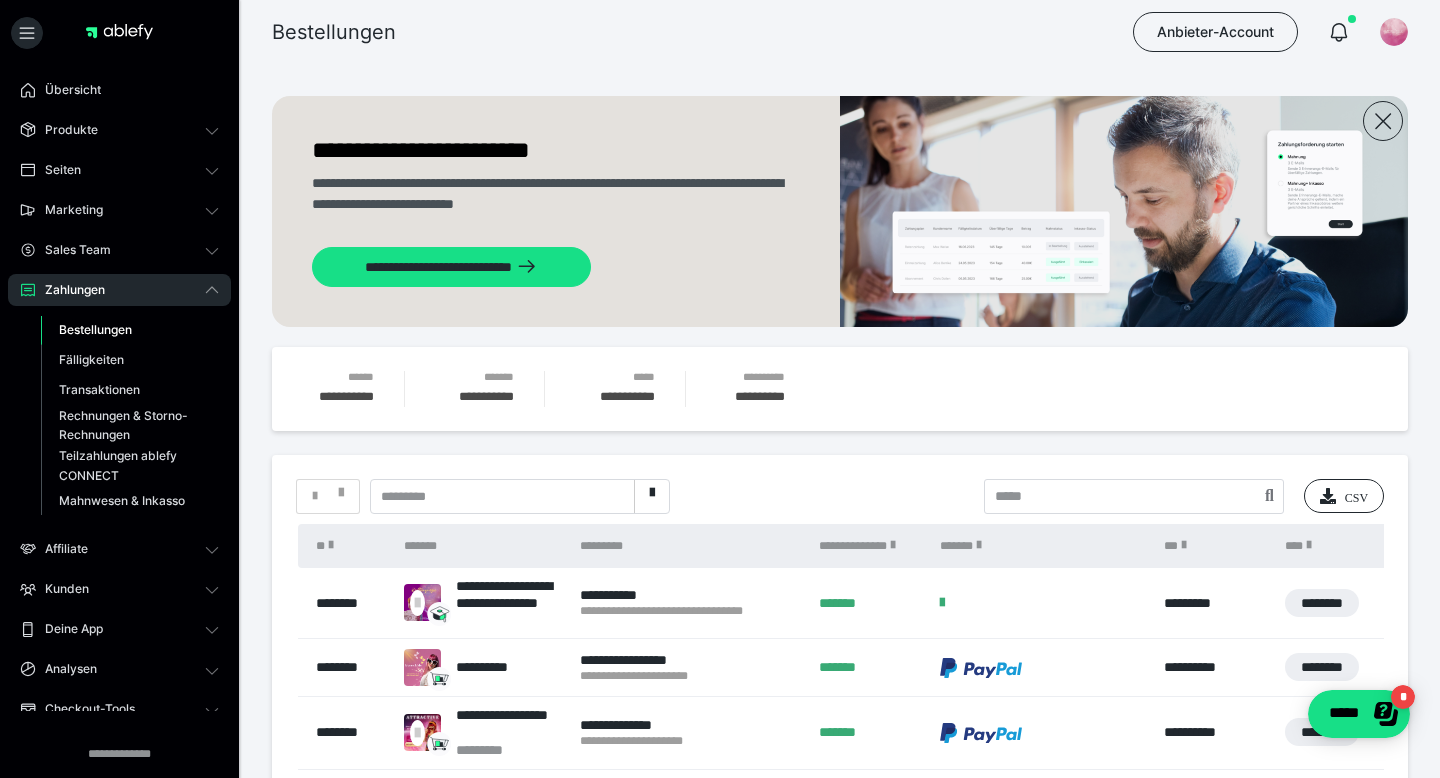 click on "**********" at bounding box center [840, 908] 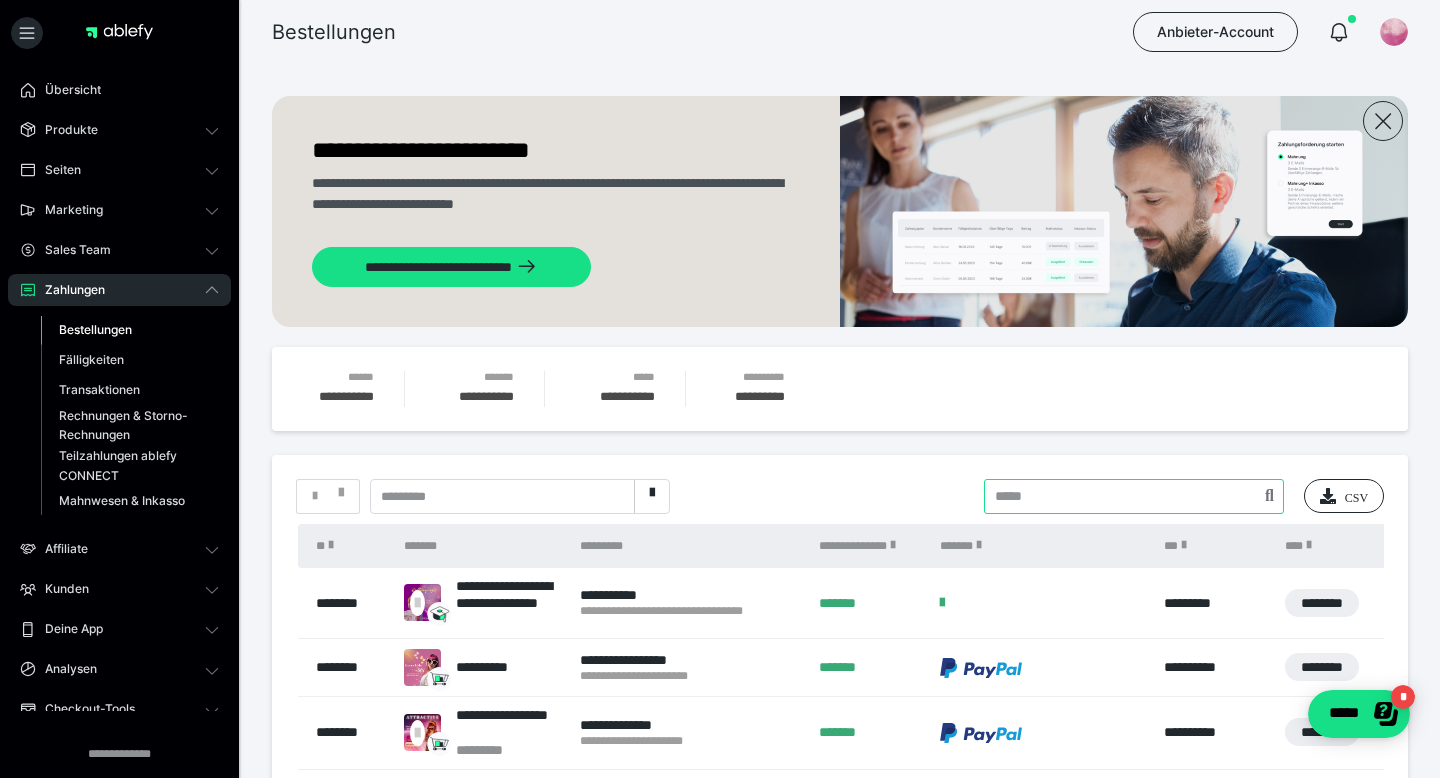 click at bounding box center (1134, 496) 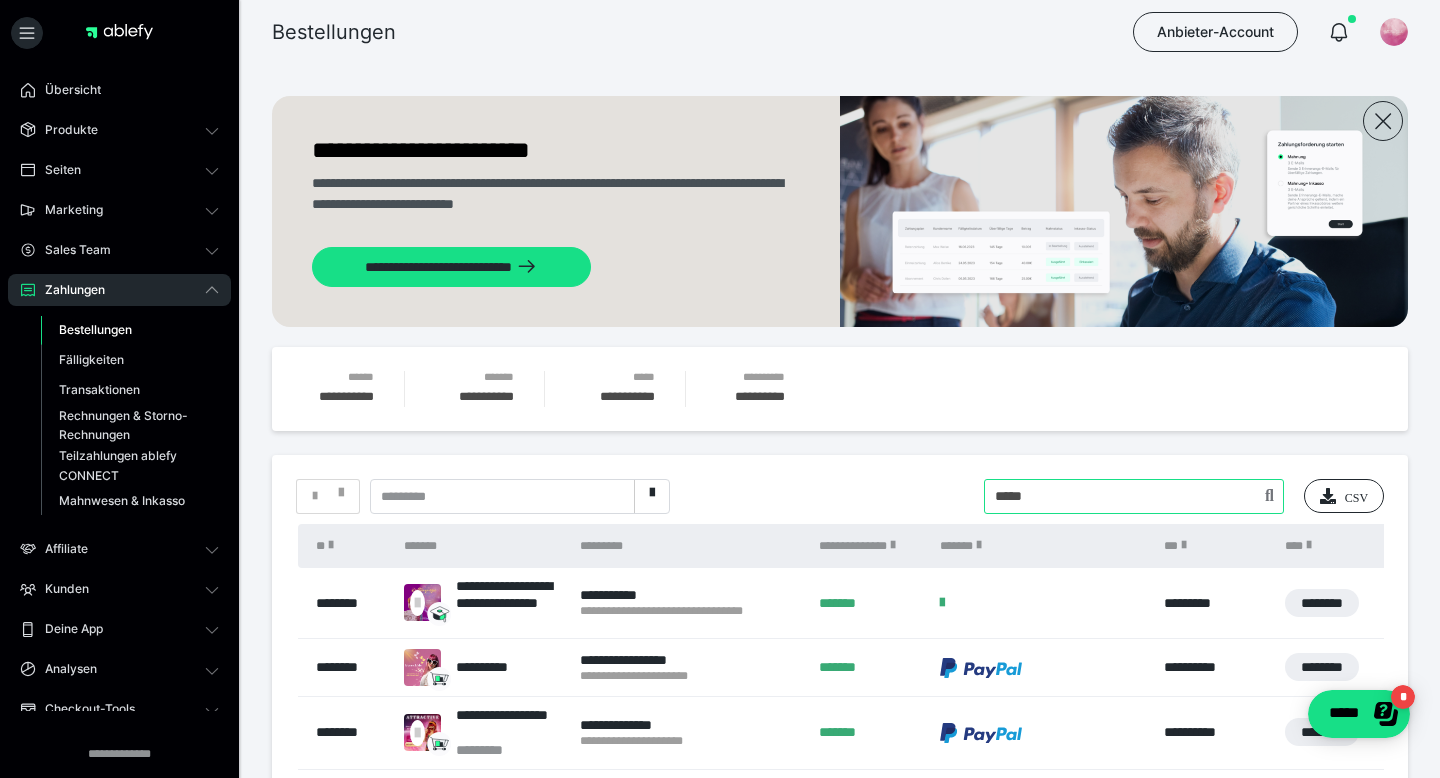 type on "*****" 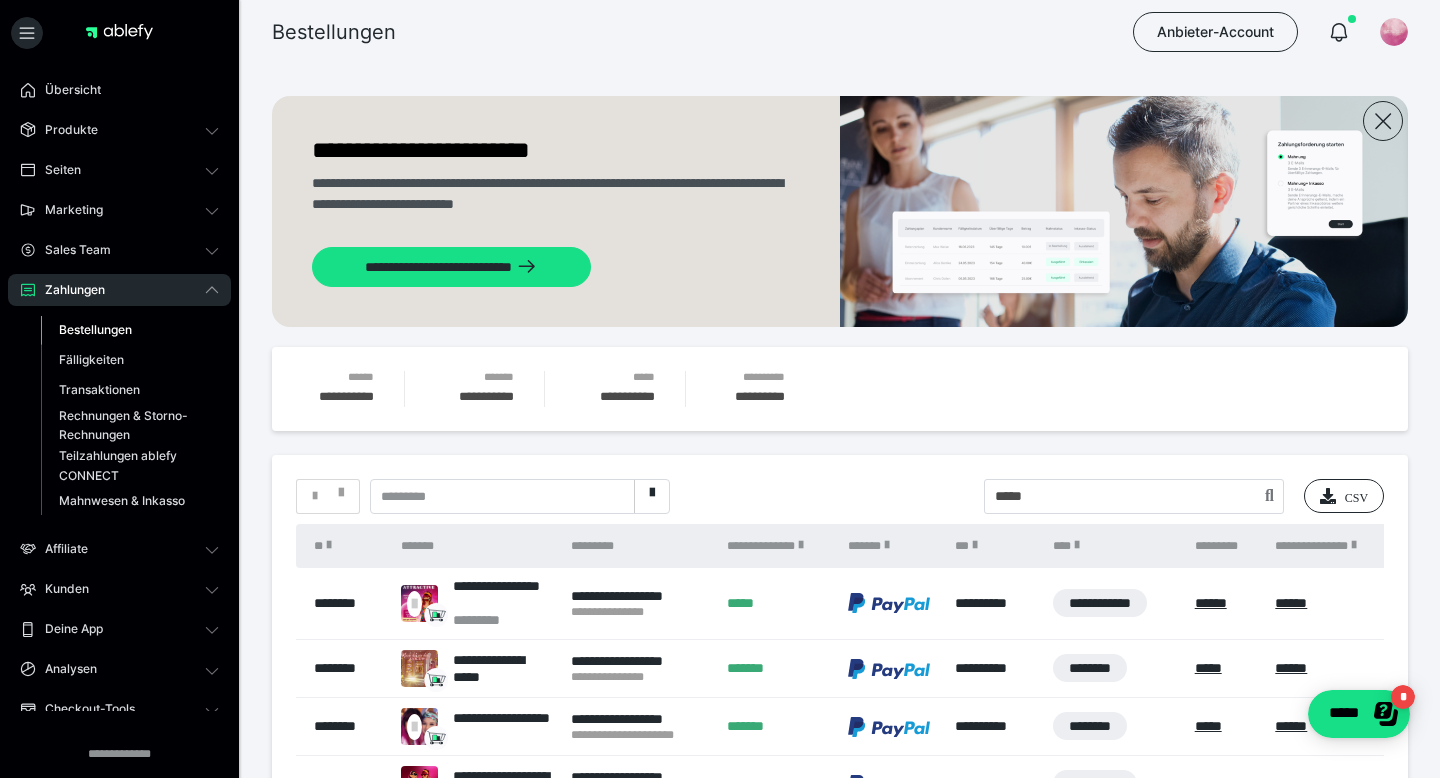 click on "**********" at bounding box center (840, 511) 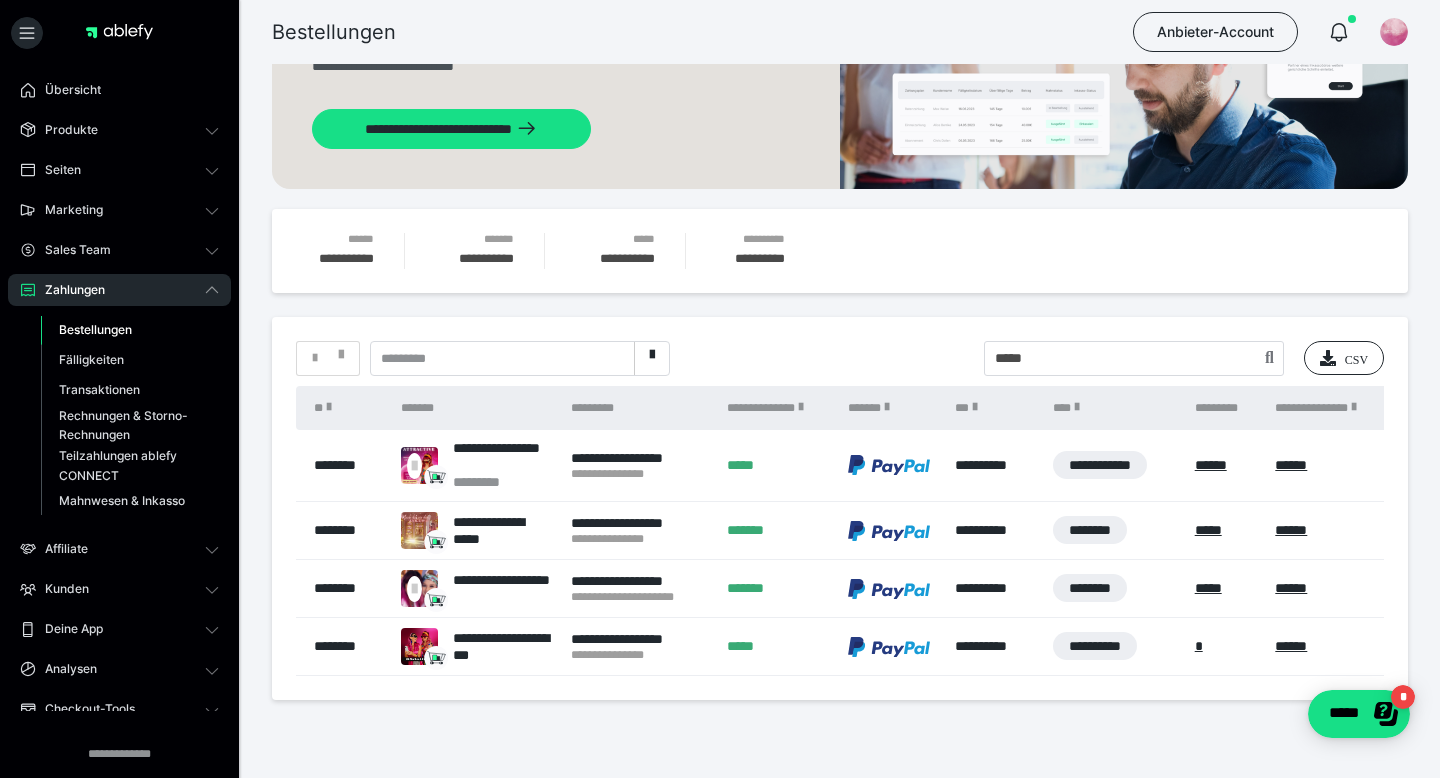 scroll, scrollTop: 191, scrollLeft: 0, axis: vertical 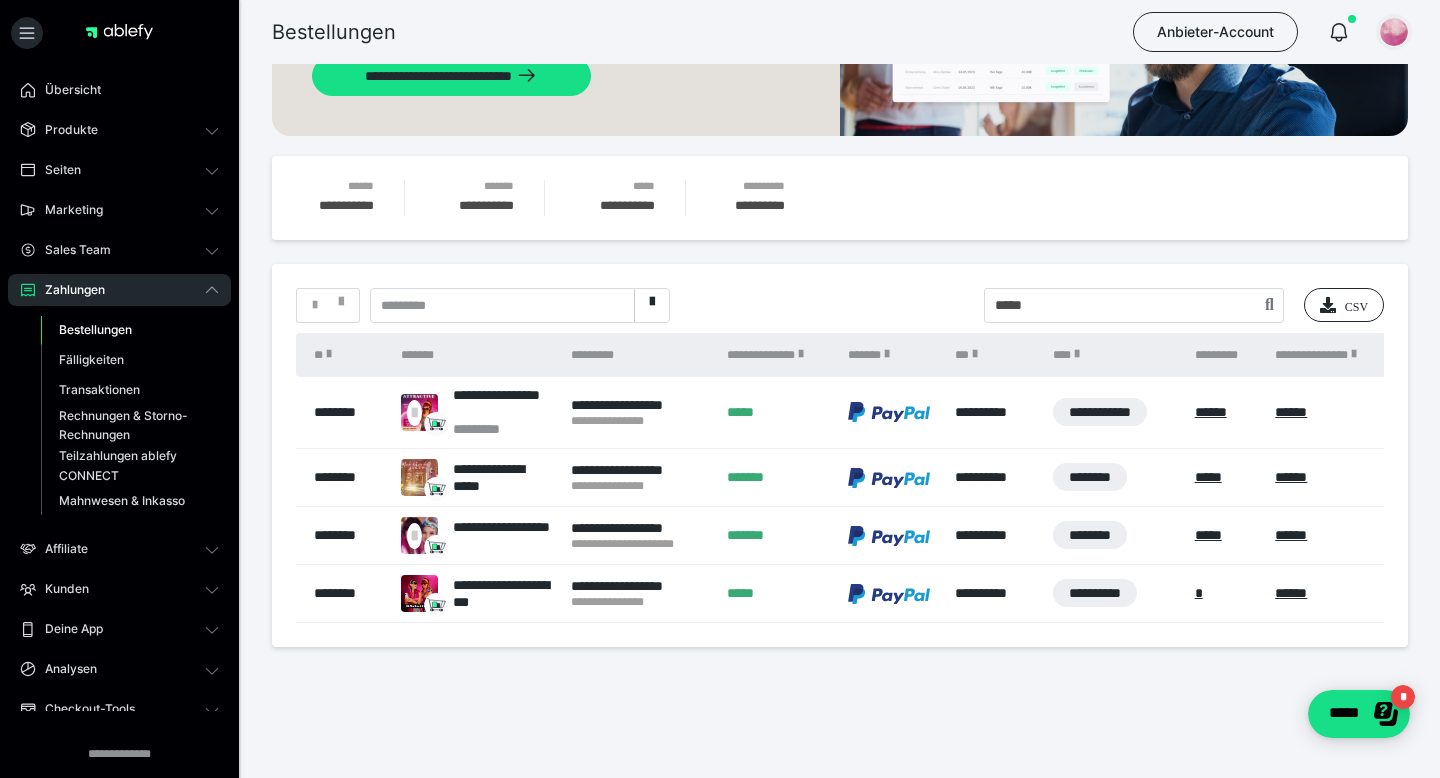 click at bounding box center [1394, 32] 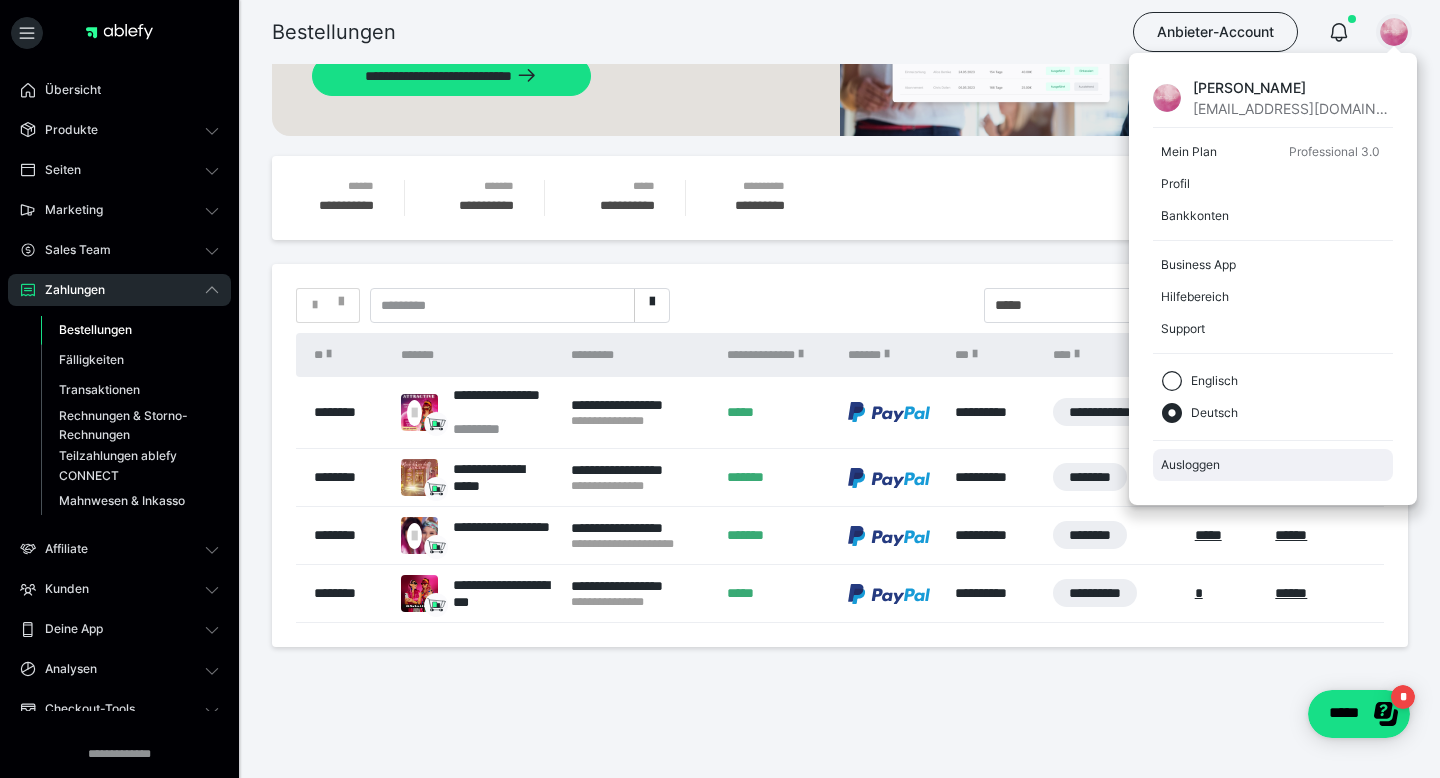 click on "Ausloggen" at bounding box center [1273, 465] 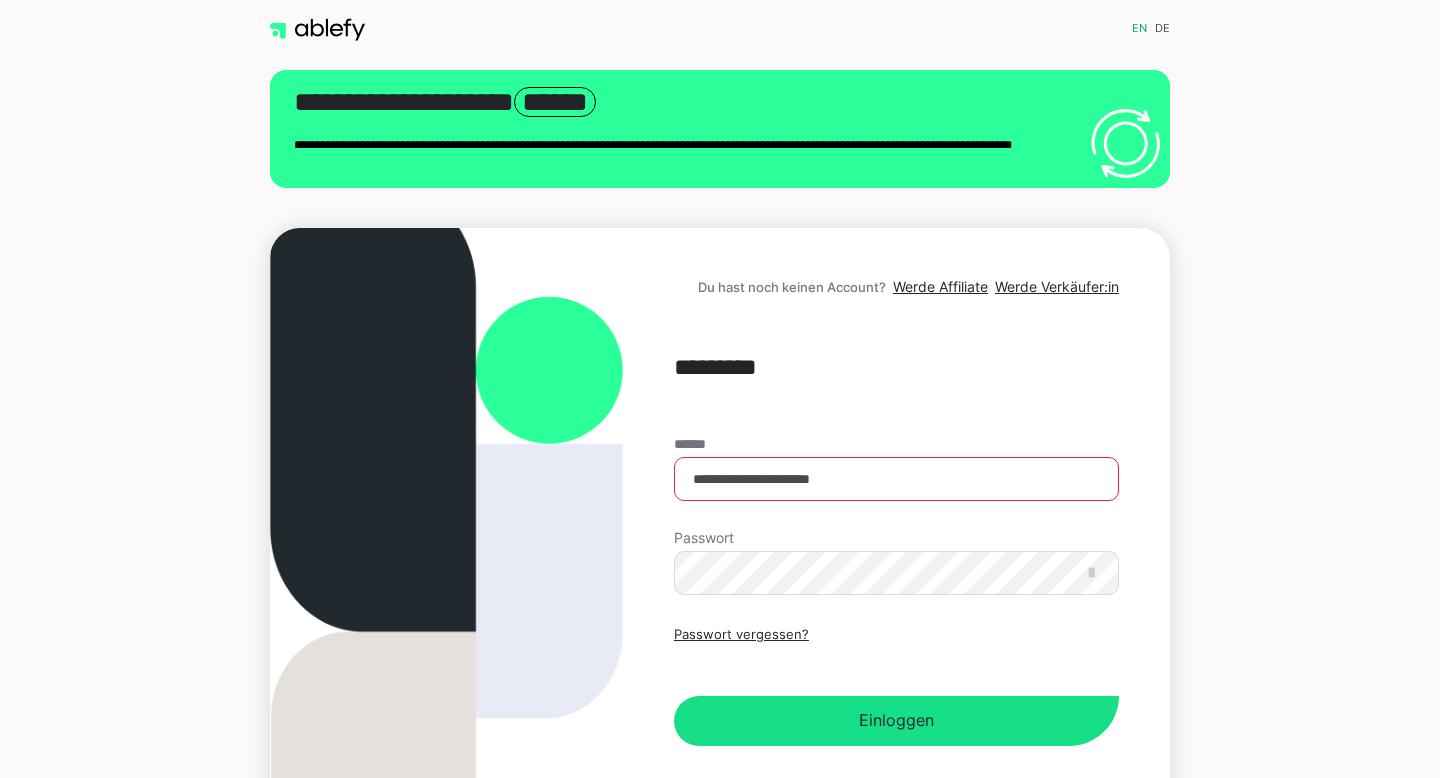 scroll, scrollTop: 0, scrollLeft: 0, axis: both 